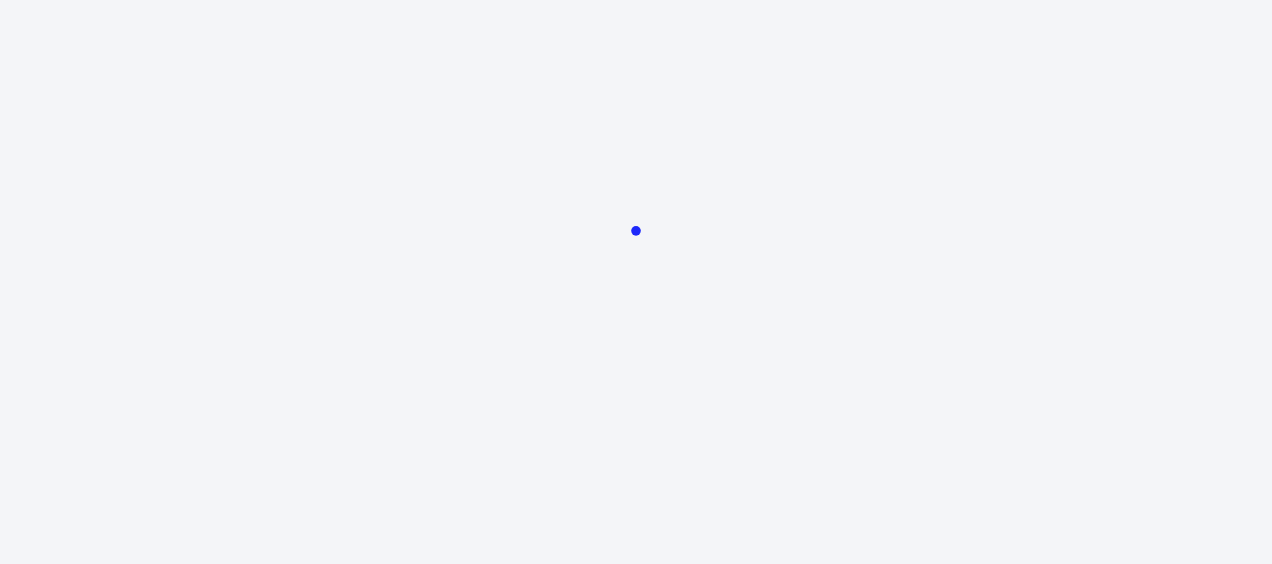 scroll, scrollTop: 0, scrollLeft: 0, axis: both 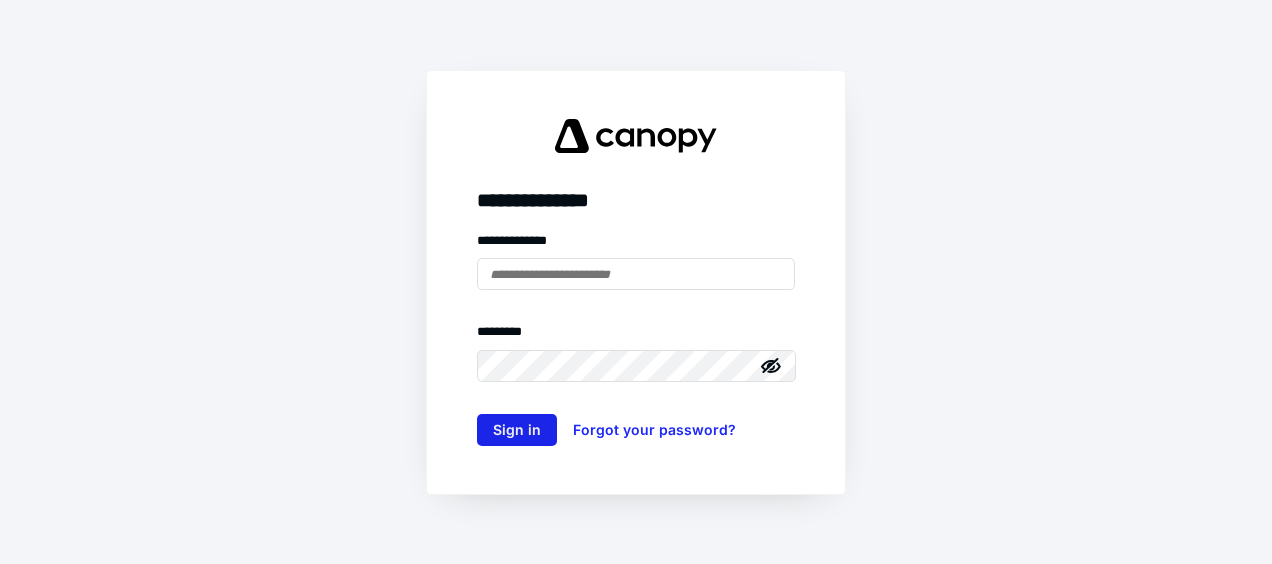 type on "**********" 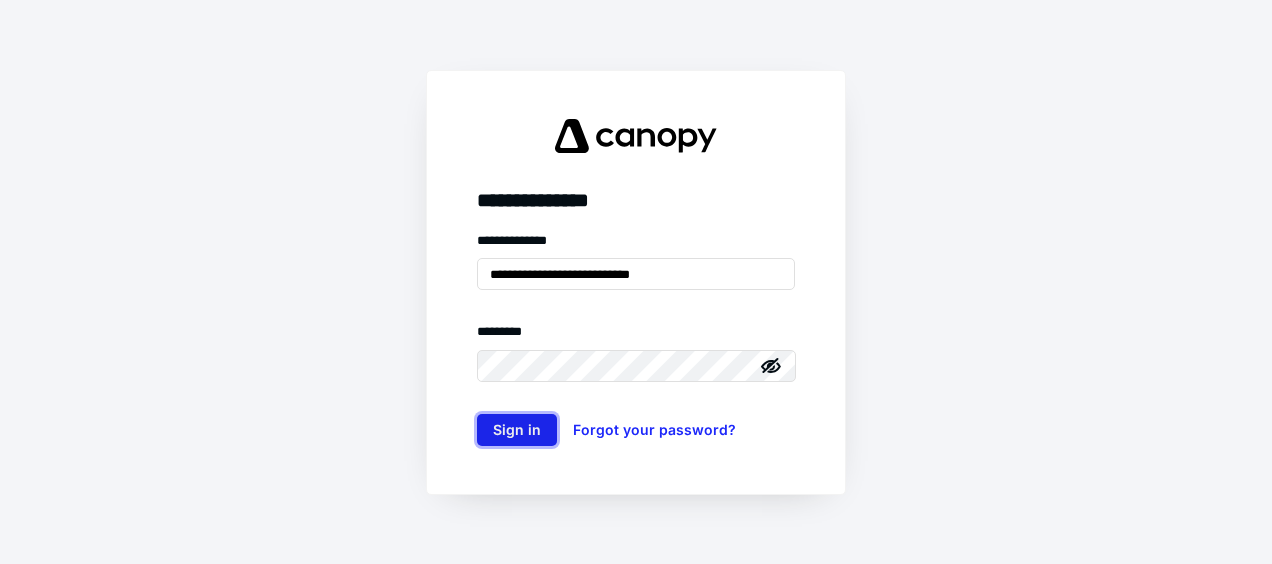 click on "Sign in" at bounding box center (517, 430) 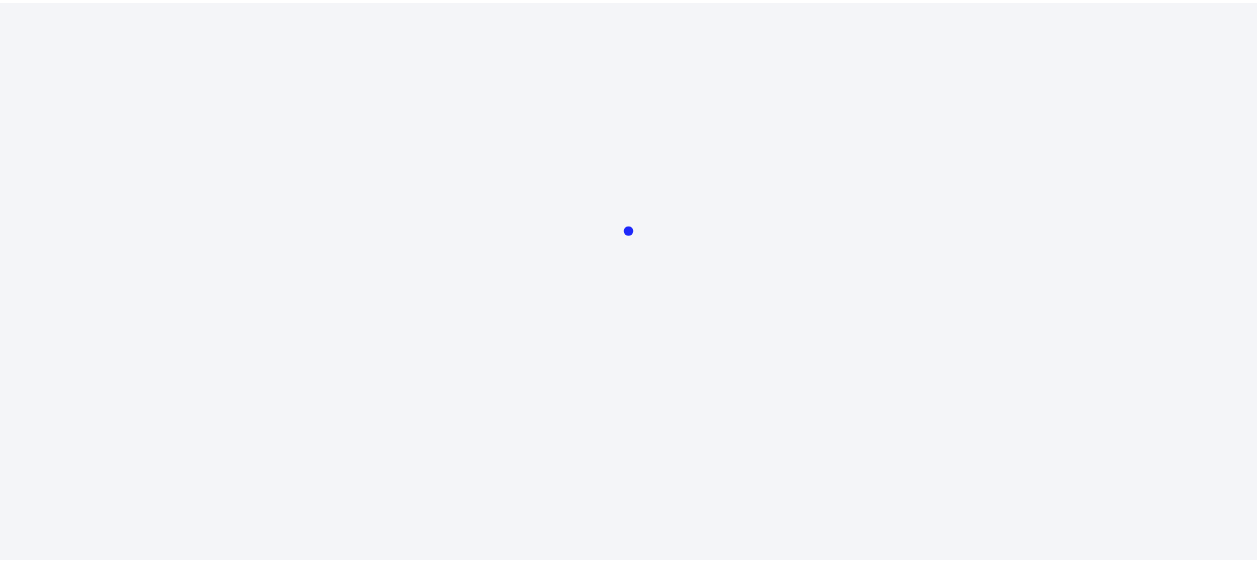scroll, scrollTop: 0, scrollLeft: 0, axis: both 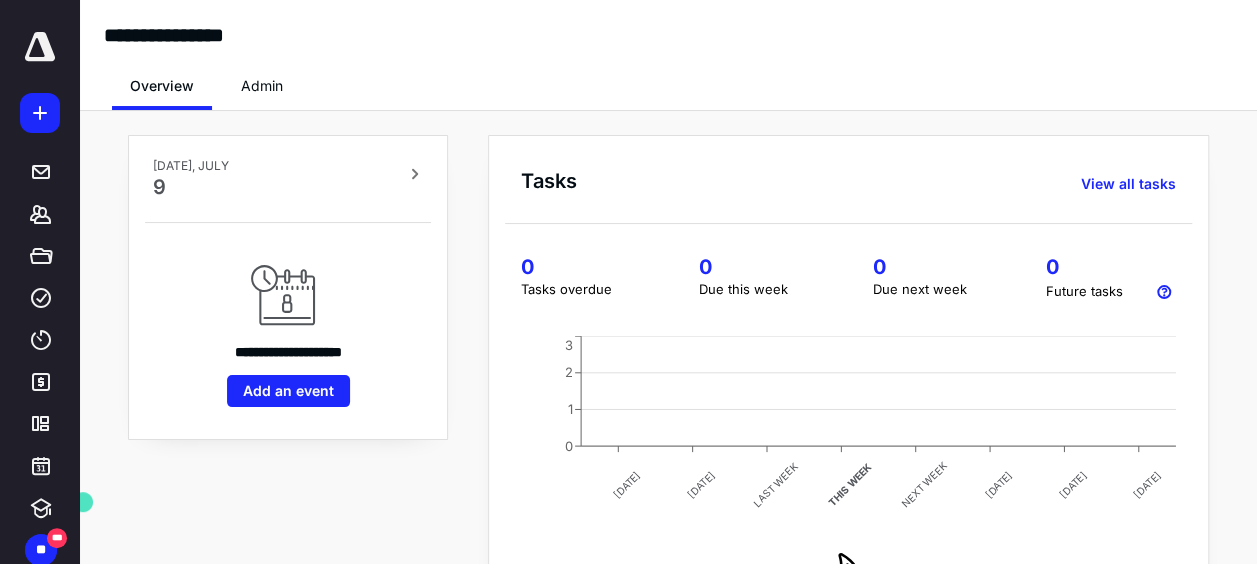 click 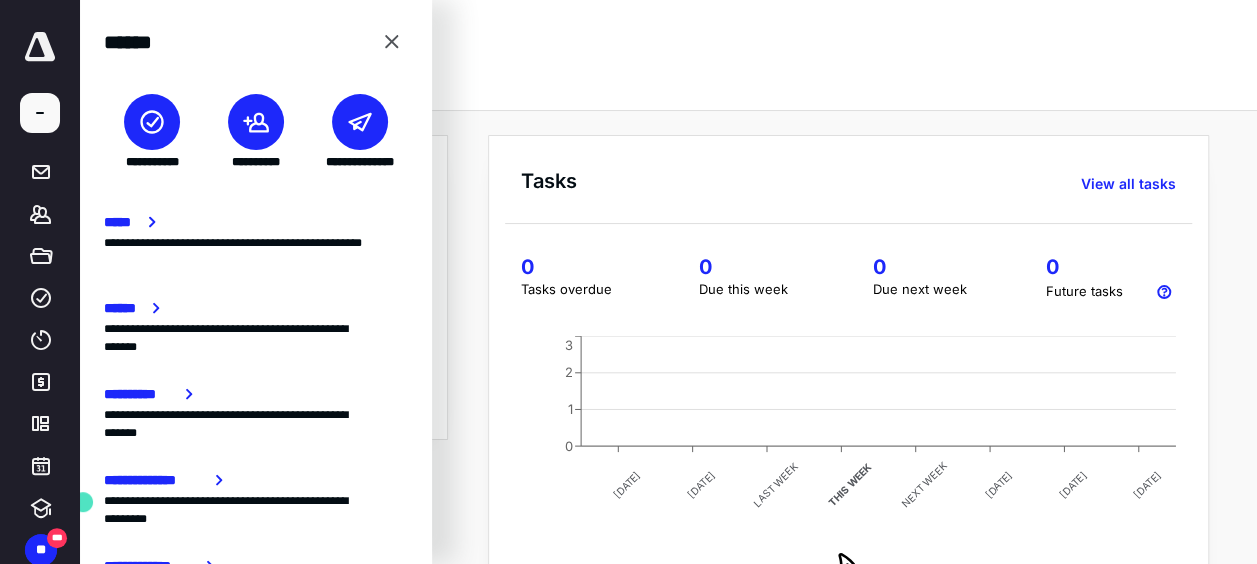click 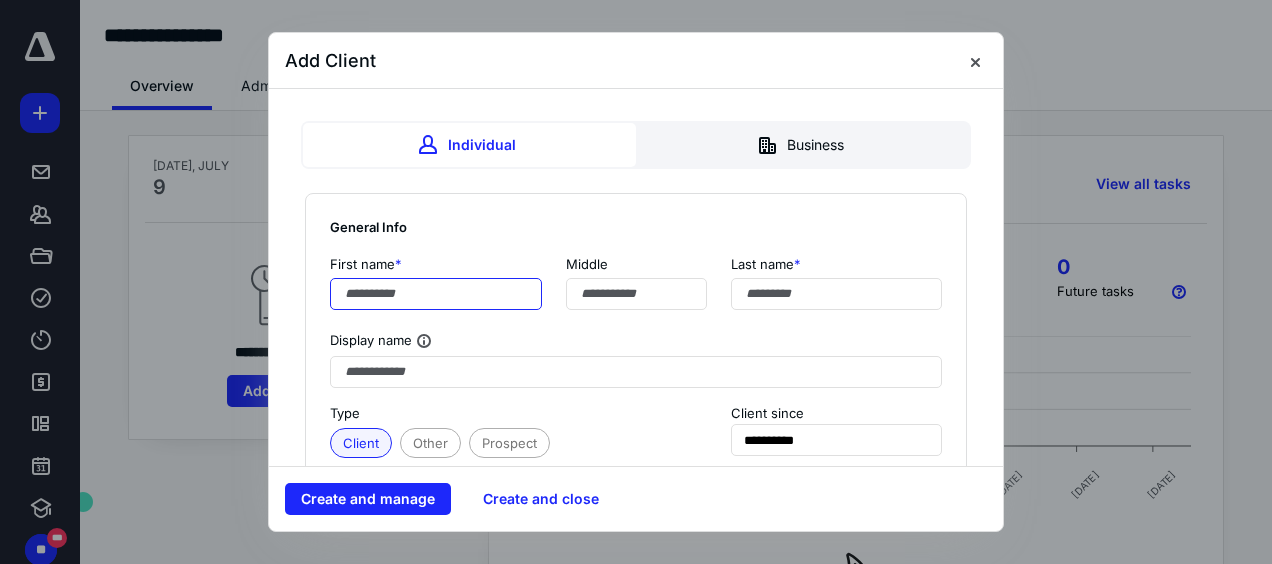 click at bounding box center (436, 294) 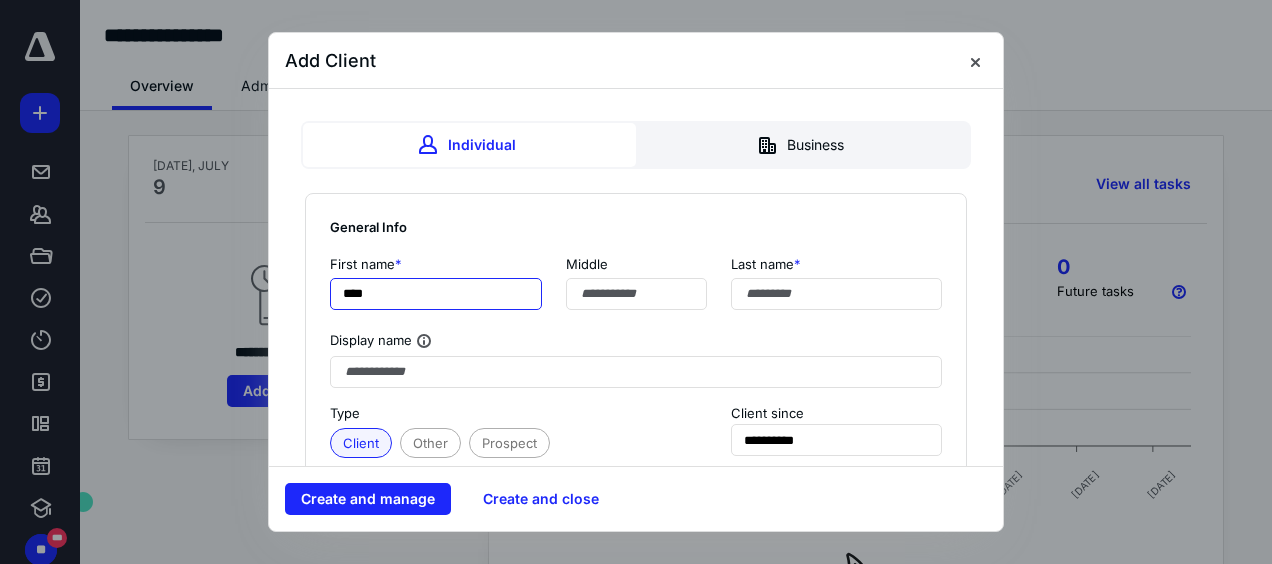 type on "****" 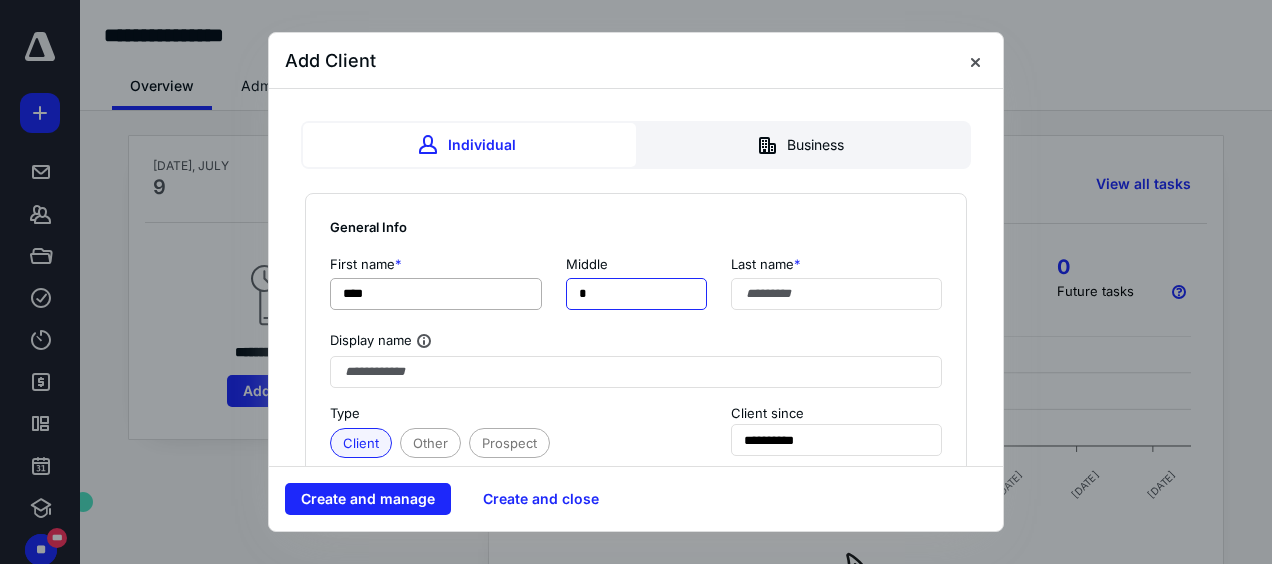 type on "*" 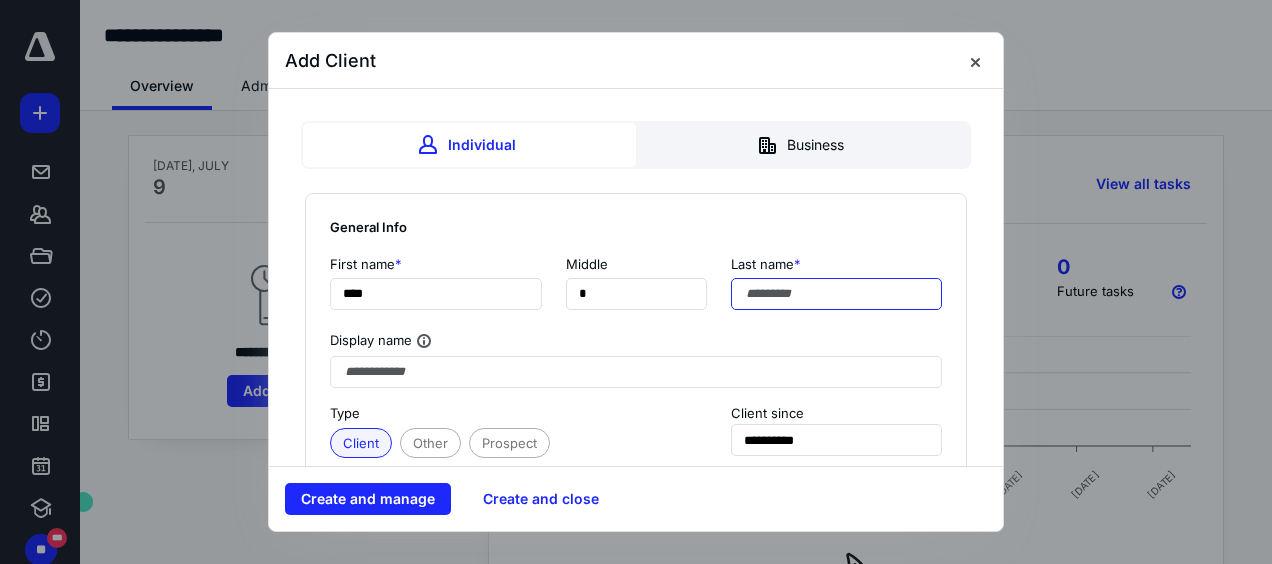 type on "*" 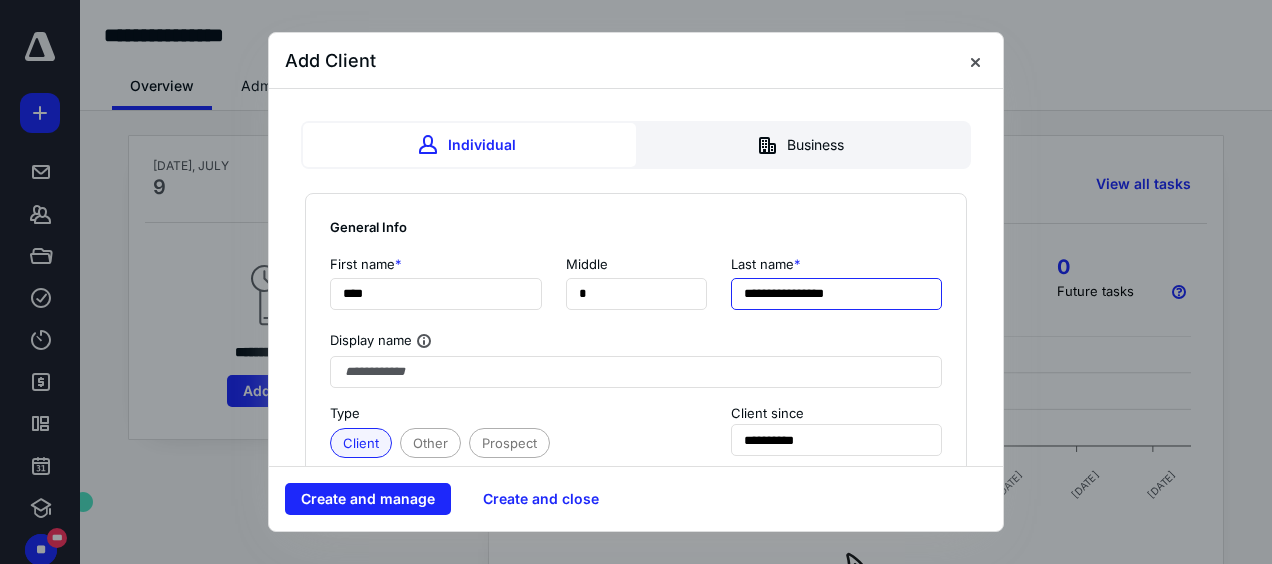 type on "**********" 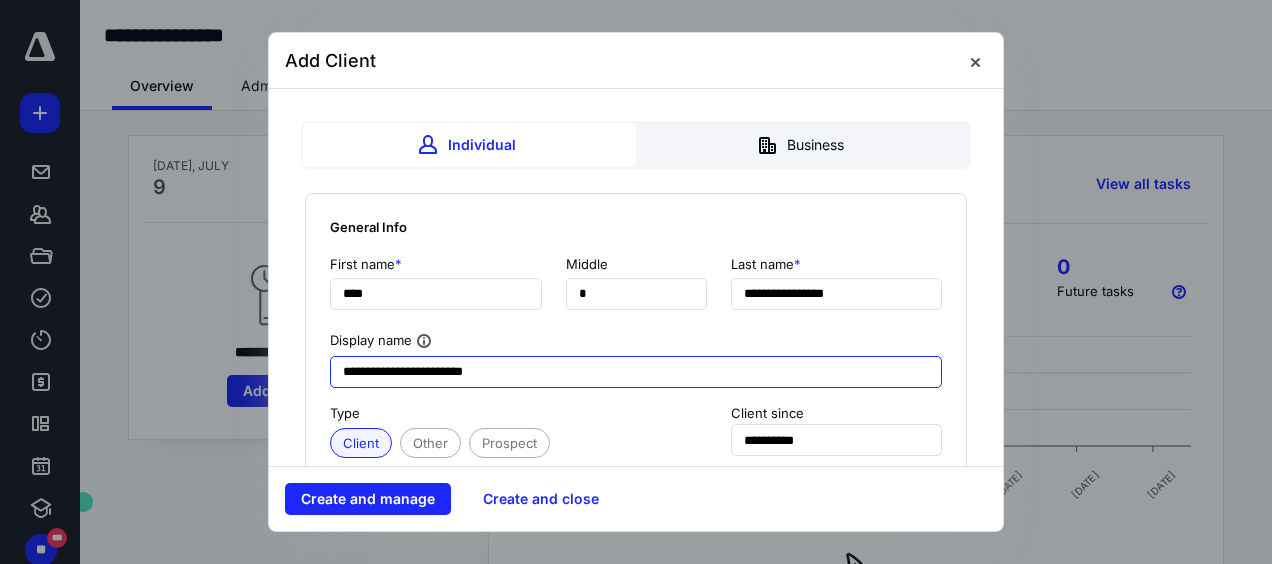 type on "**********" 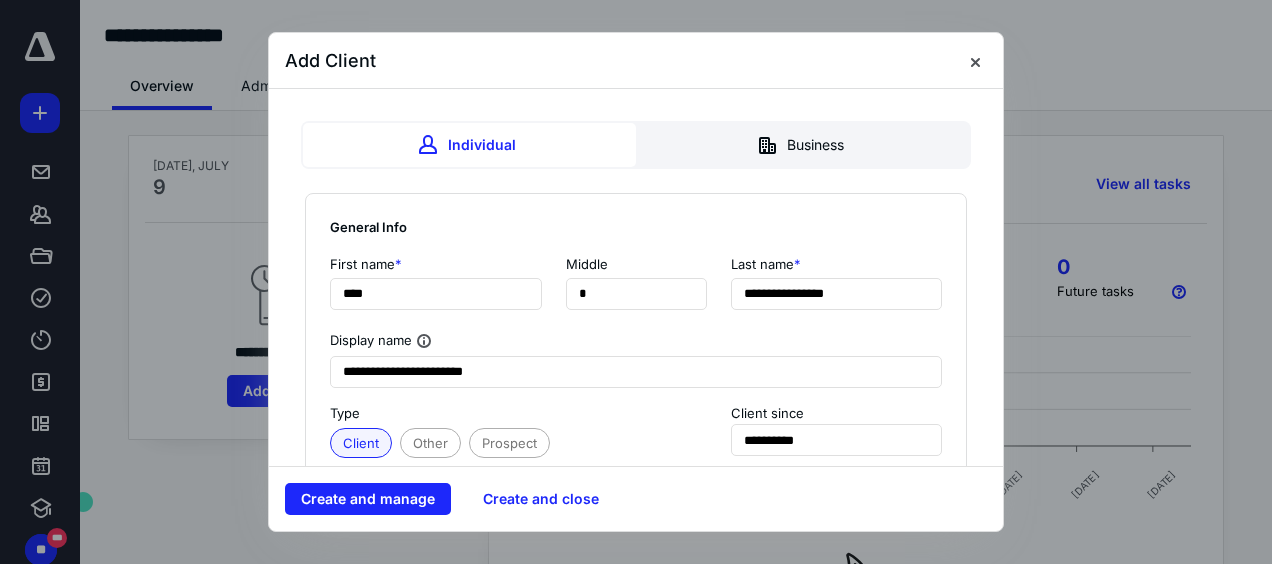 type 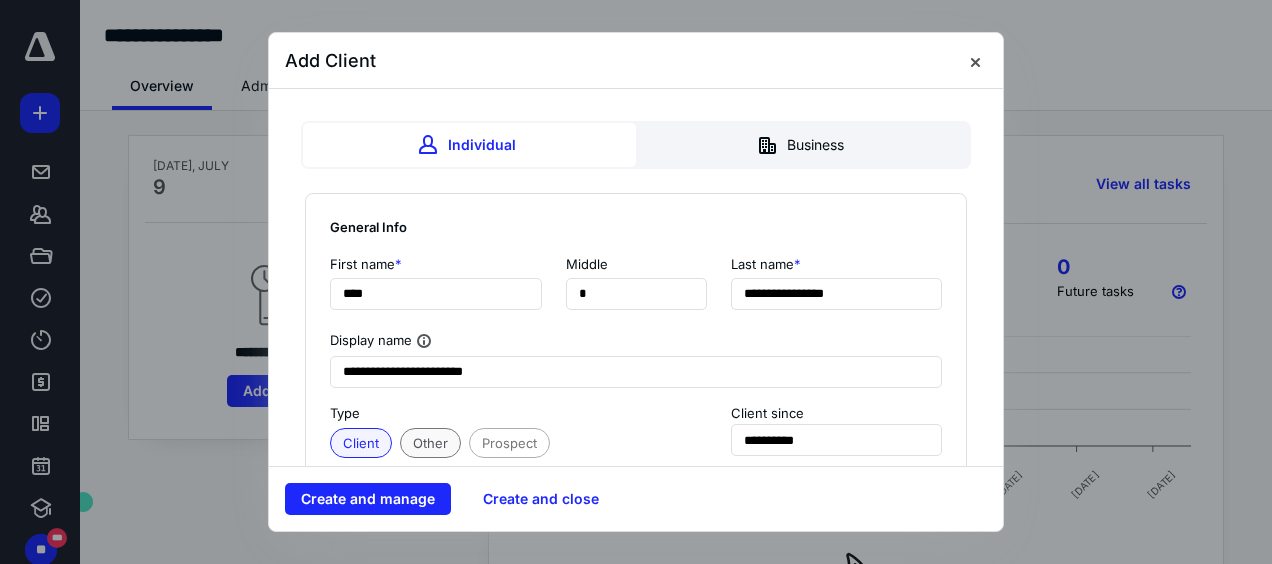 type 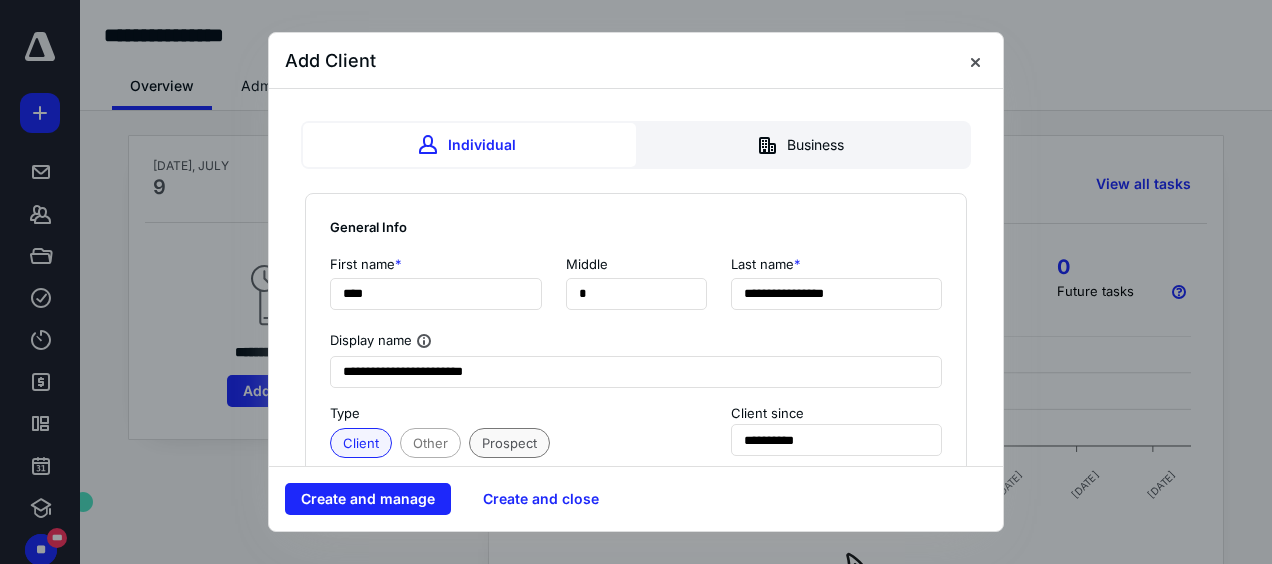 type 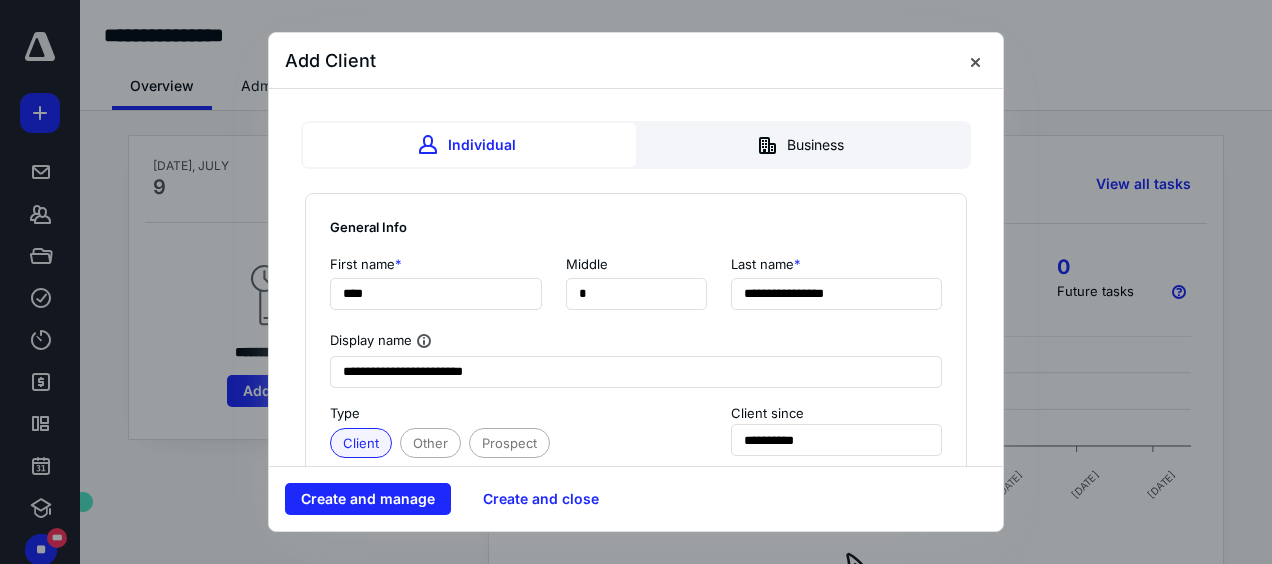 click on "**********" at bounding box center [636, 1167] 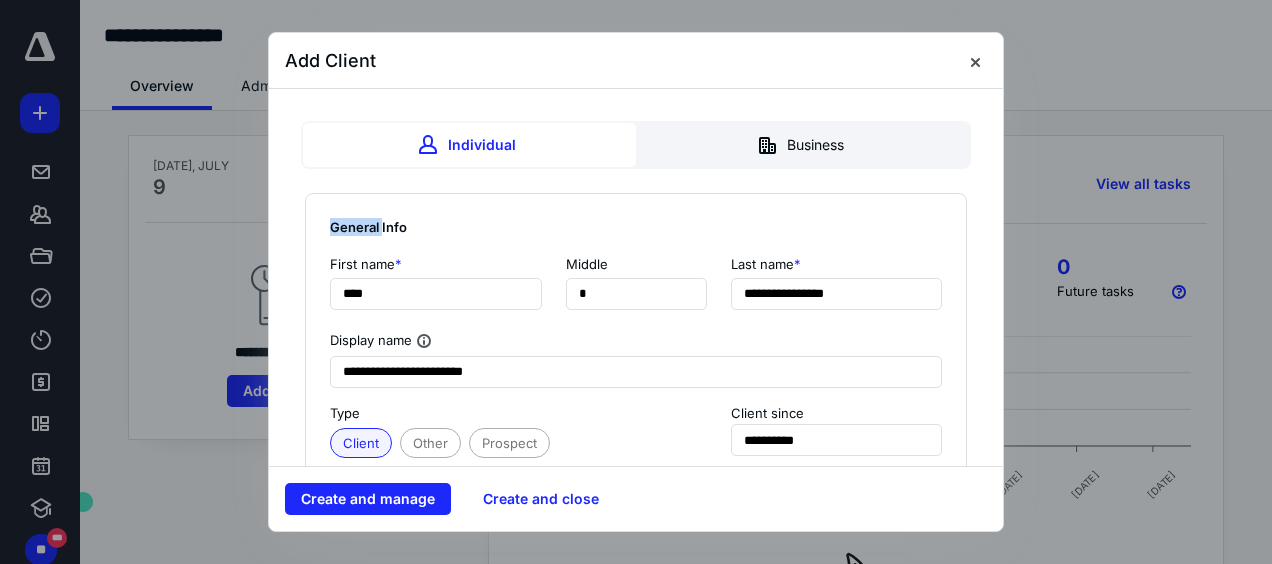 click on "**********" at bounding box center (636, 1167) 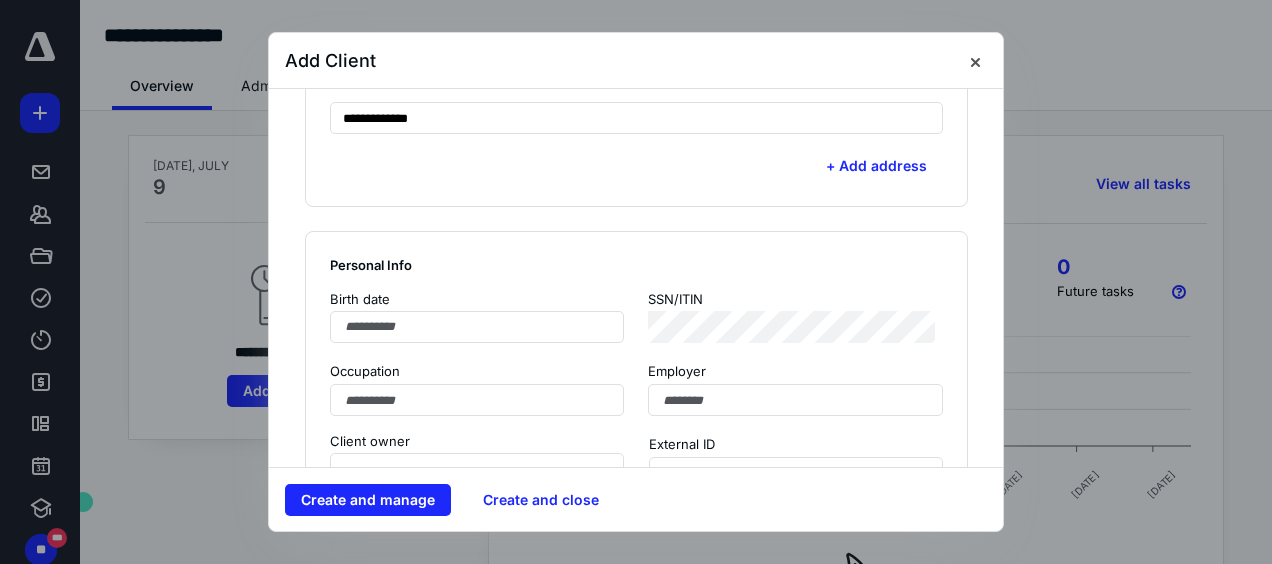 scroll, scrollTop: 1102, scrollLeft: 0, axis: vertical 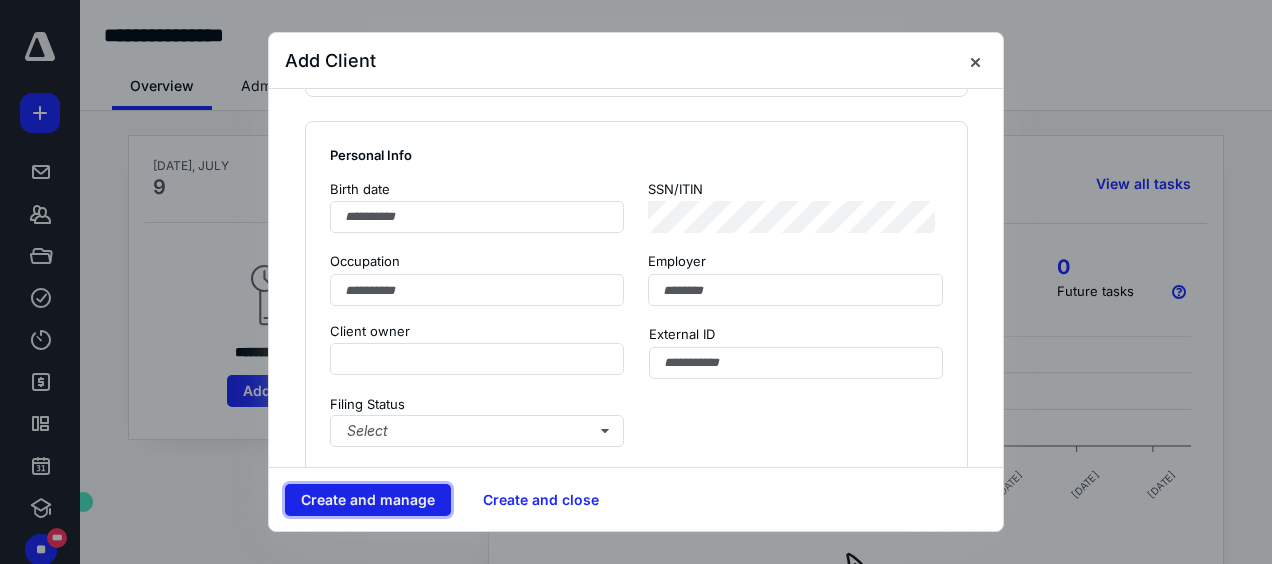 click on "Create and manage" at bounding box center [368, 500] 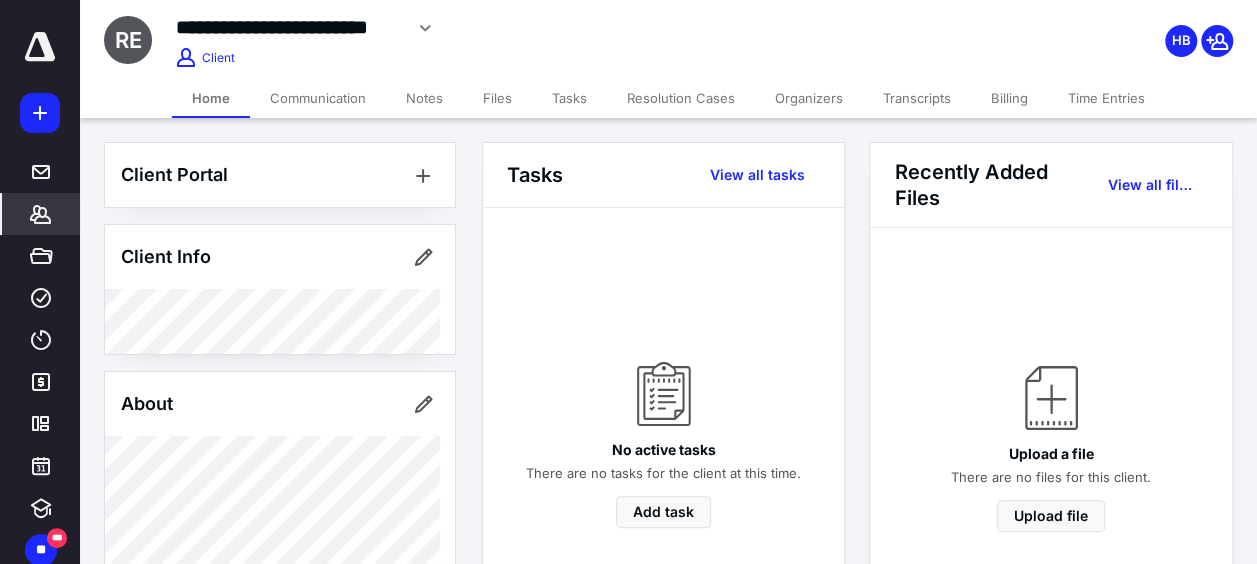 click 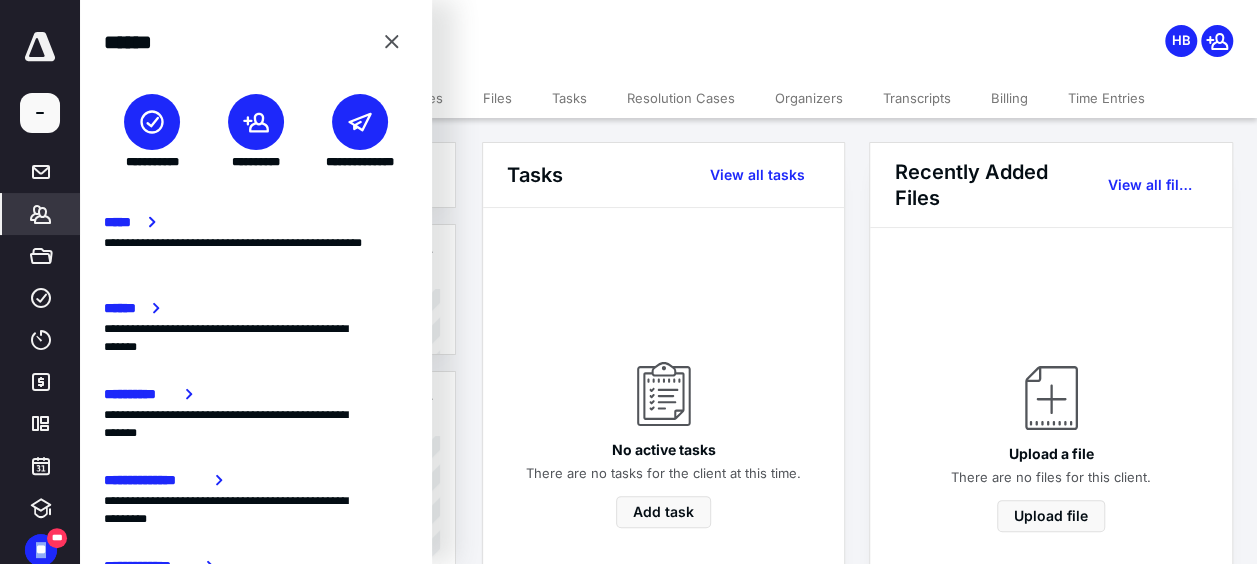 click 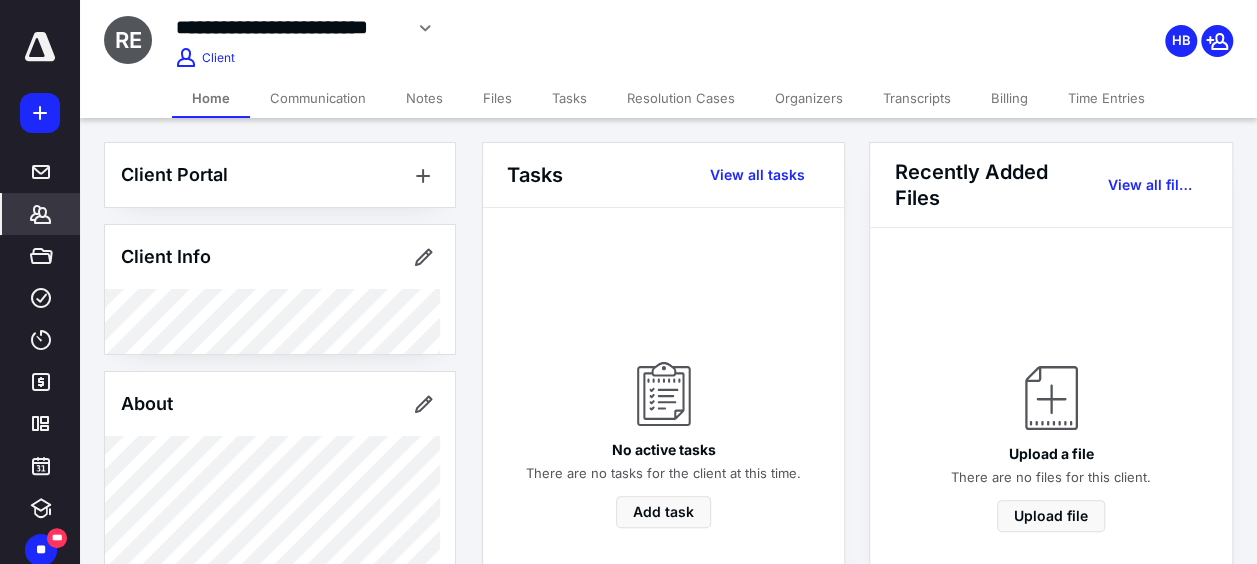 drag, startPoint x: 43, startPoint y: 118, endPoint x: 20, endPoint y: 126, distance: 24.351591 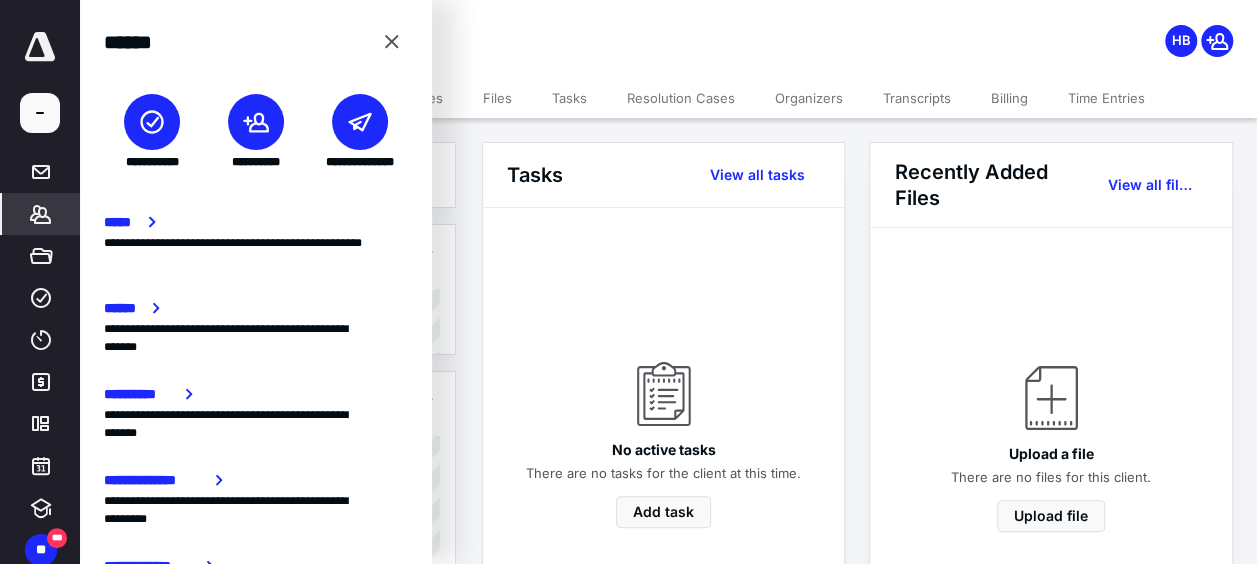 click at bounding box center [256, 122] 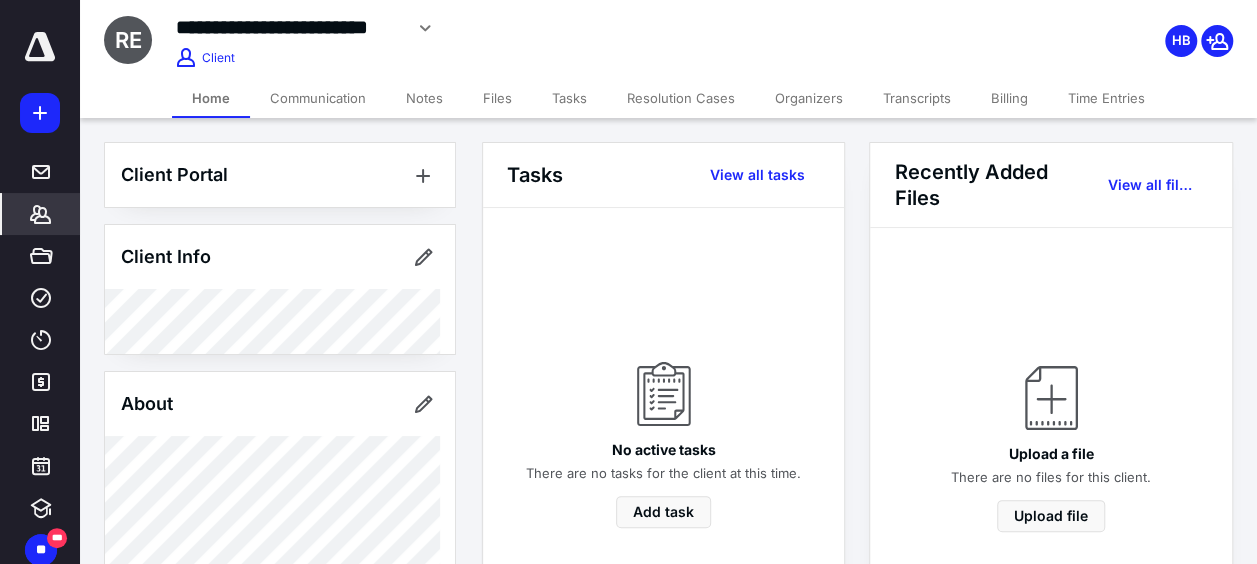 click on "**********" at bounding box center [628, 824] 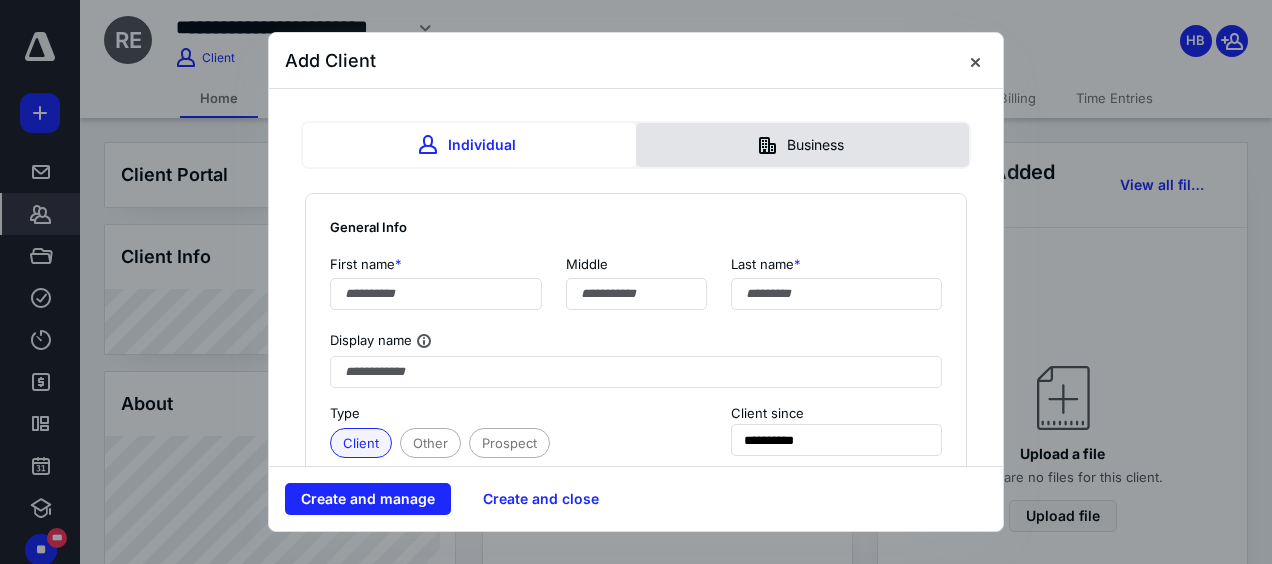 click on "Business" at bounding box center [802, 145] 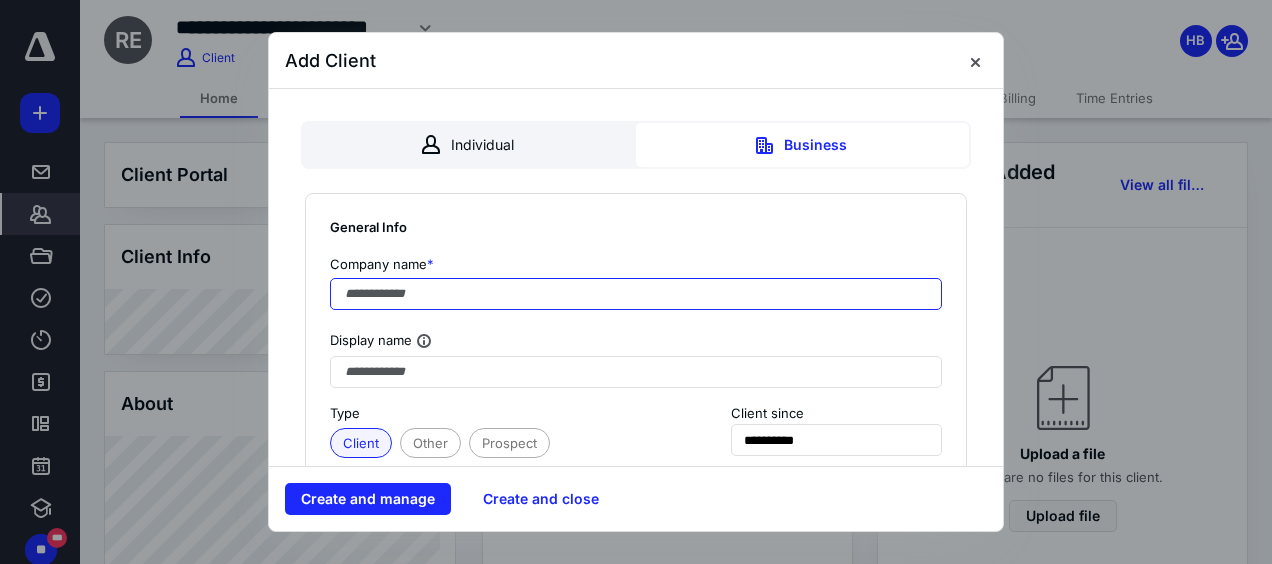 click at bounding box center (636, 294) 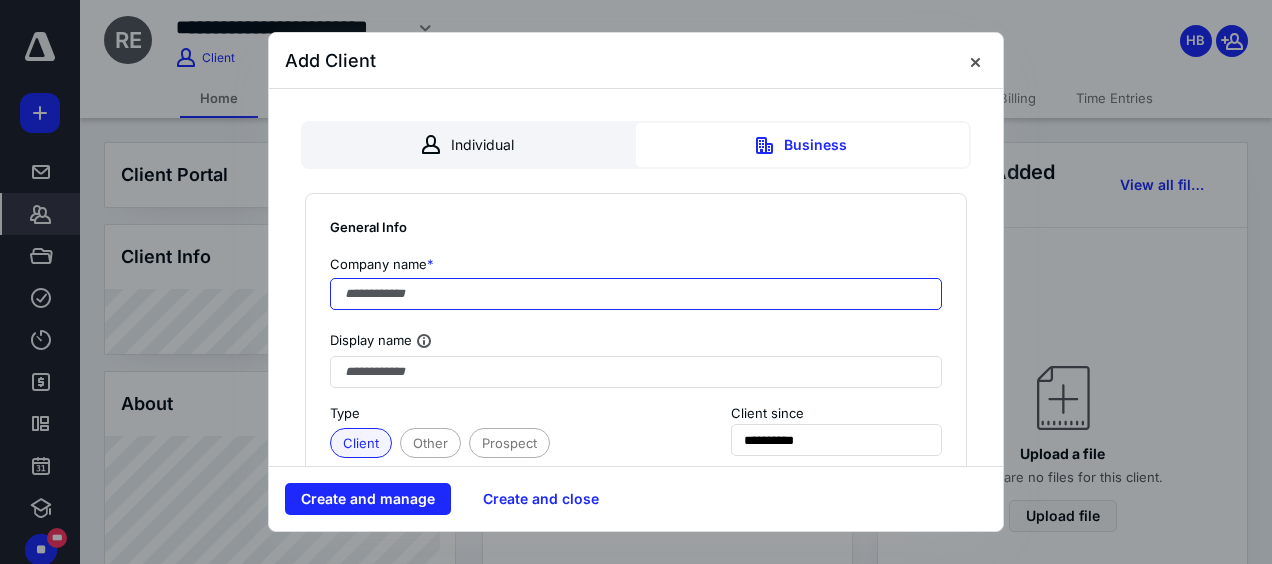 type on "**********" 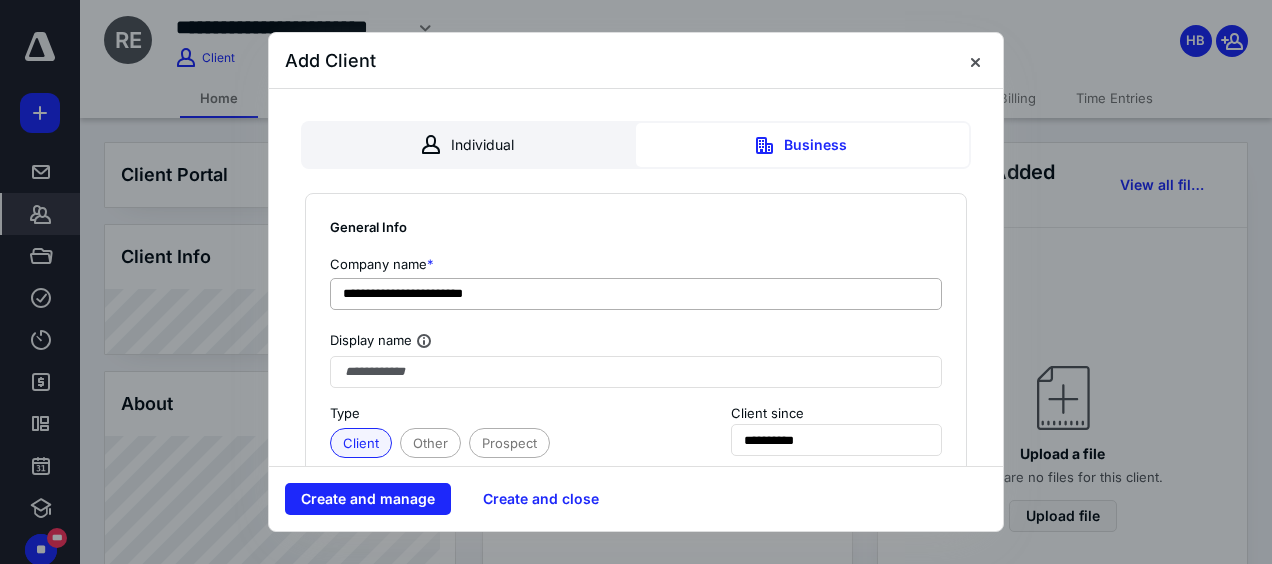 type on "**********" 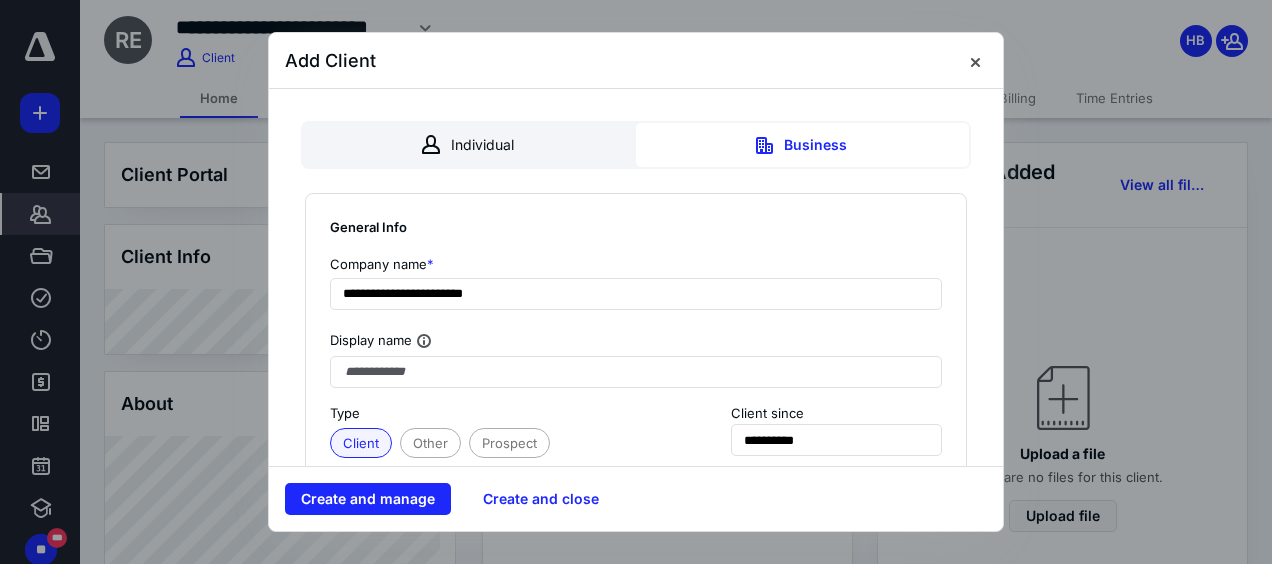 type 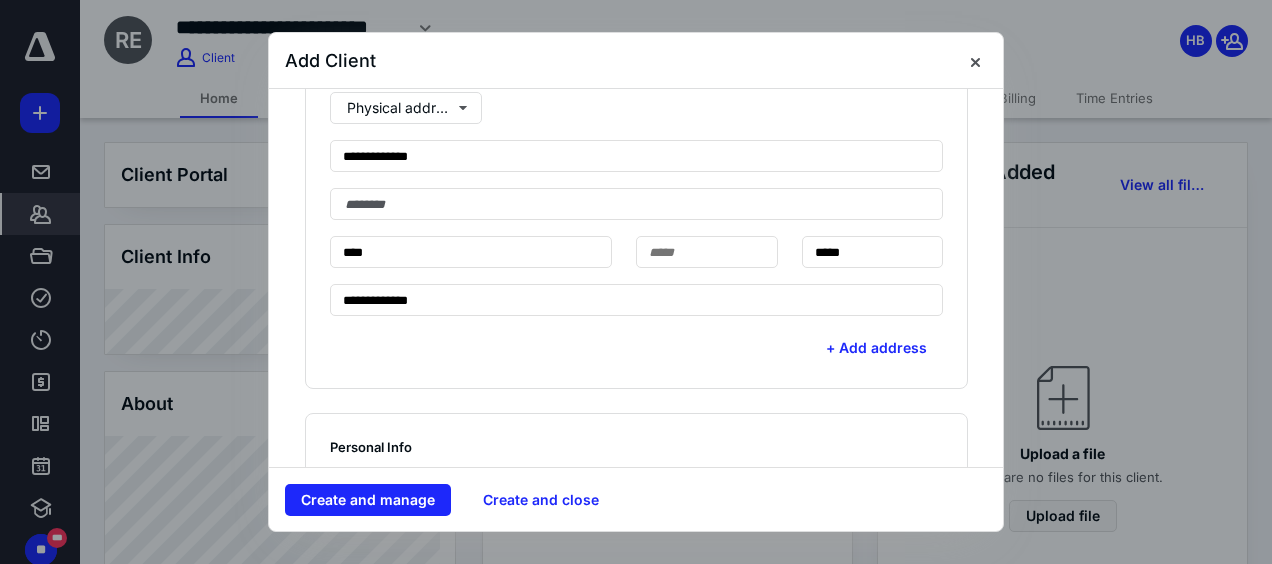 scroll, scrollTop: 920, scrollLeft: 0, axis: vertical 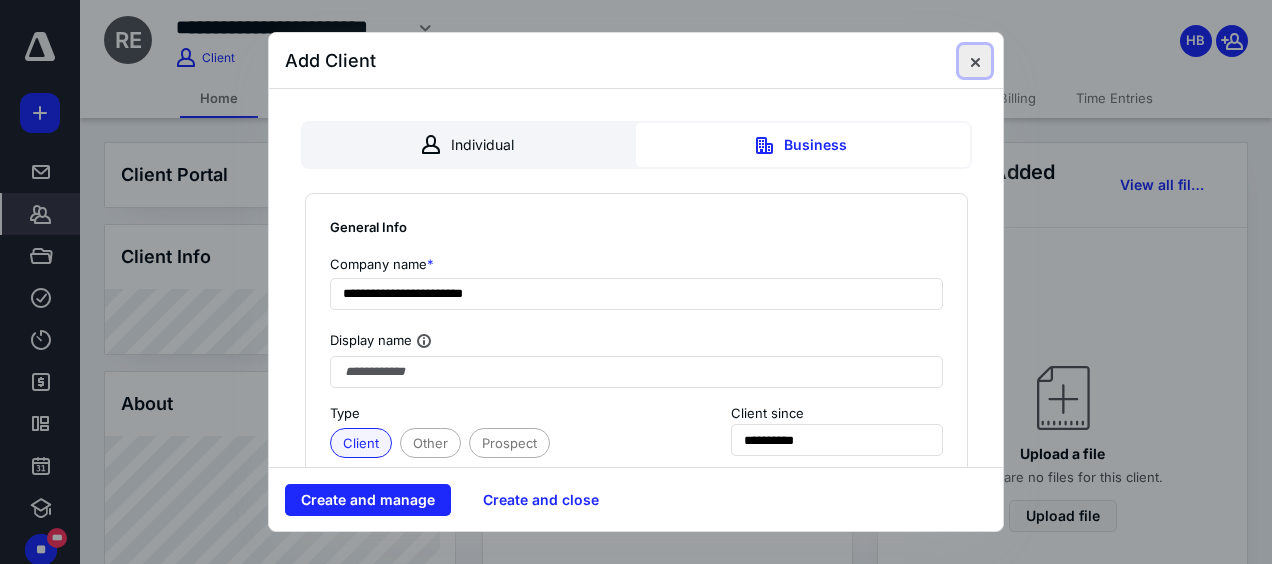 click at bounding box center [975, 61] 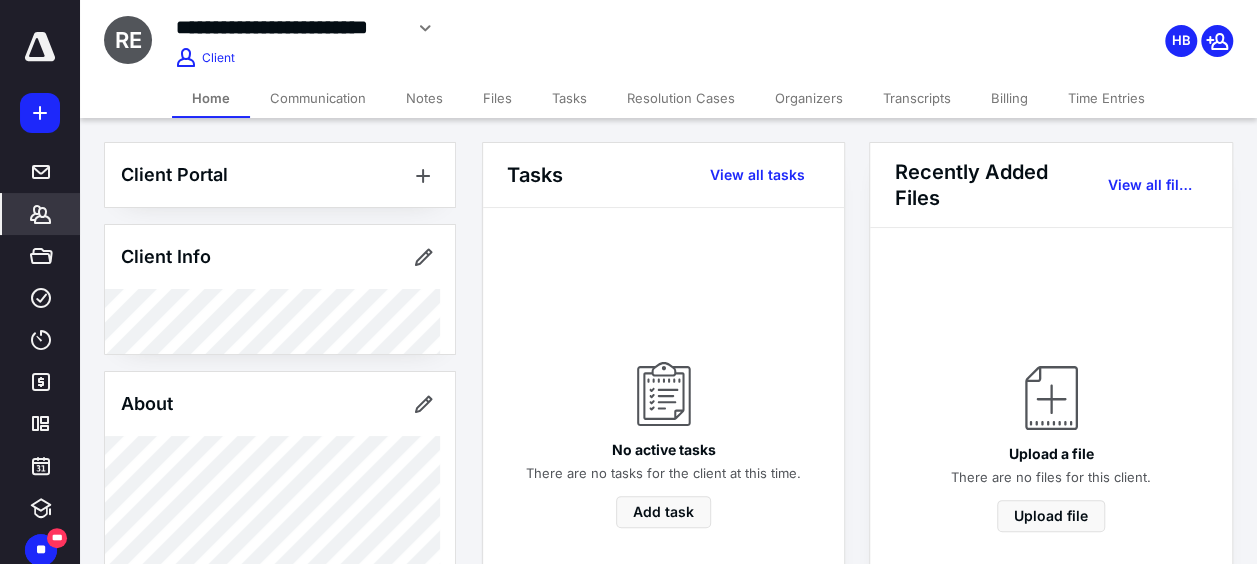 click 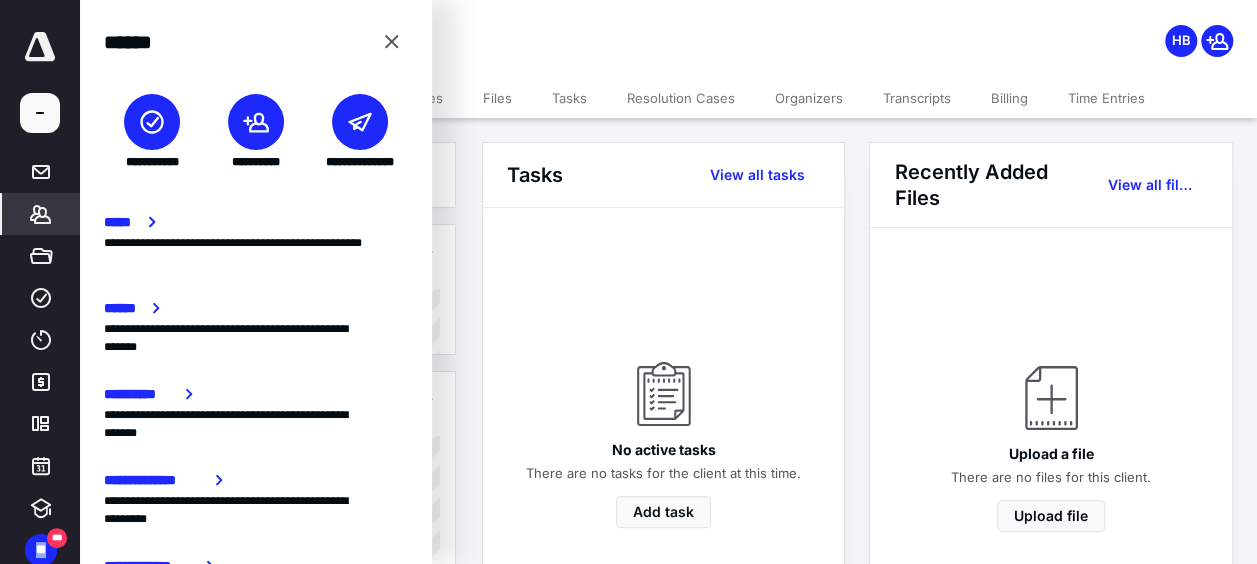 click 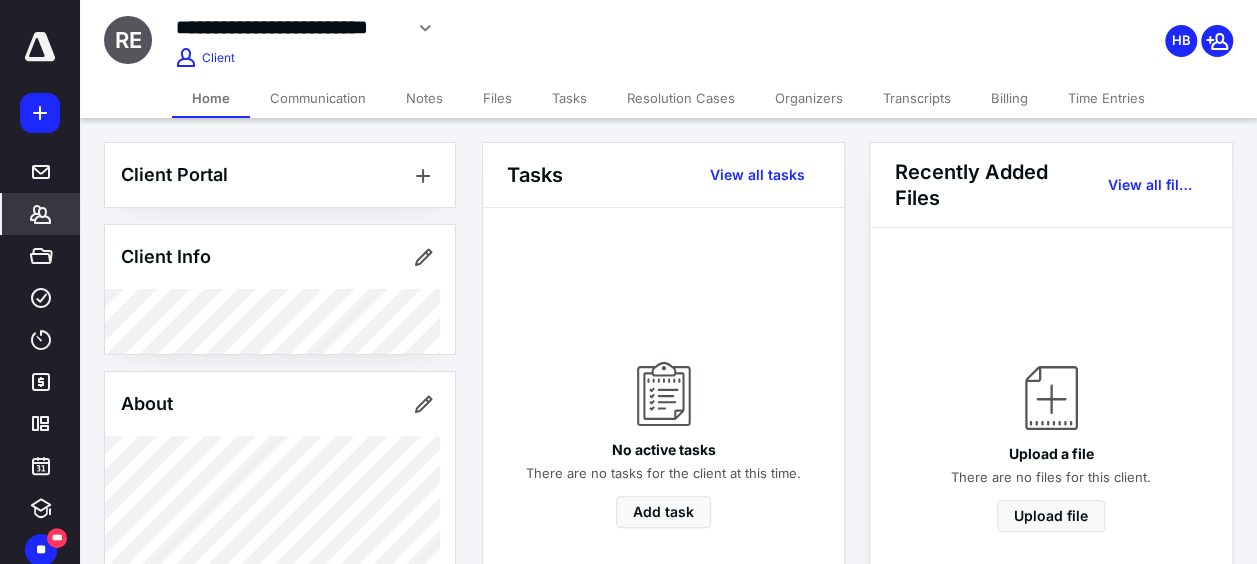 drag, startPoint x: 32, startPoint y: 113, endPoint x: 38, endPoint y: 103, distance: 11.661903 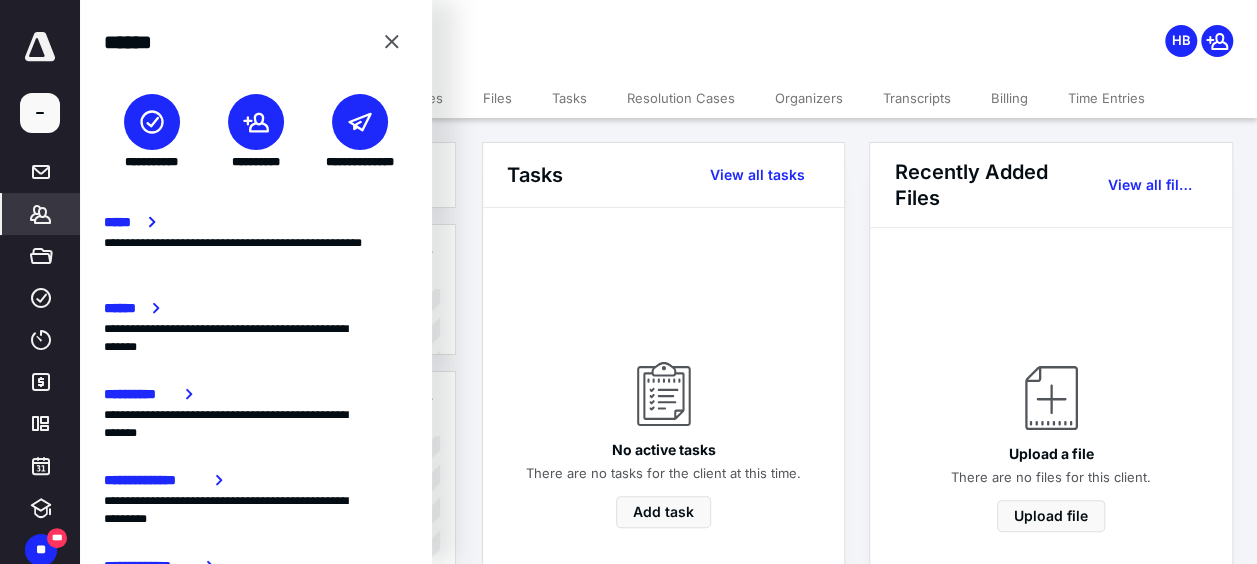 click 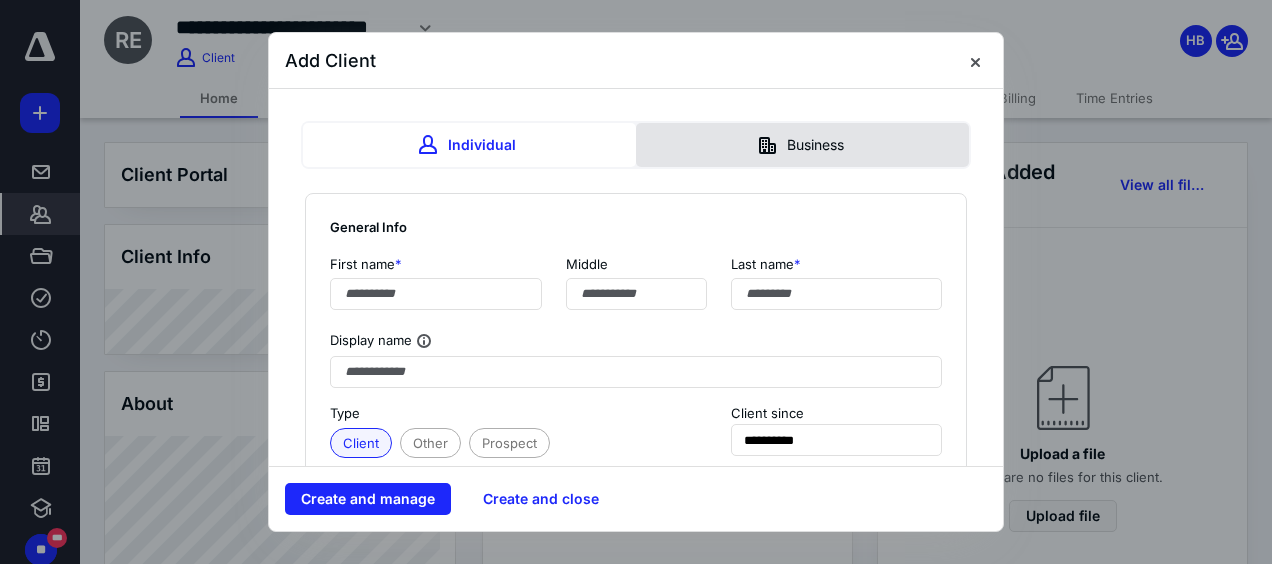 click on "Business" at bounding box center (802, 145) 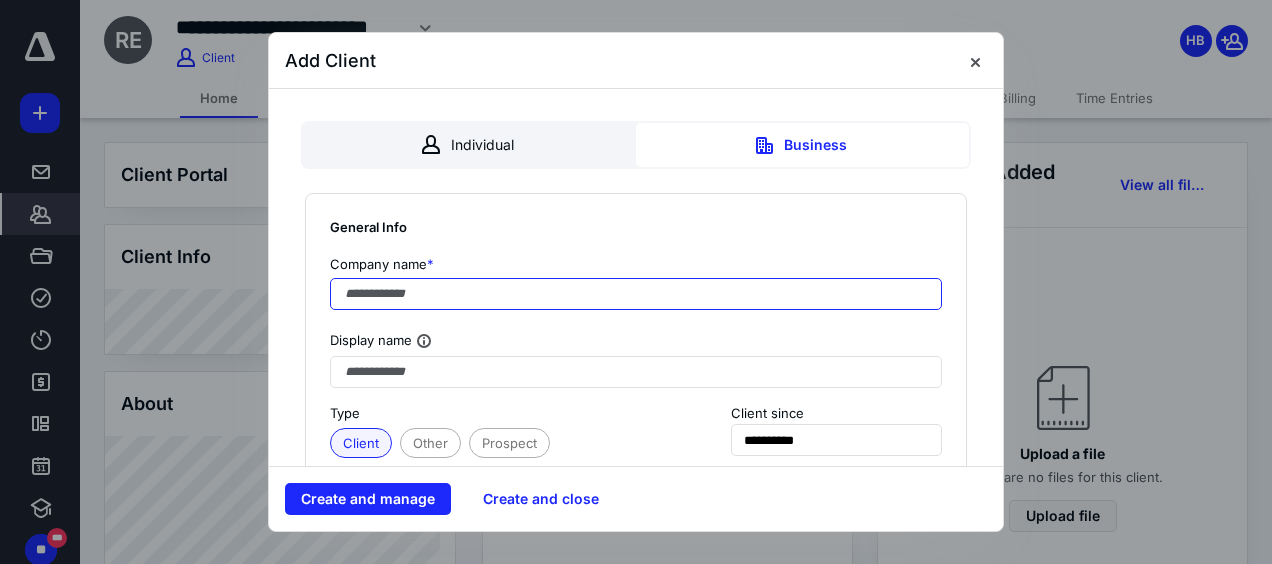 click at bounding box center (636, 294) 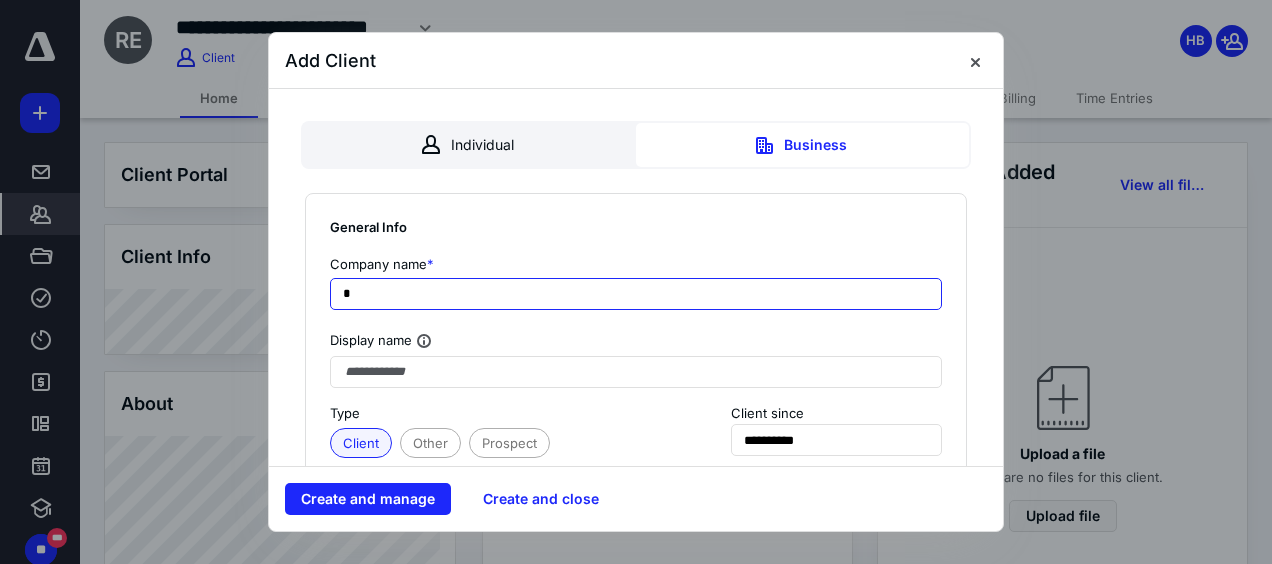 type on "**********" 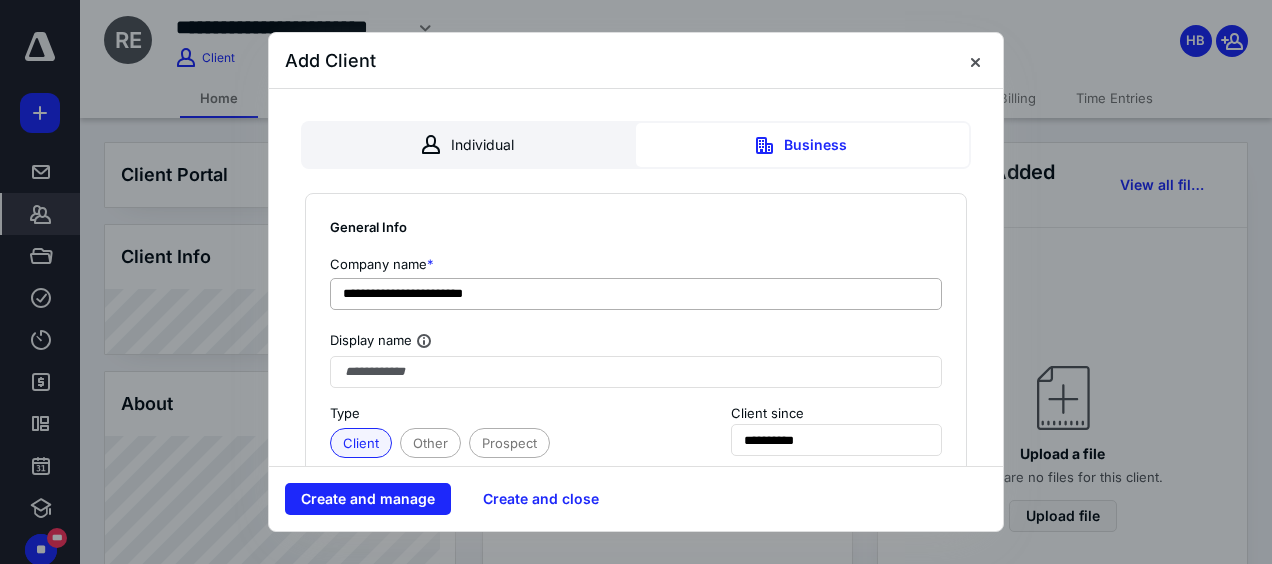 type on "**********" 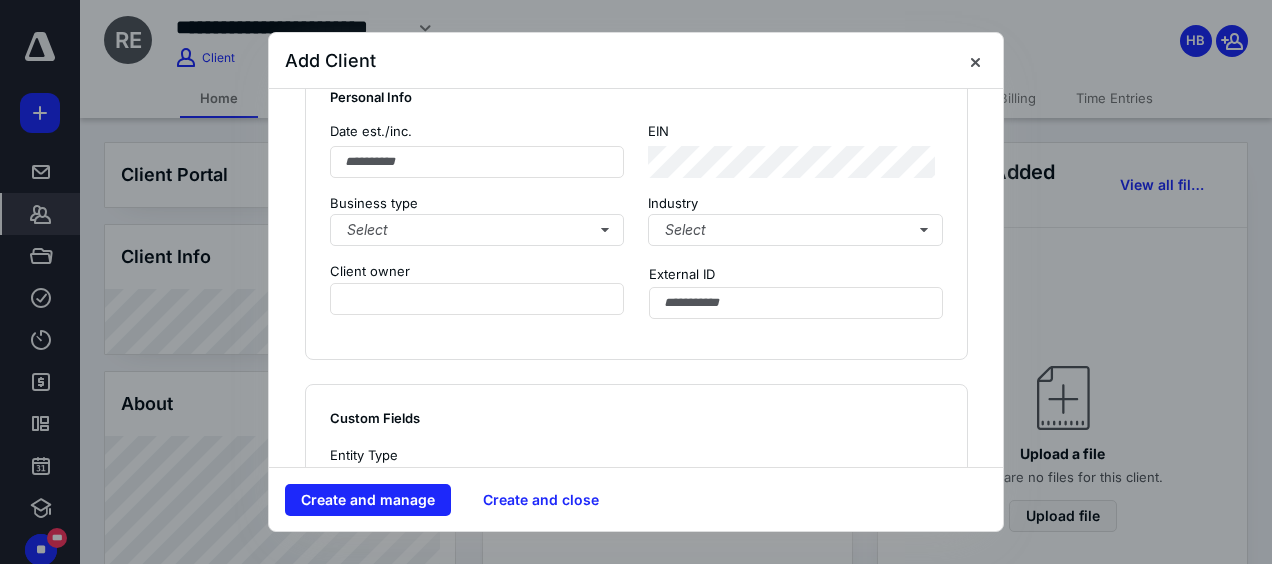 scroll, scrollTop: 1165, scrollLeft: 0, axis: vertical 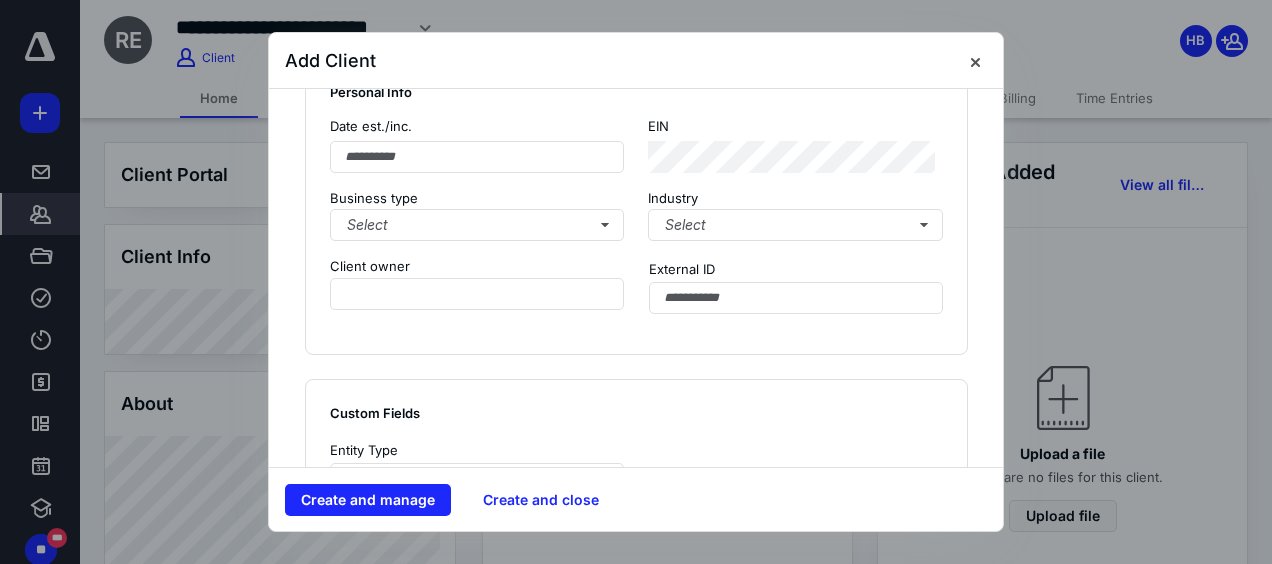 type 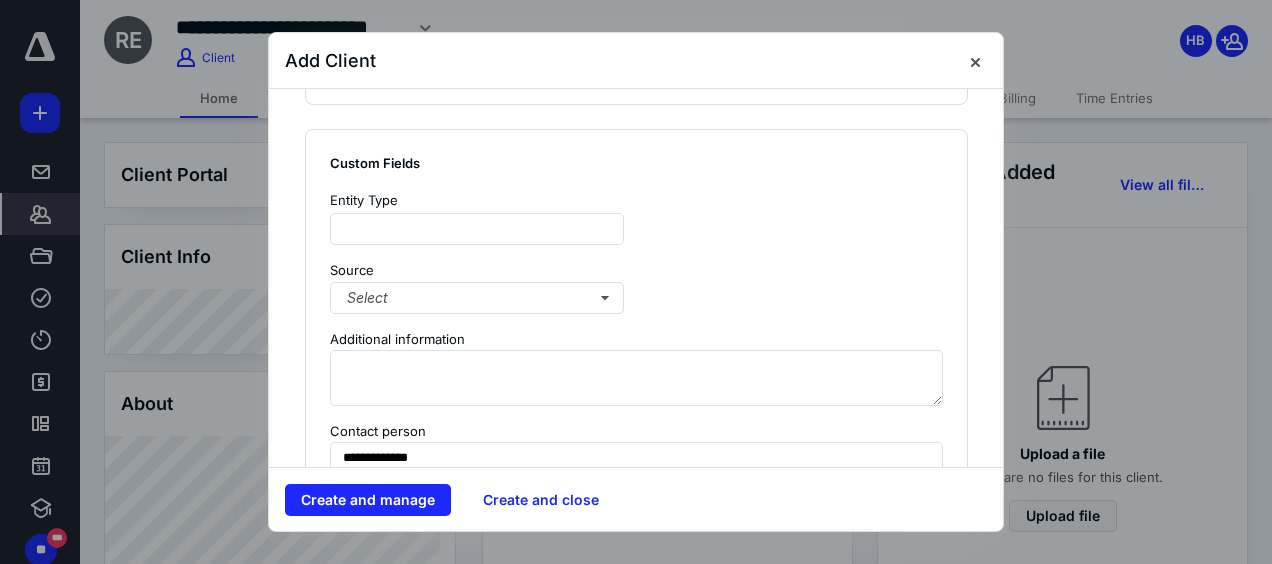scroll, scrollTop: 1441, scrollLeft: 0, axis: vertical 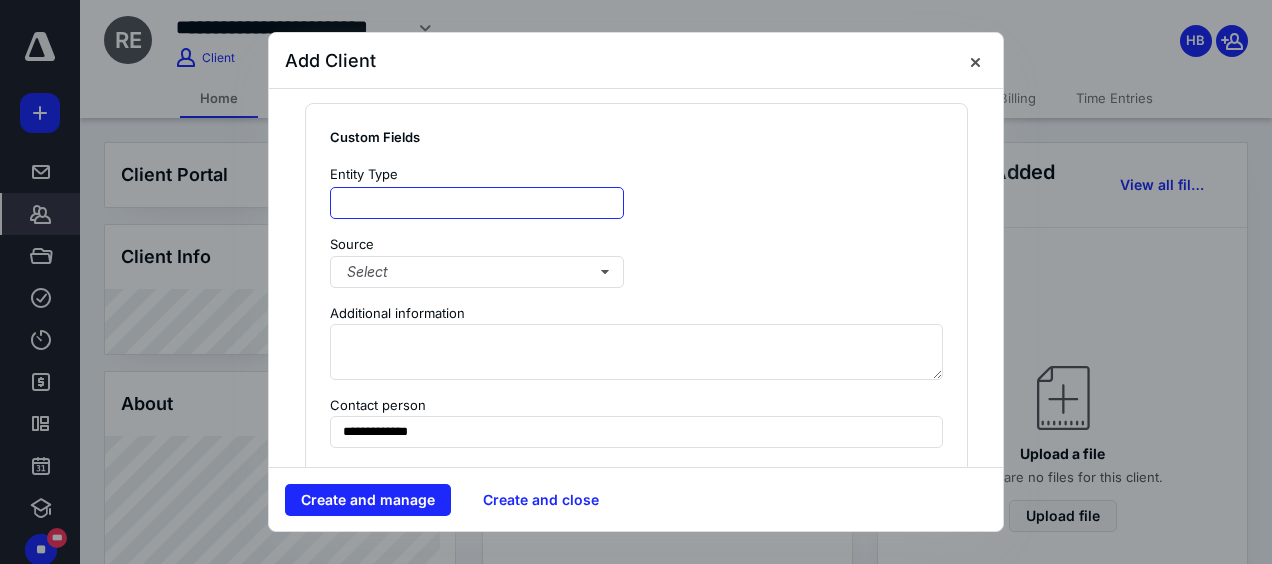 click at bounding box center [477, 203] 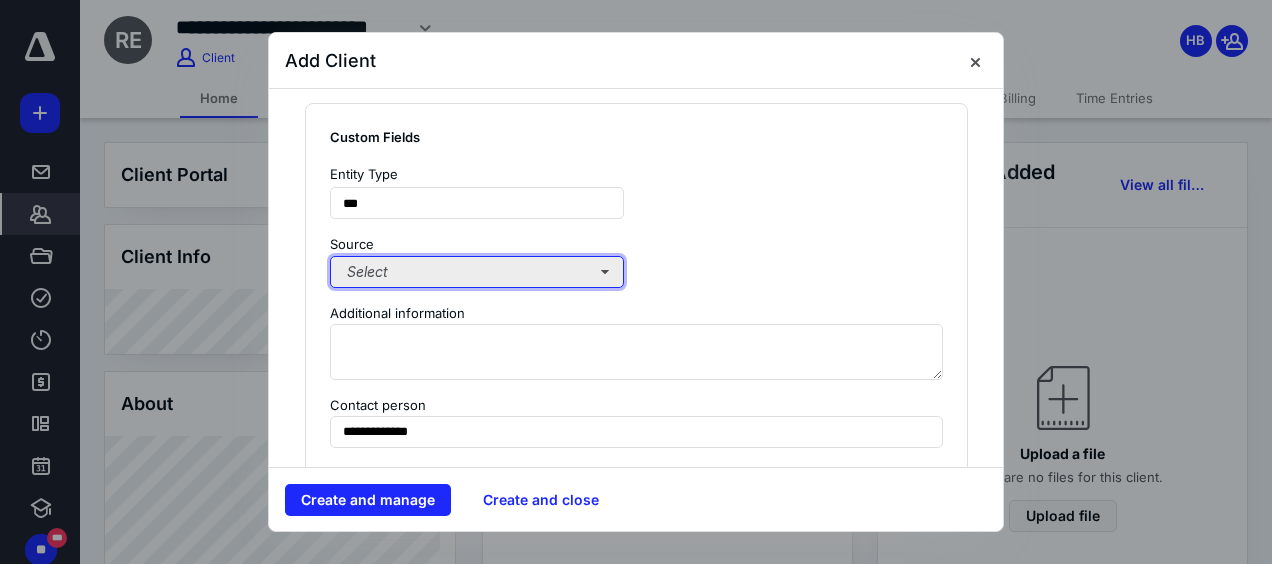 click on "Select" at bounding box center [477, 272] 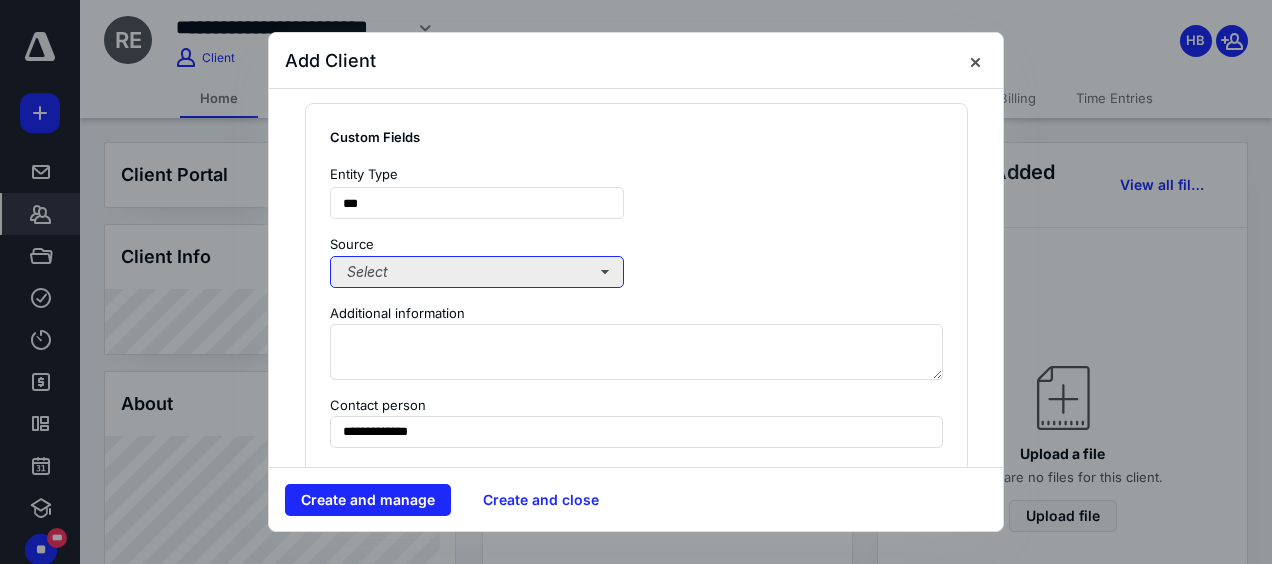 click on "Select" at bounding box center (477, 272) 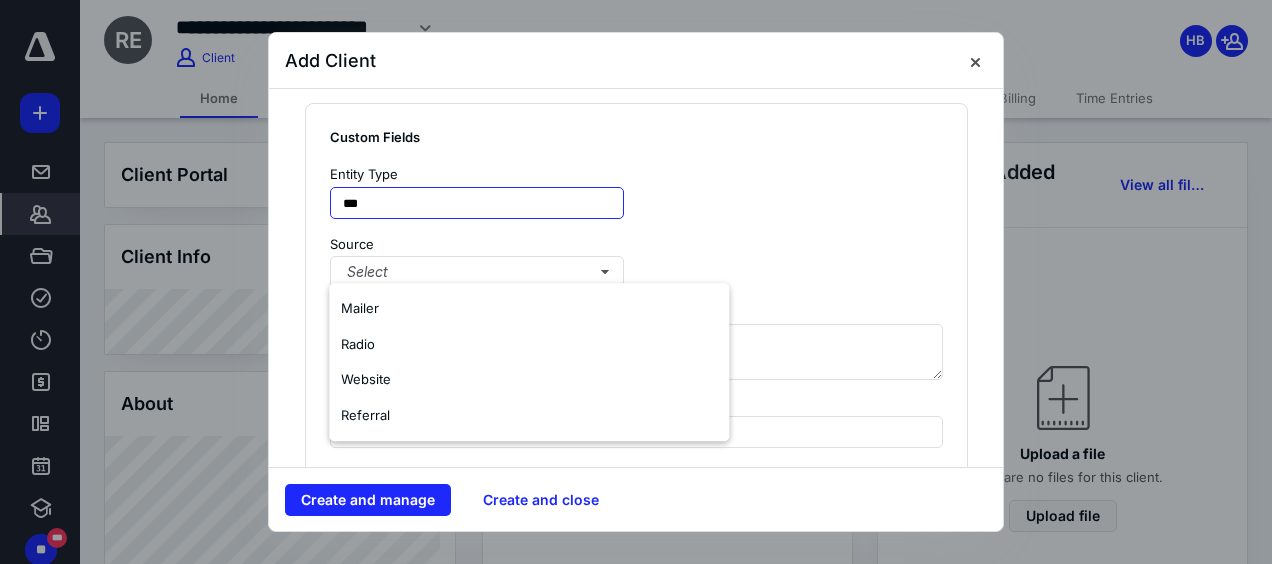click on "**" at bounding box center (477, 203) 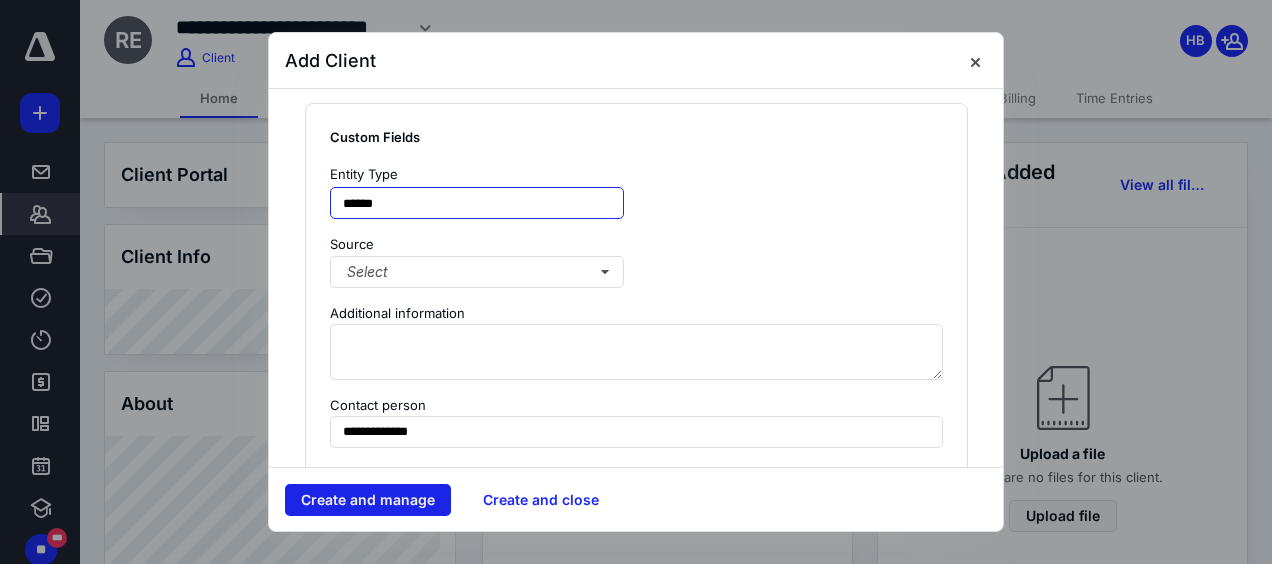 type on "******" 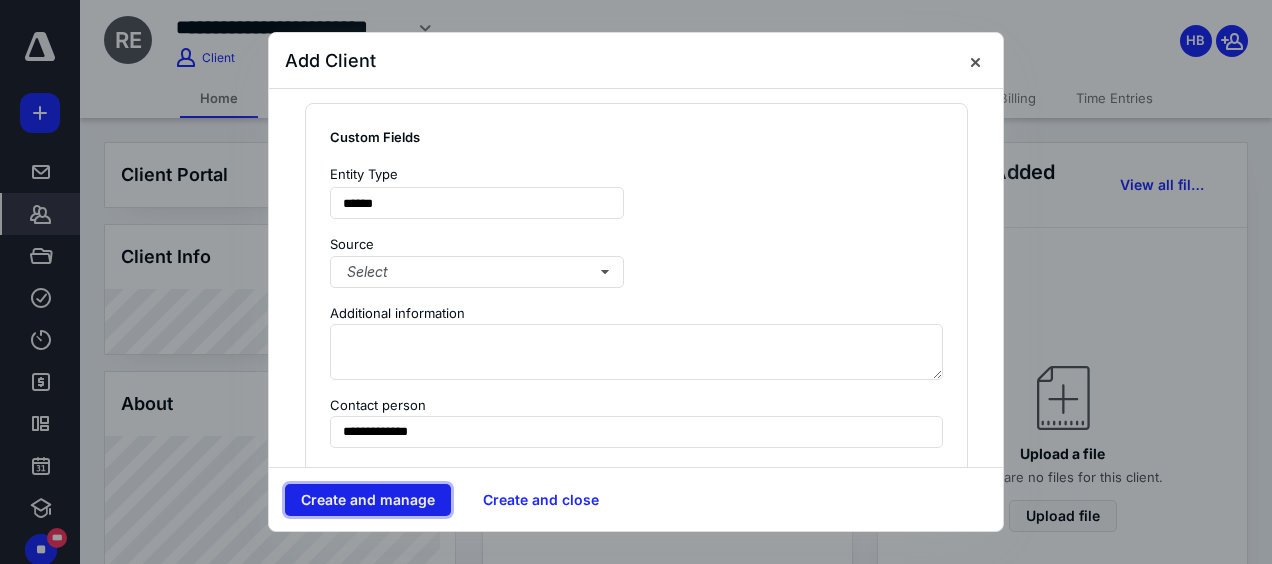 click on "Create and manage" at bounding box center (368, 500) 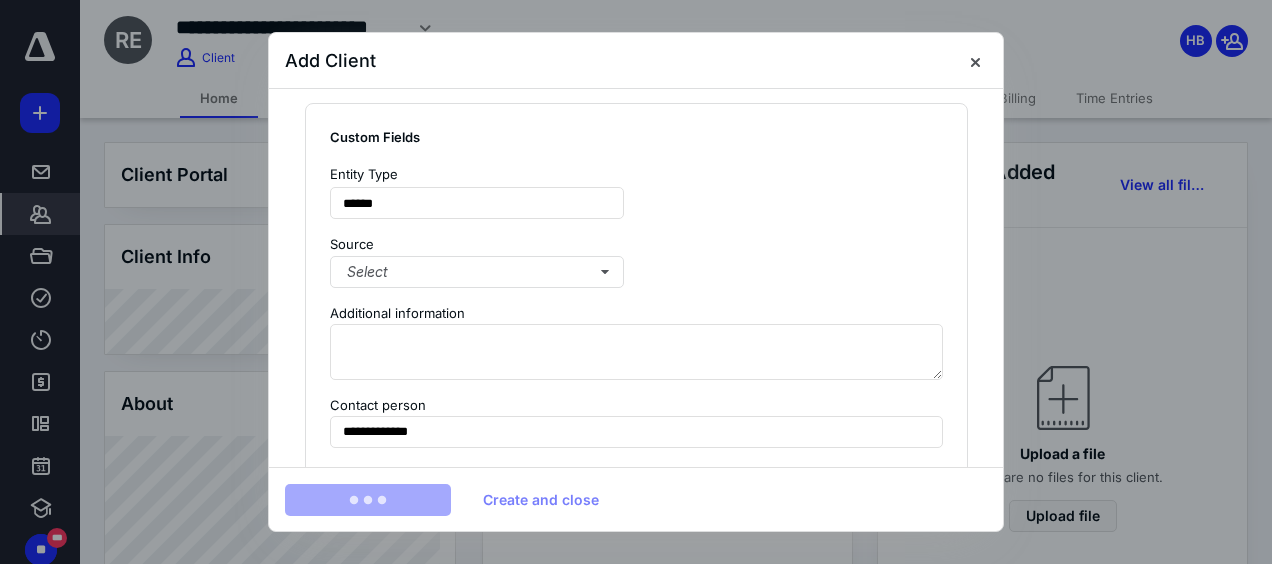 click at bounding box center (368, 500) 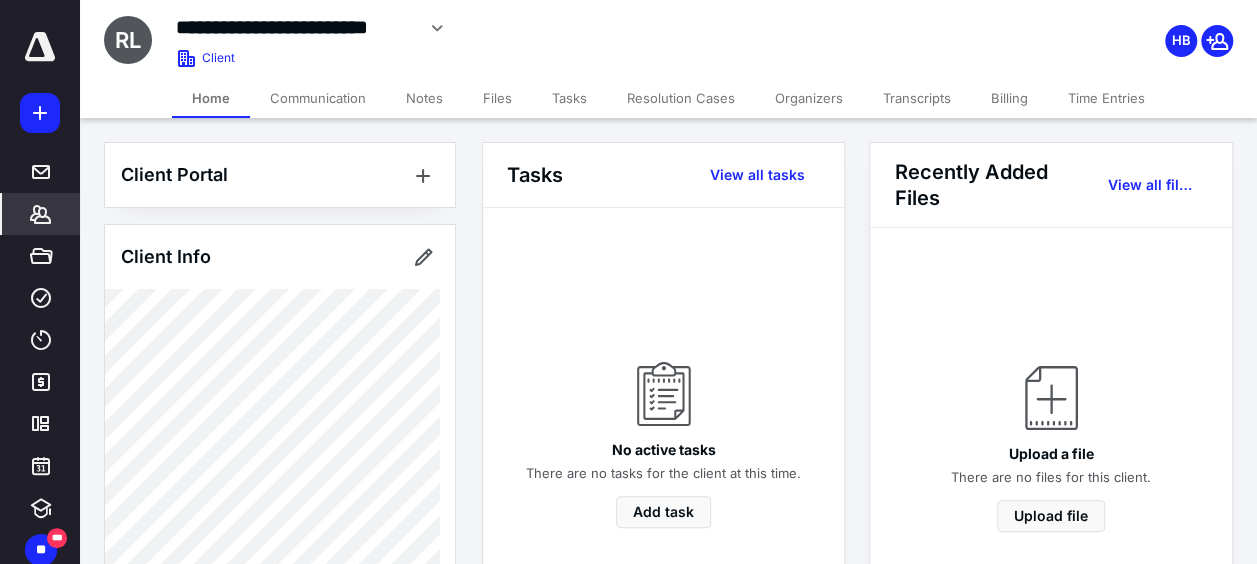 click on "Transcripts" at bounding box center (917, 98) 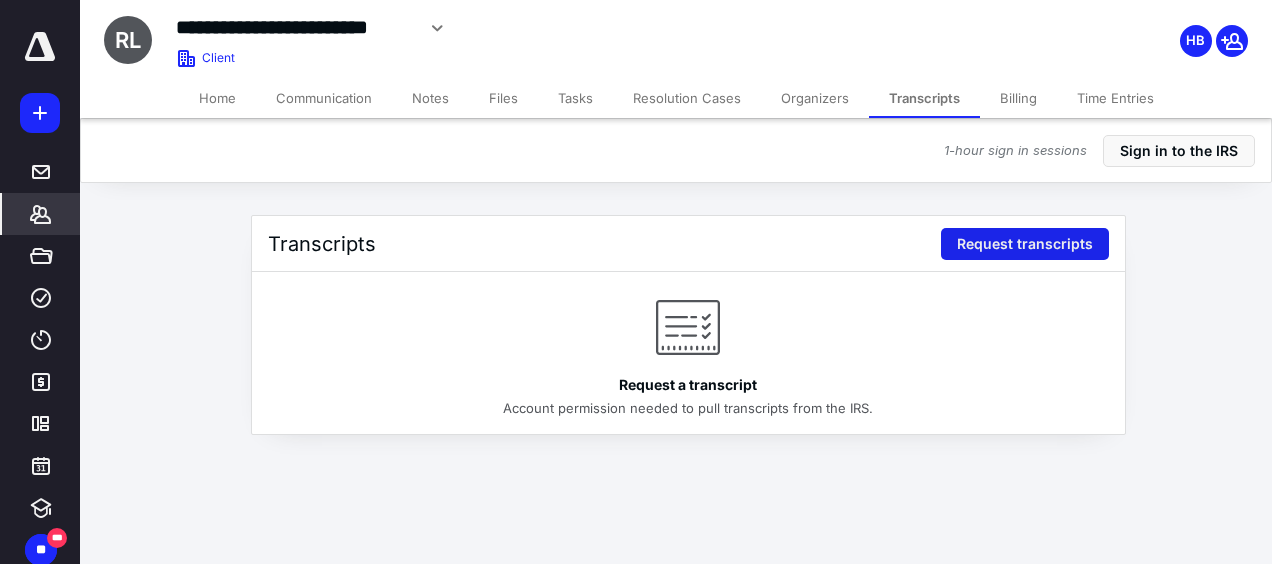 click on "Request transcripts" at bounding box center [1025, 244] 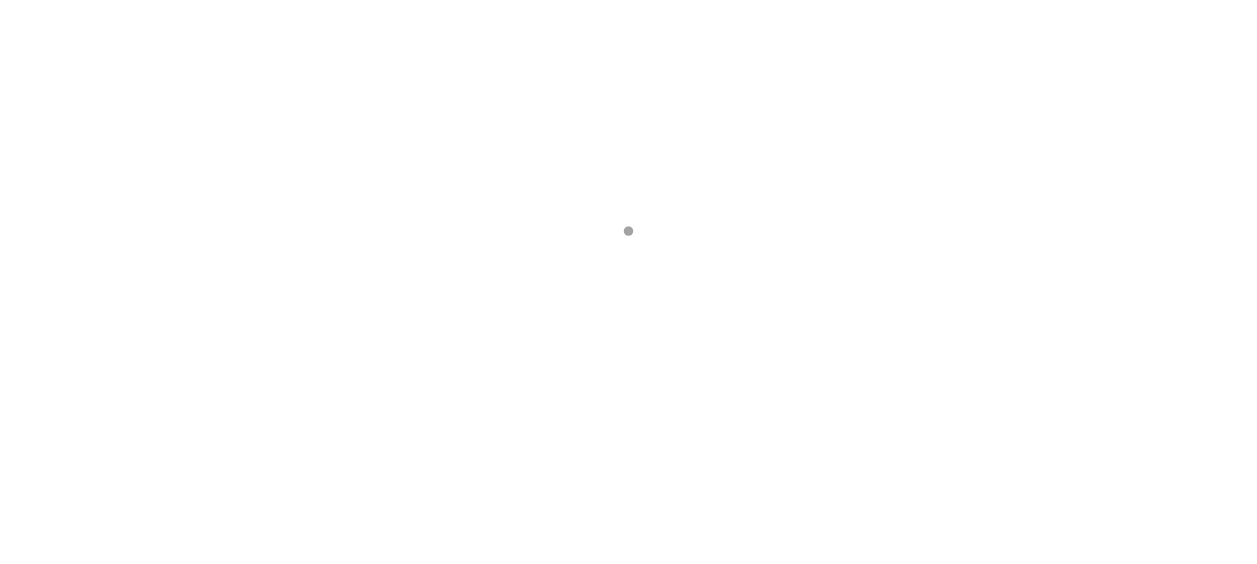 scroll, scrollTop: 0, scrollLeft: 0, axis: both 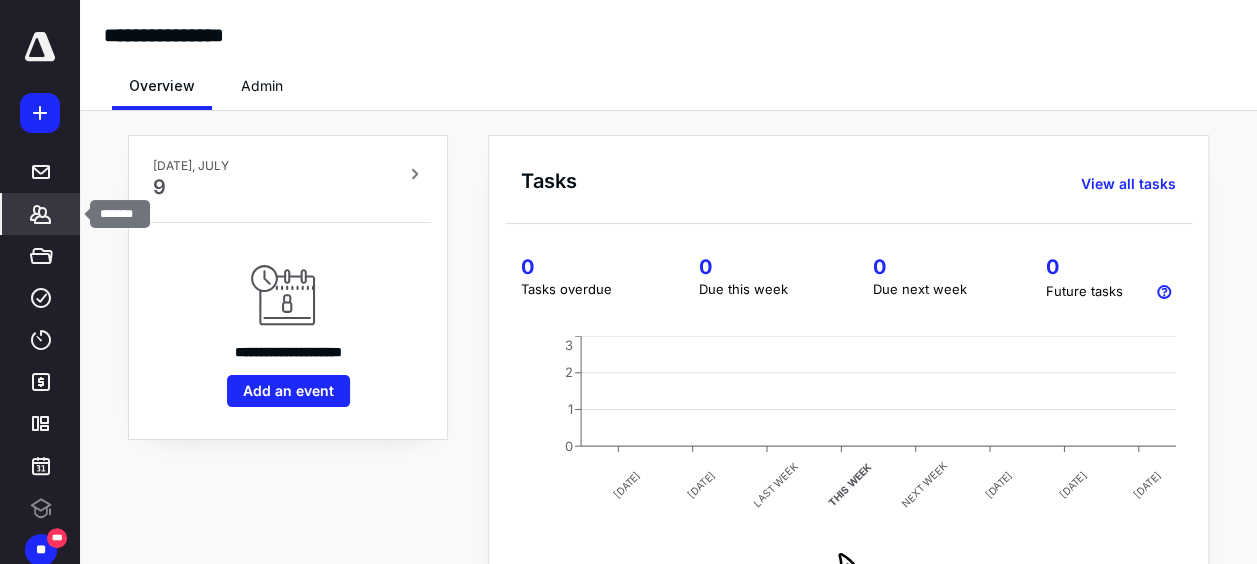 click on "*******" at bounding box center (41, 214) 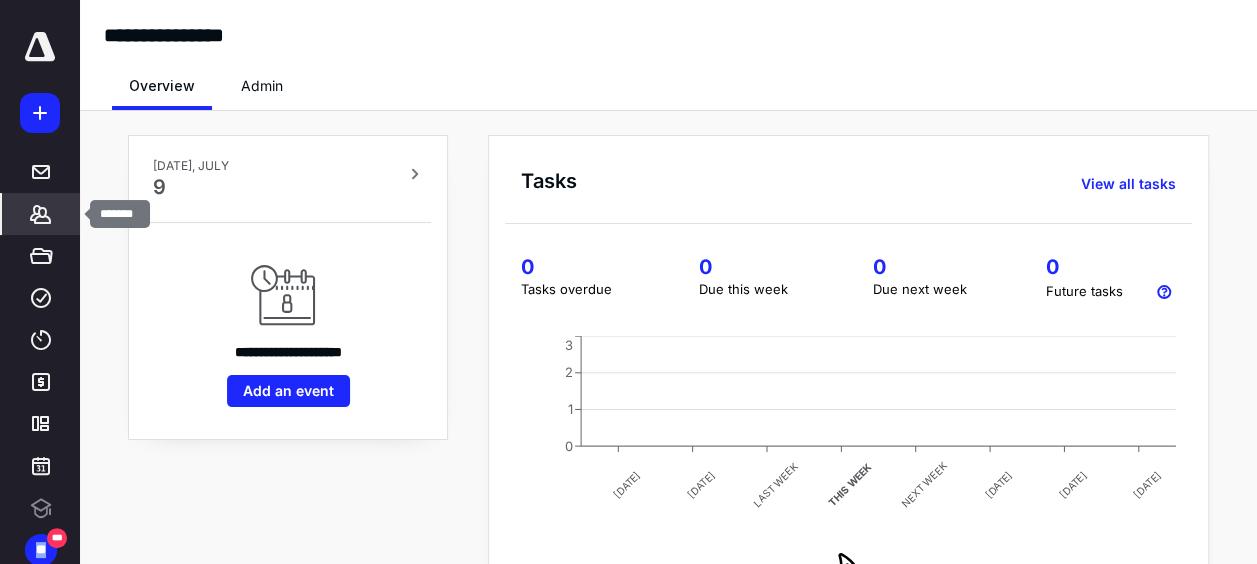 click on "*******" at bounding box center (41, 214) 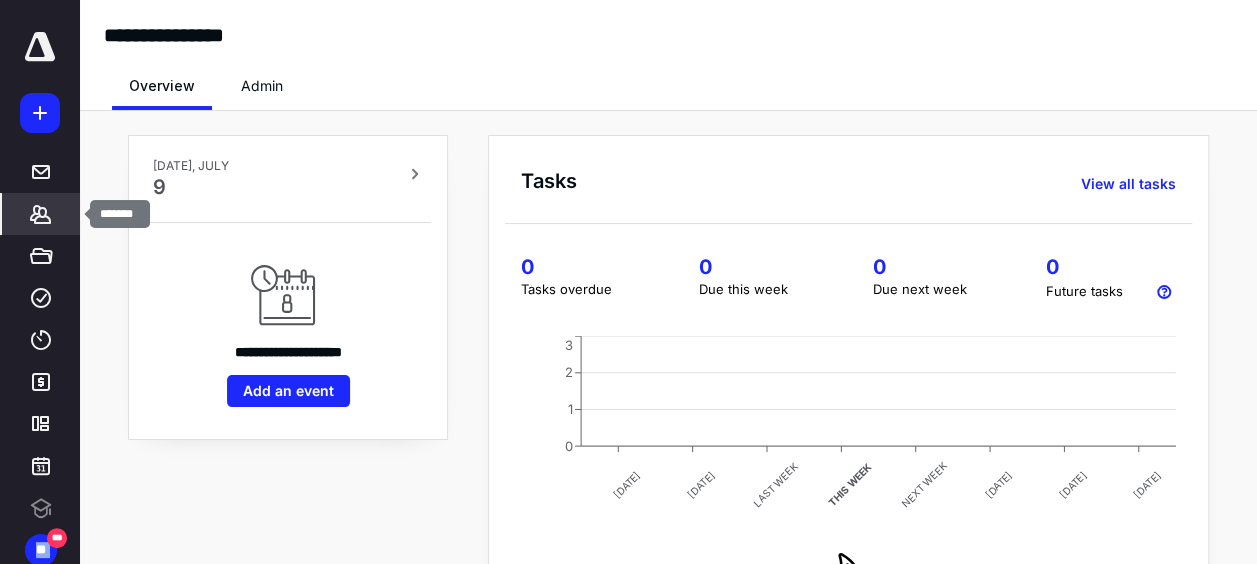 click on "*******" at bounding box center (41, 214) 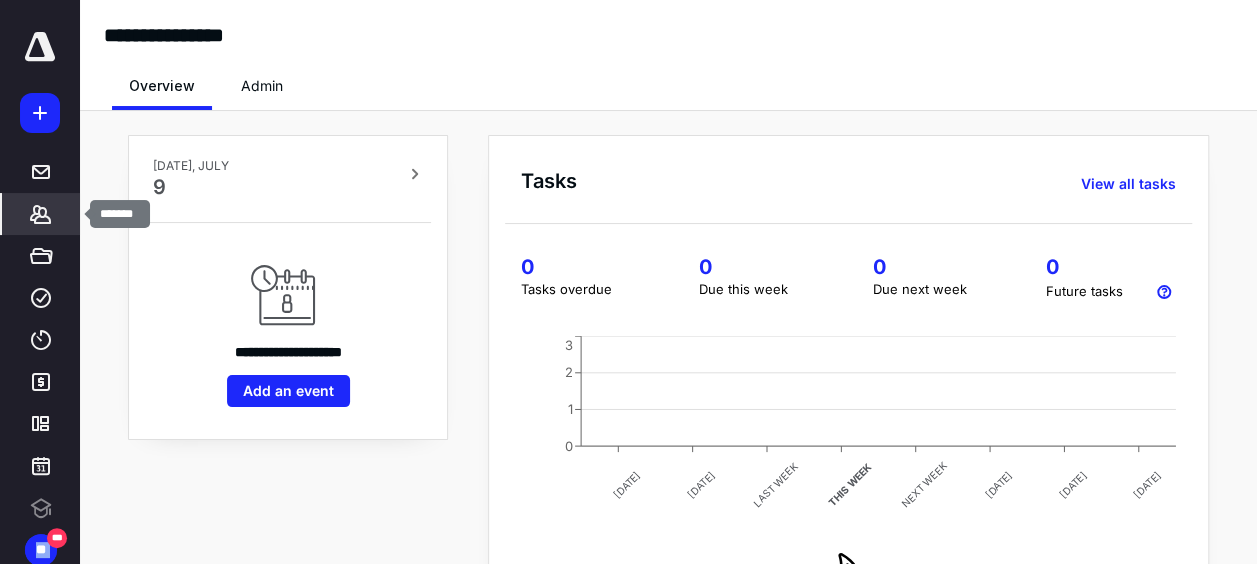click on "*******" at bounding box center [41, 214] 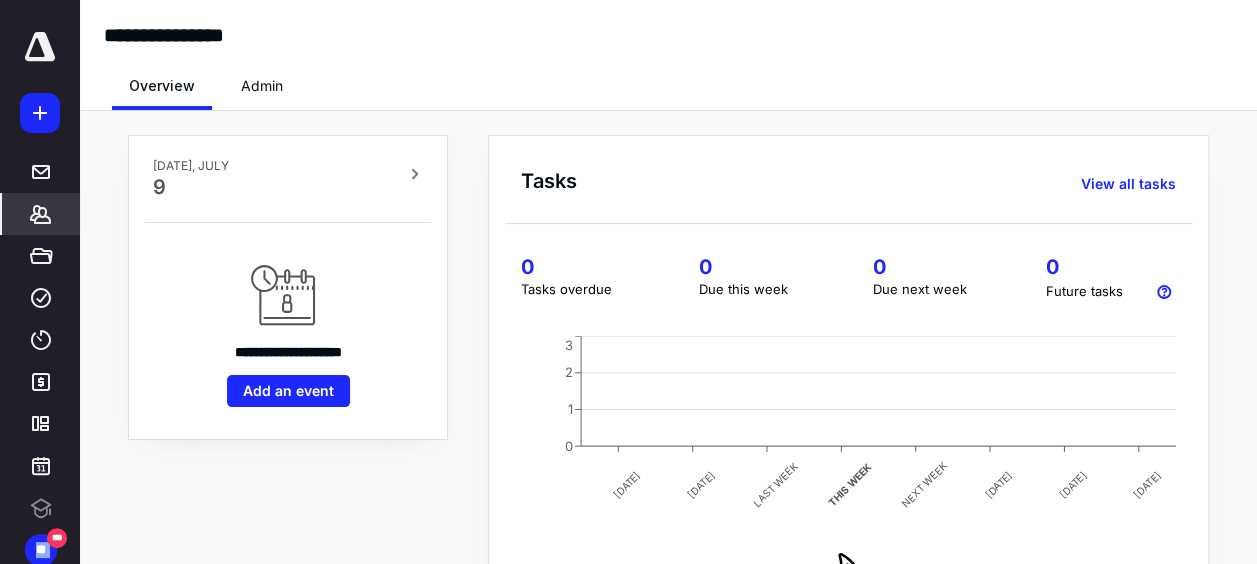 click on "*******" at bounding box center (41, 214) 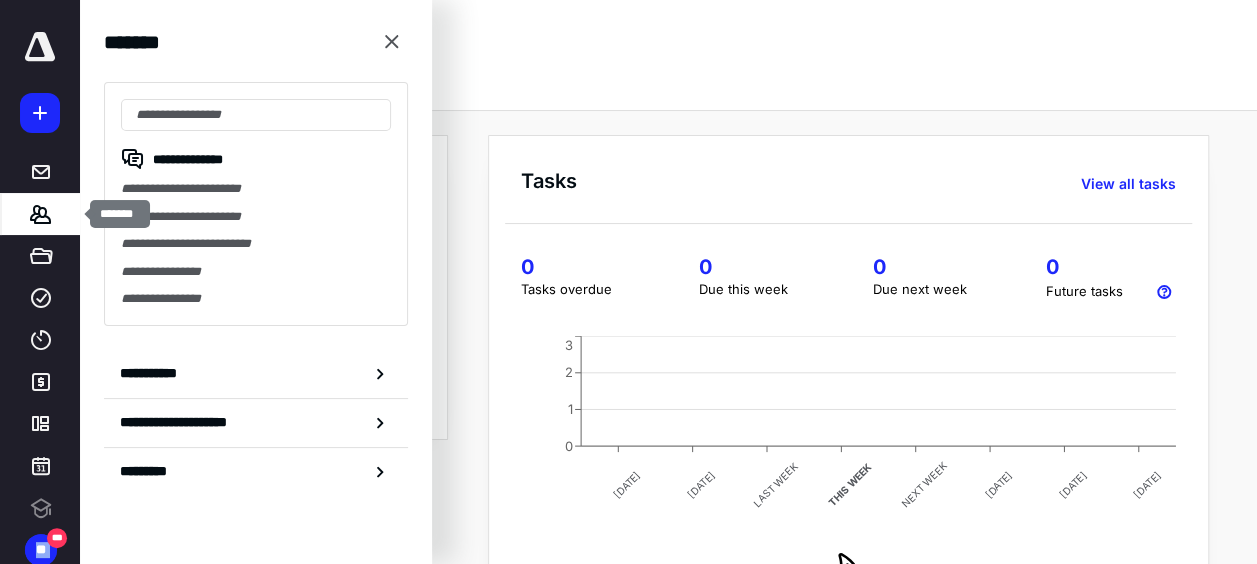 click on "*******" at bounding box center (41, 214) 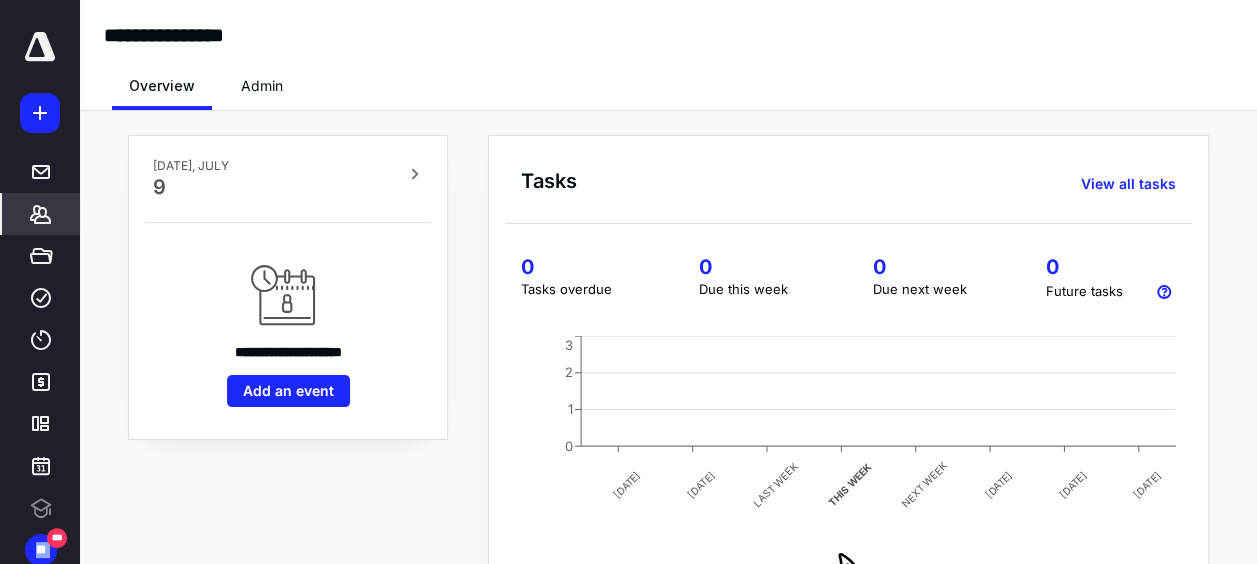 click on "*******" at bounding box center (41, 214) 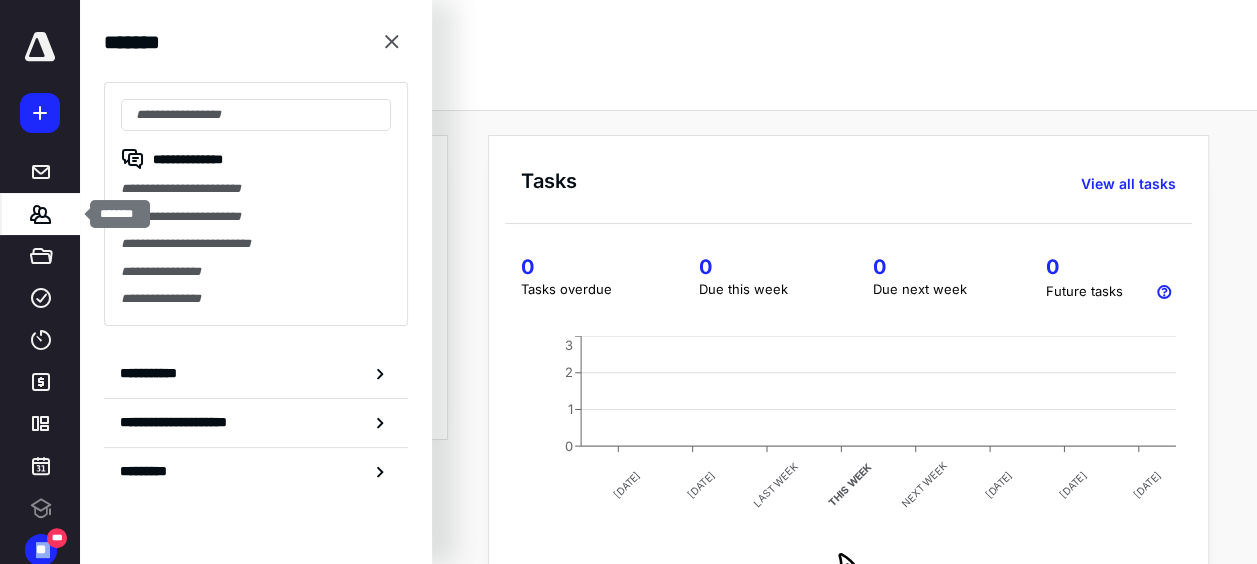 click on "*******" at bounding box center [41, 214] 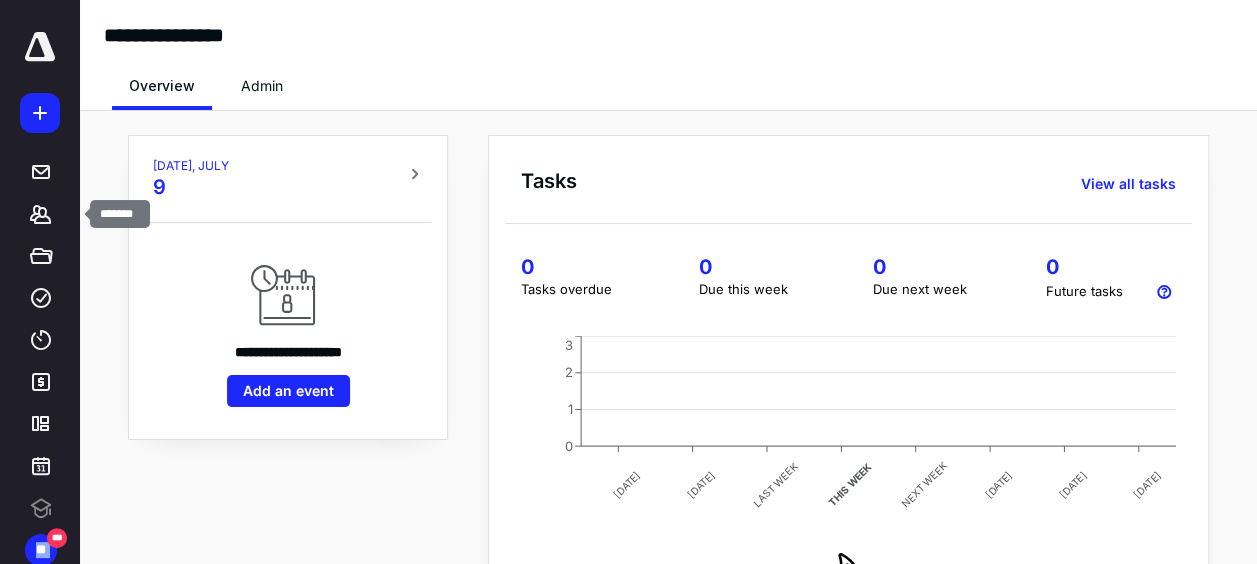 drag, startPoint x: 28, startPoint y: 208, endPoint x: 164, endPoint y: 164, distance: 142.94055 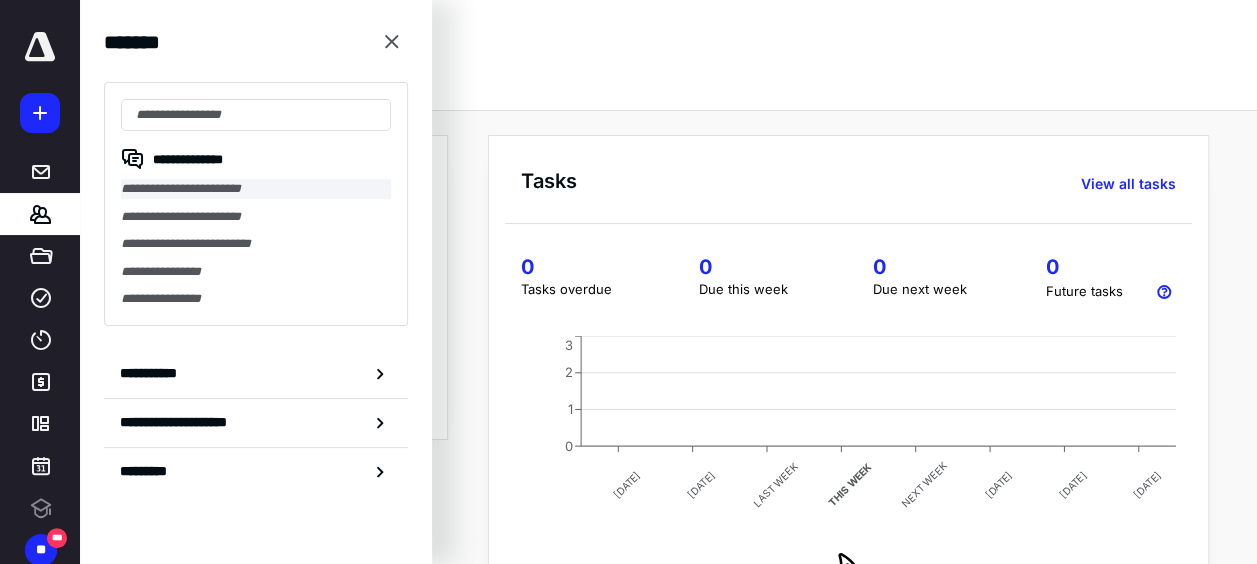 click on "**********" at bounding box center [256, 189] 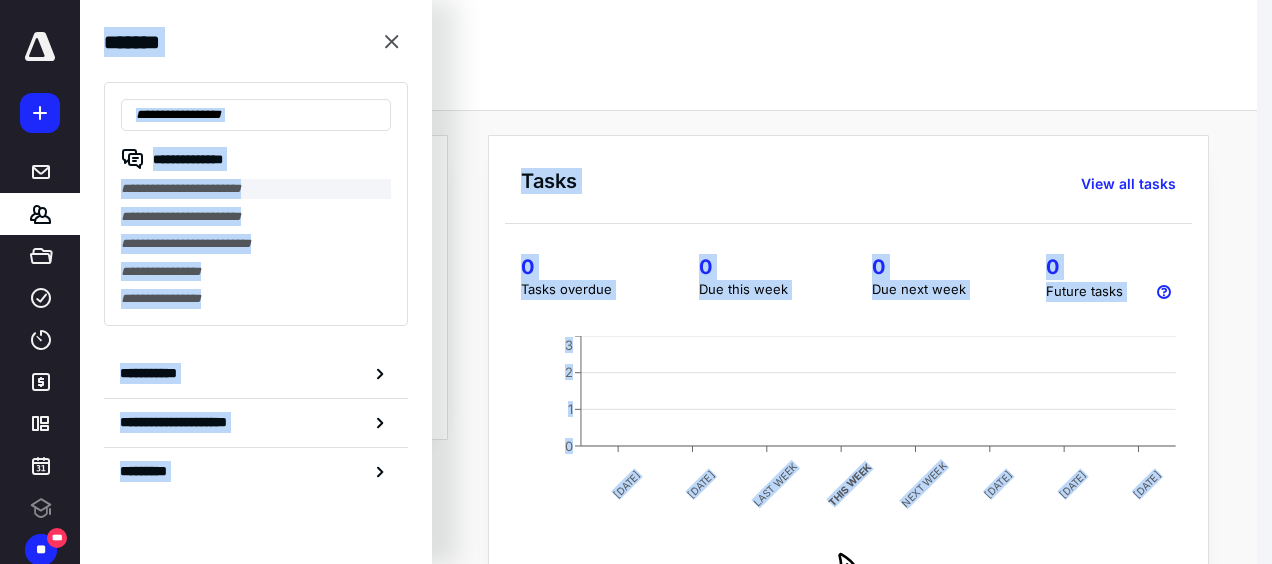 click on "**********" at bounding box center (628, 381) 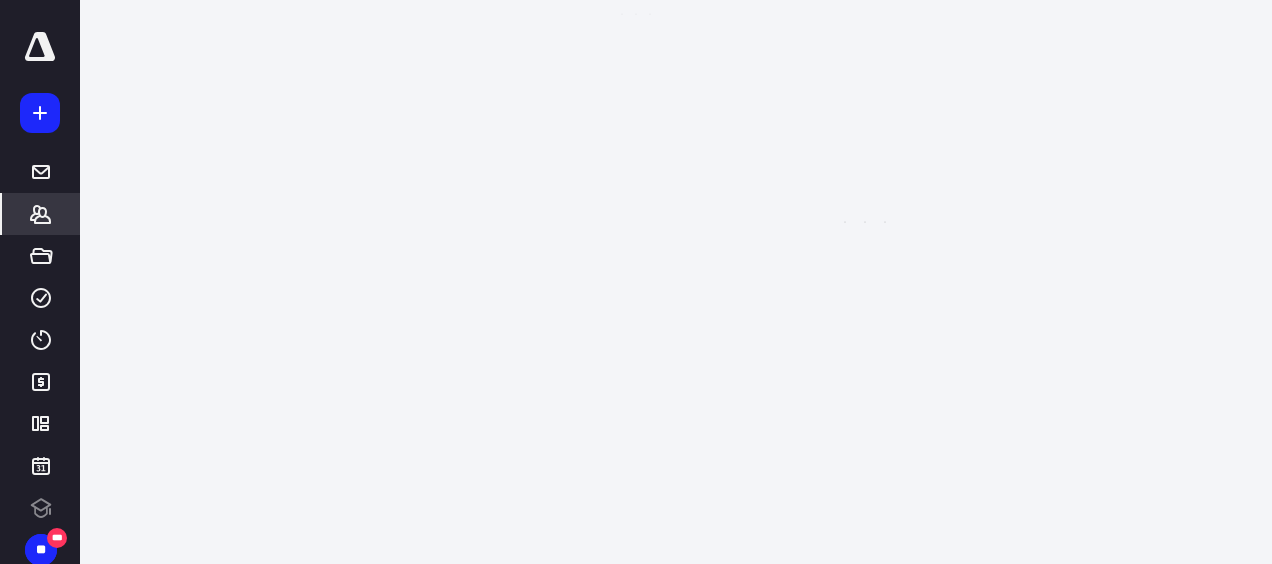 click on "**********" at bounding box center (636, 133) 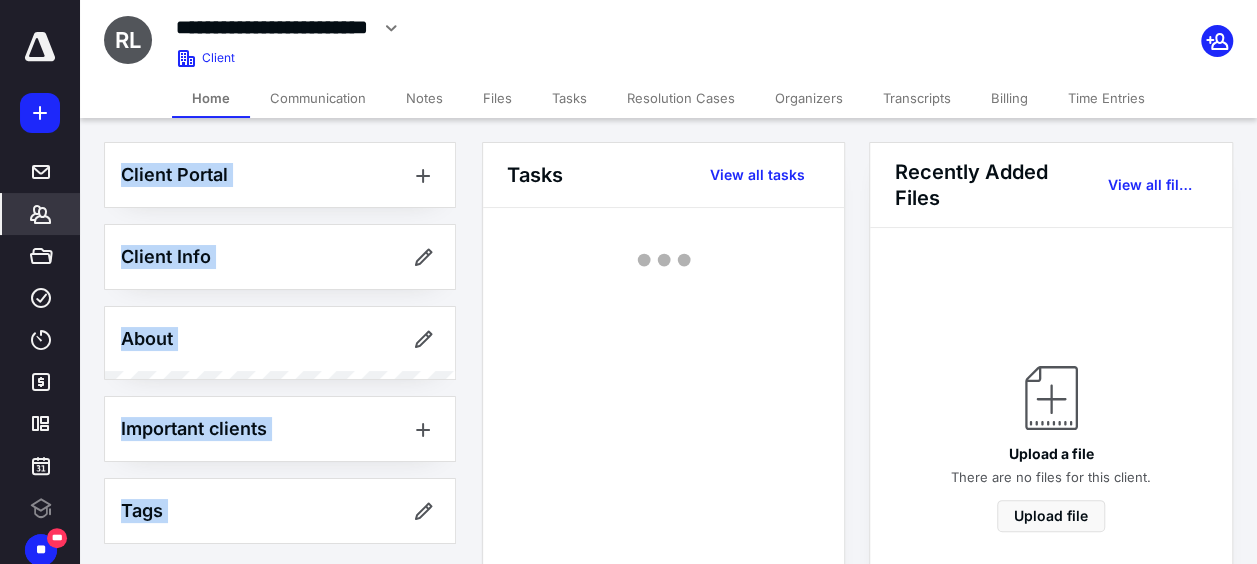 click on "Client Portal" at bounding box center [174, 175] 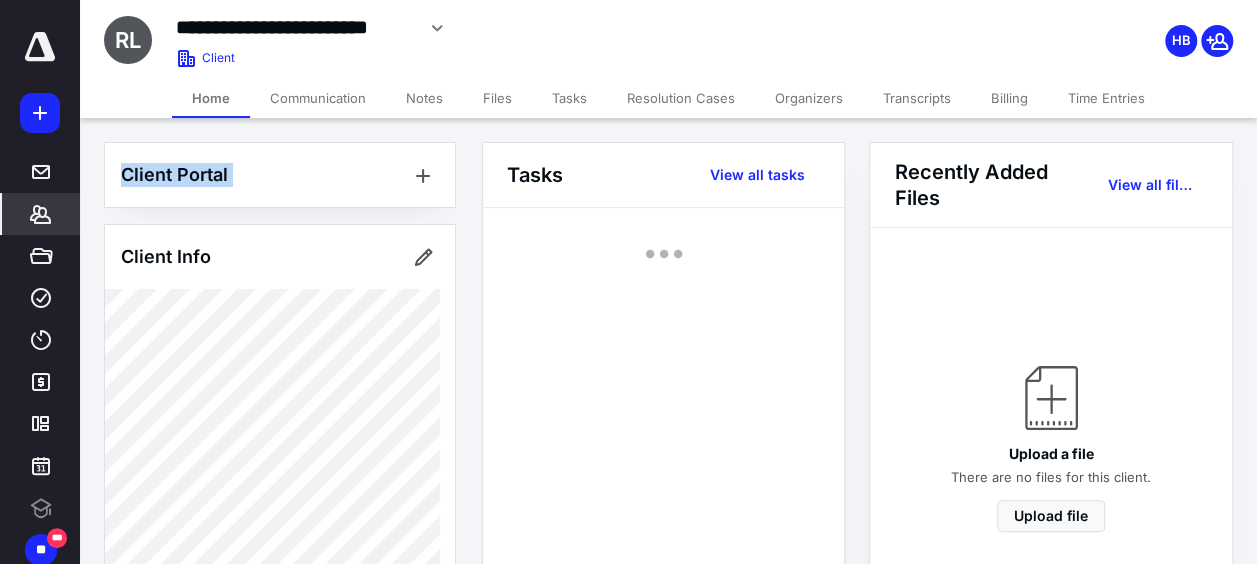 click on "Client Portal" at bounding box center (174, 175) 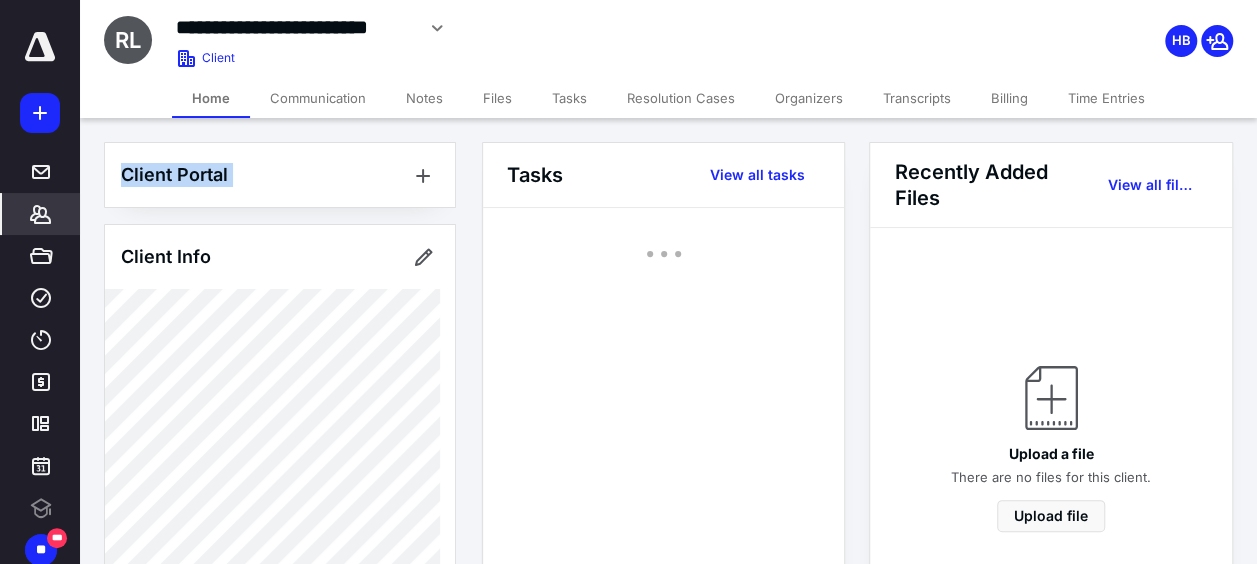 click on "Client Portal" at bounding box center [174, 175] 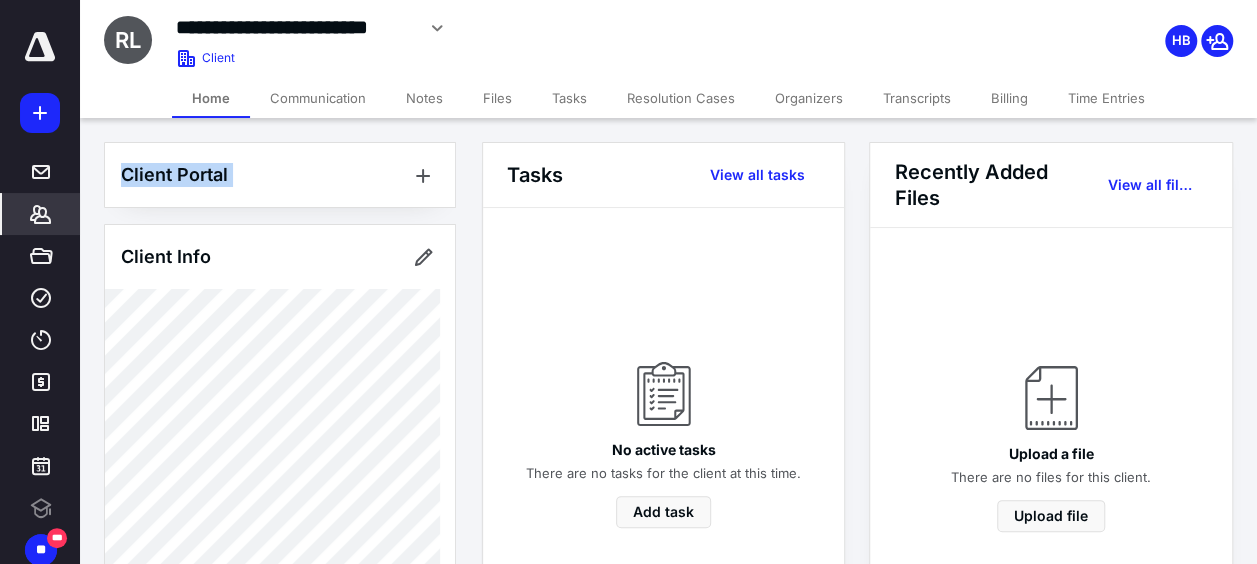 drag, startPoint x: 143, startPoint y: 186, endPoint x: 80, endPoint y: 194, distance: 63.505905 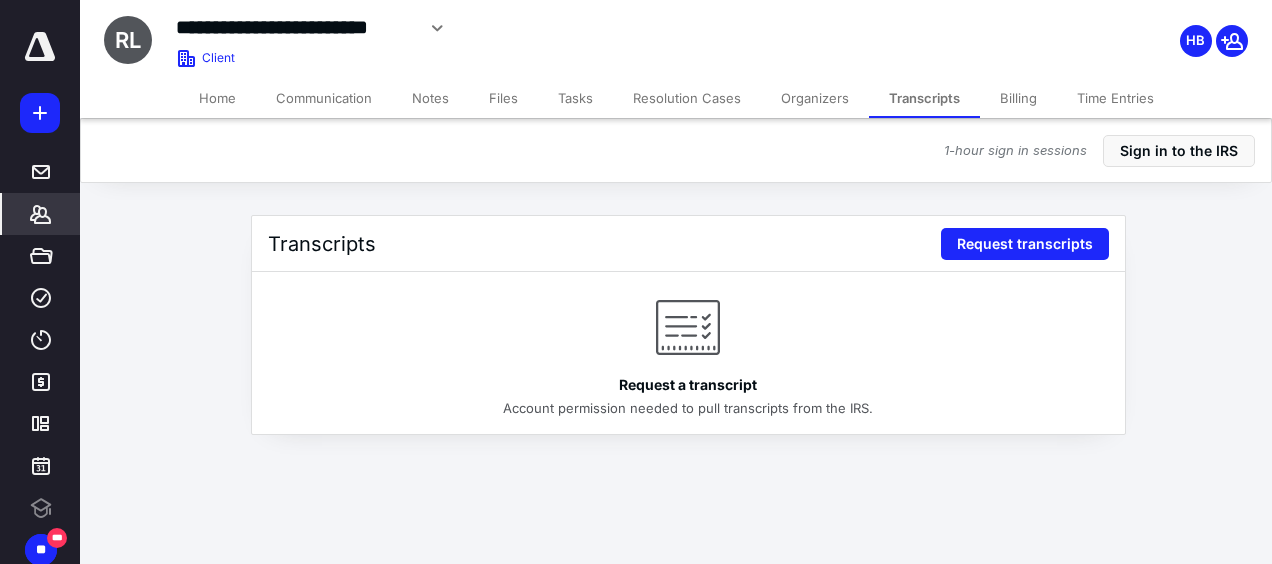 scroll, scrollTop: 0, scrollLeft: 0, axis: both 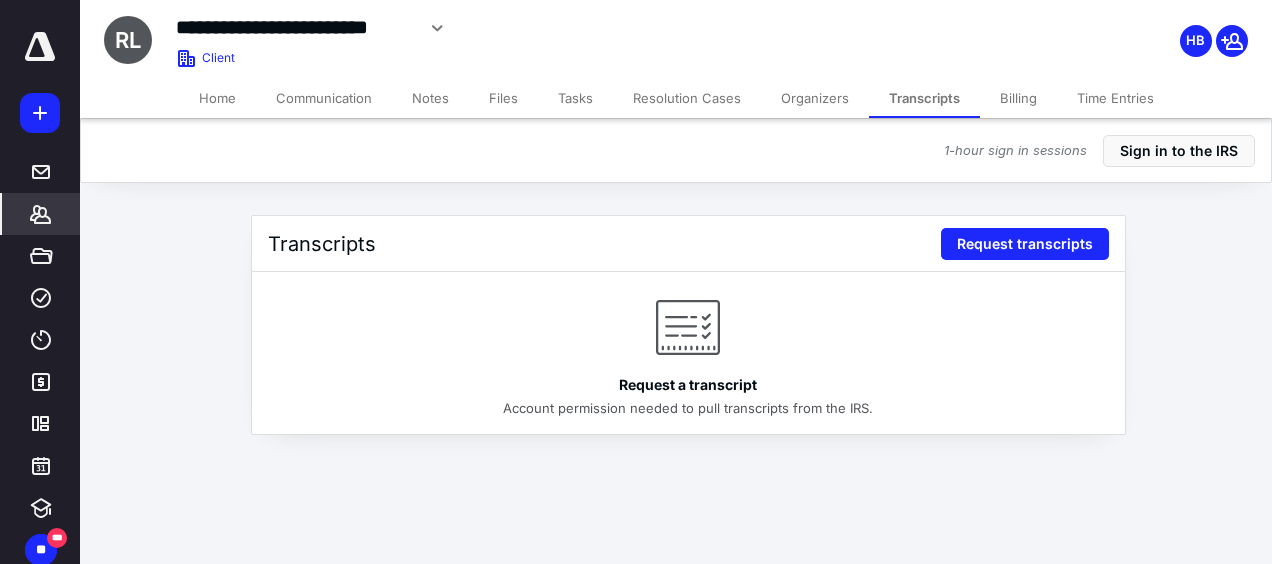 click on "Transcripts Request transcripts" at bounding box center [688, 244] 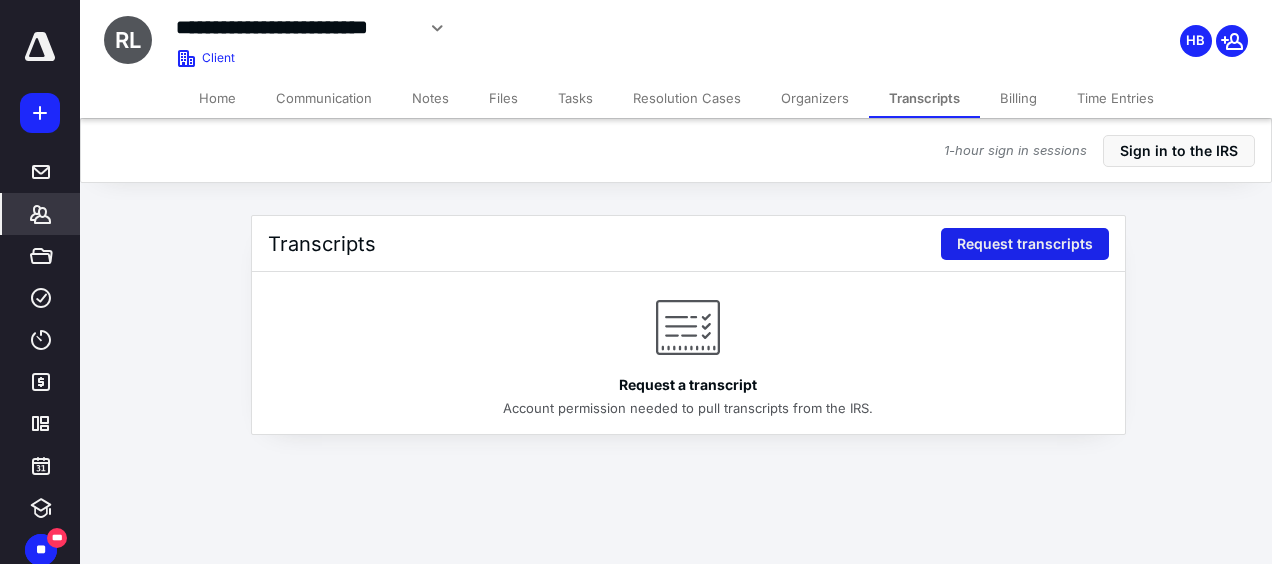 click on "Request transcripts" at bounding box center [1025, 244] 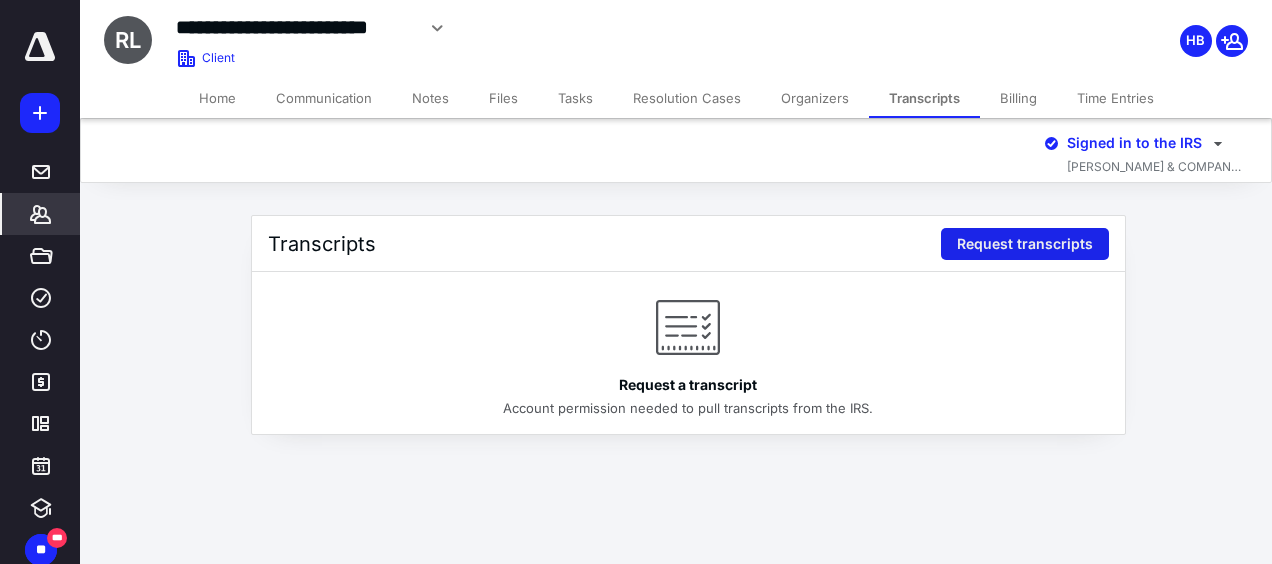 click on "Request transcripts" at bounding box center (1025, 244) 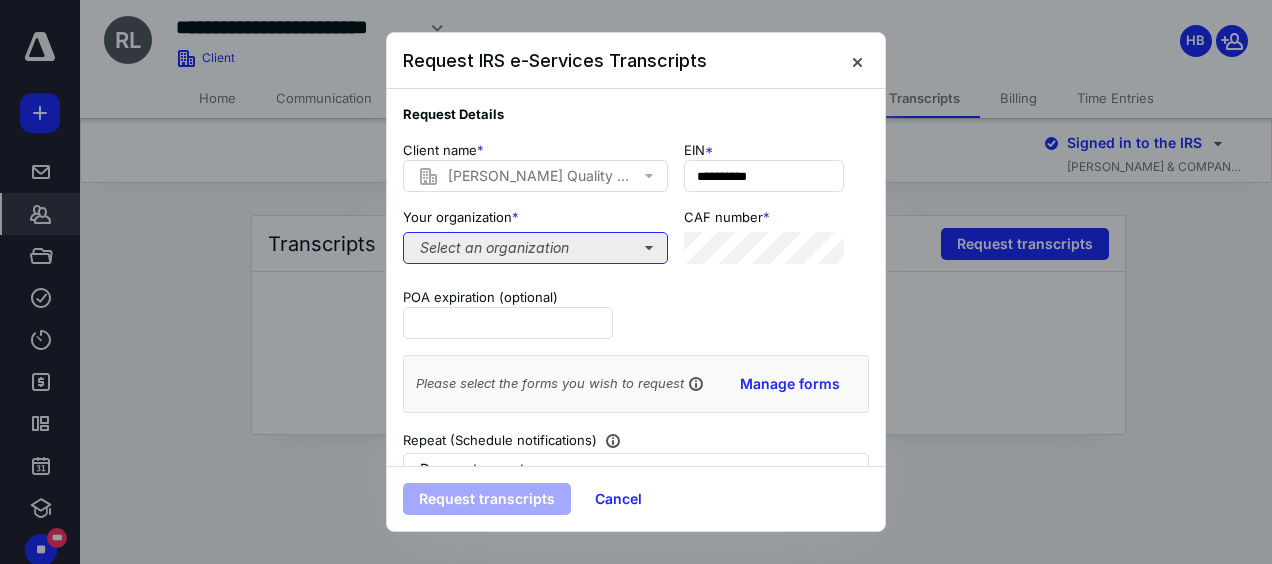 click on "Select an organization" at bounding box center (535, 248) 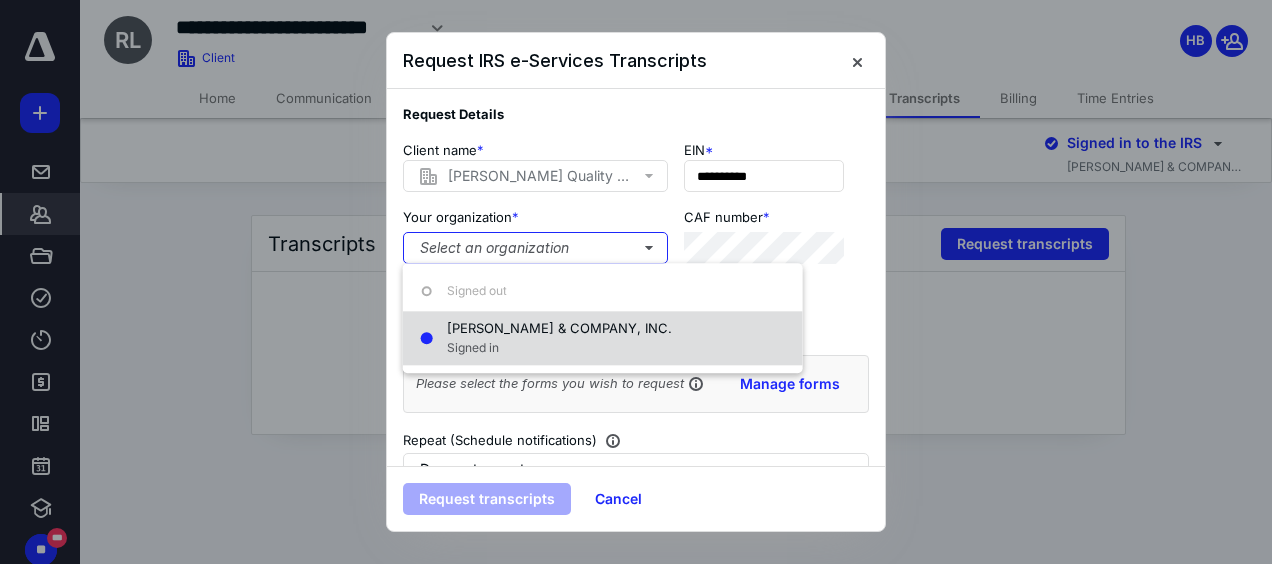 click on "Signed in" at bounding box center (559, 348) 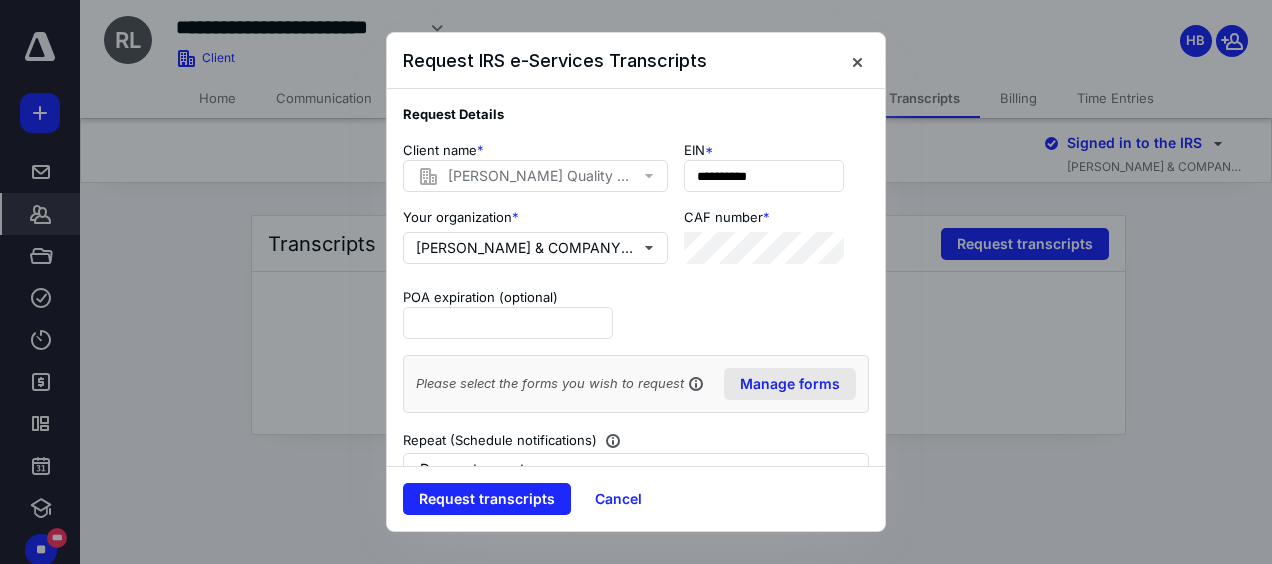 click on "Manage forms" at bounding box center [790, 384] 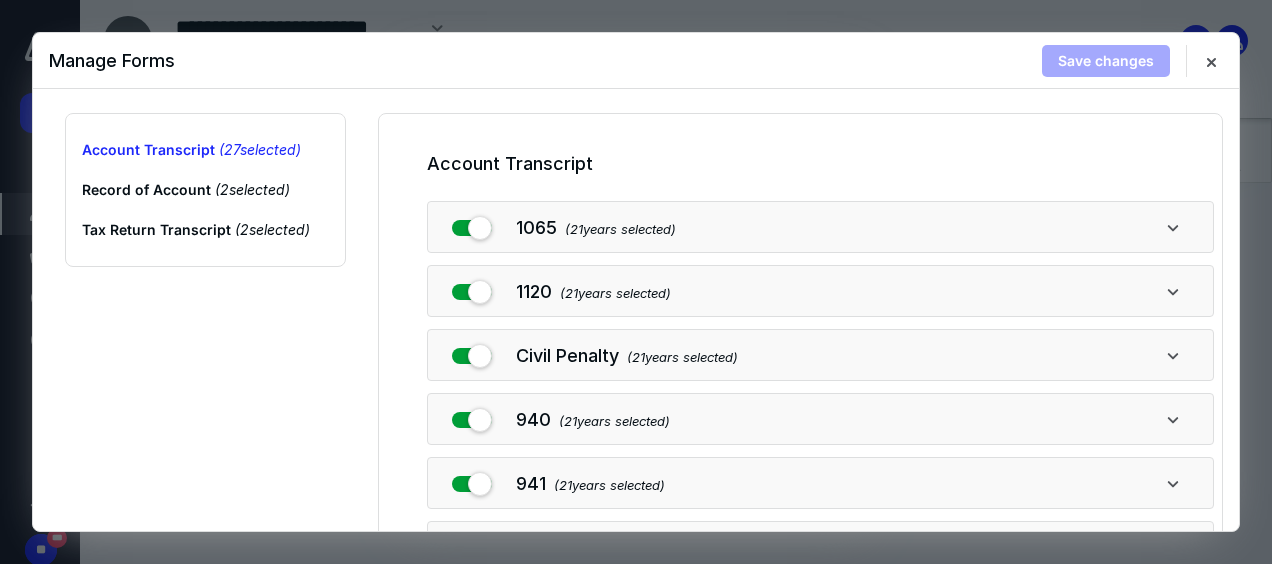 click on "1065 ( 21  years selected)" at bounding box center [820, 227] 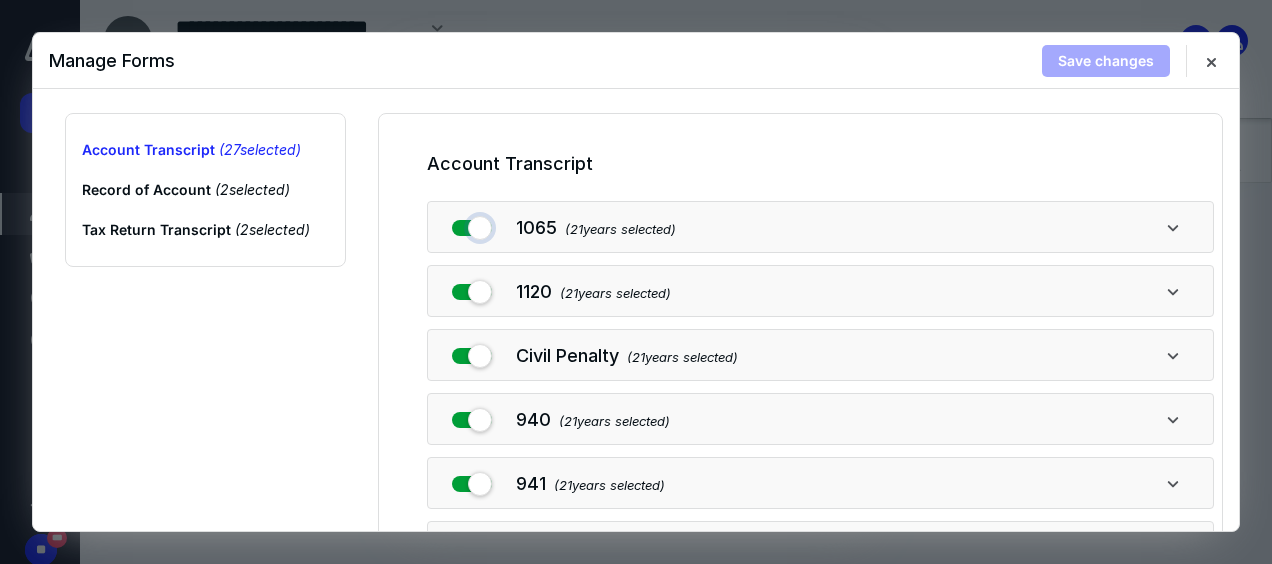 click at bounding box center (472, 224) 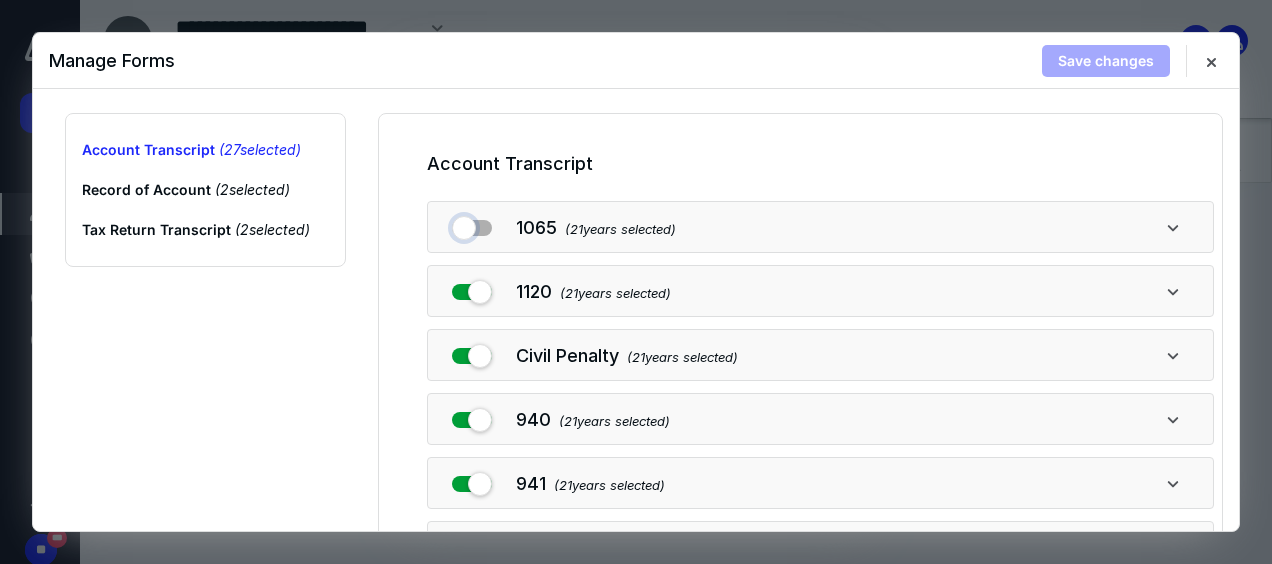 click at bounding box center [472, 224] 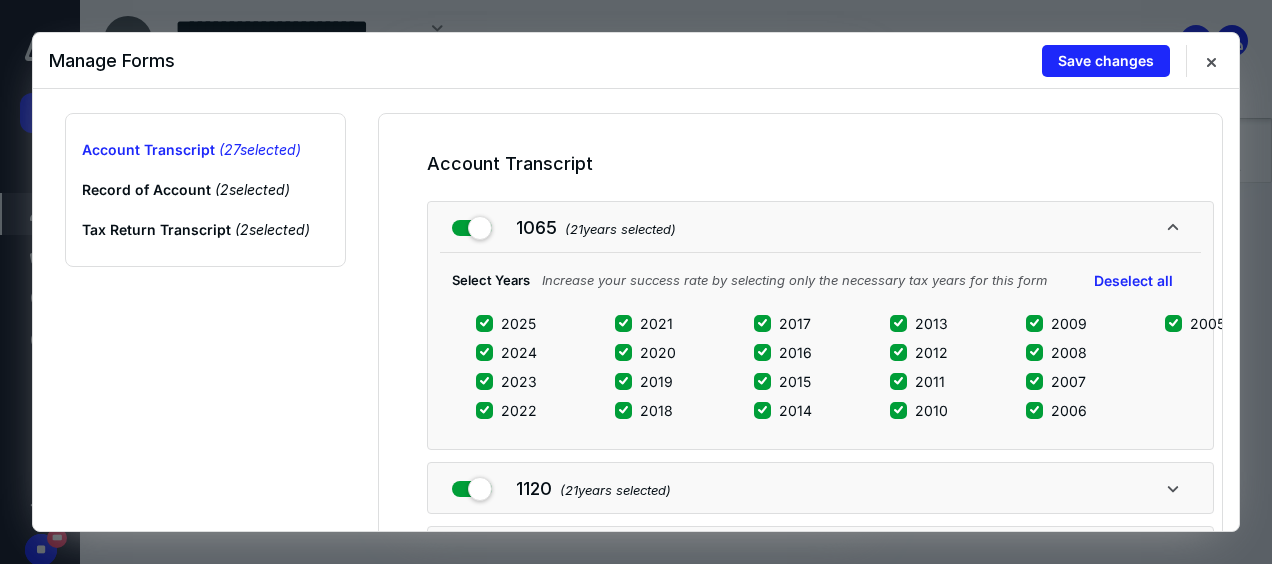 click at bounding box center [472, 227] 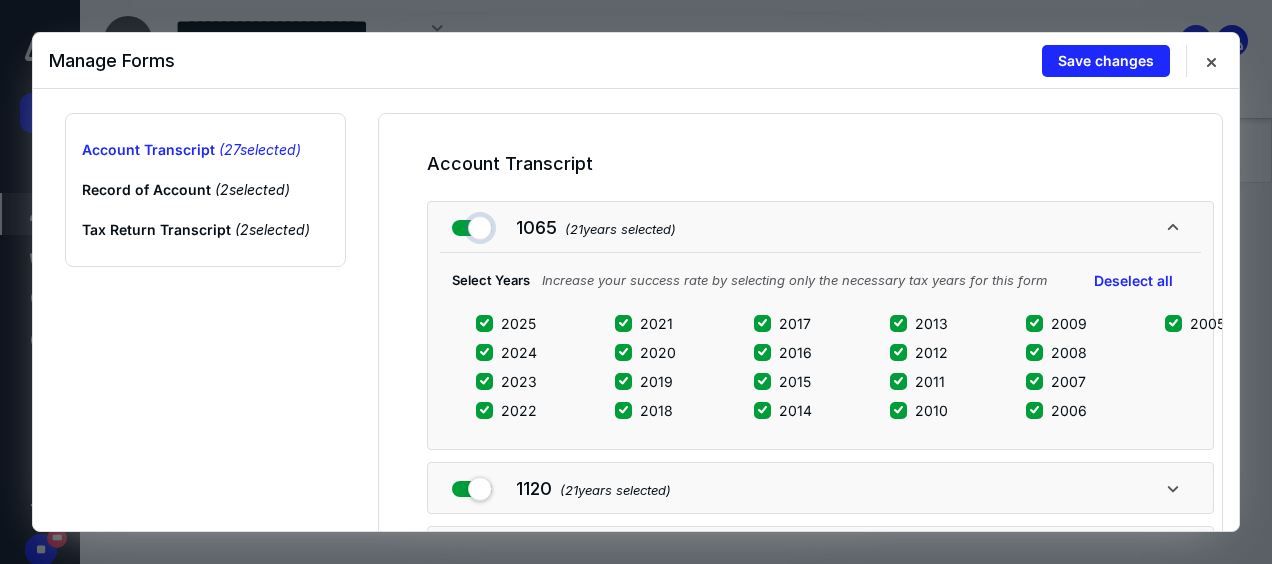 click at bounding box center [472, 224] 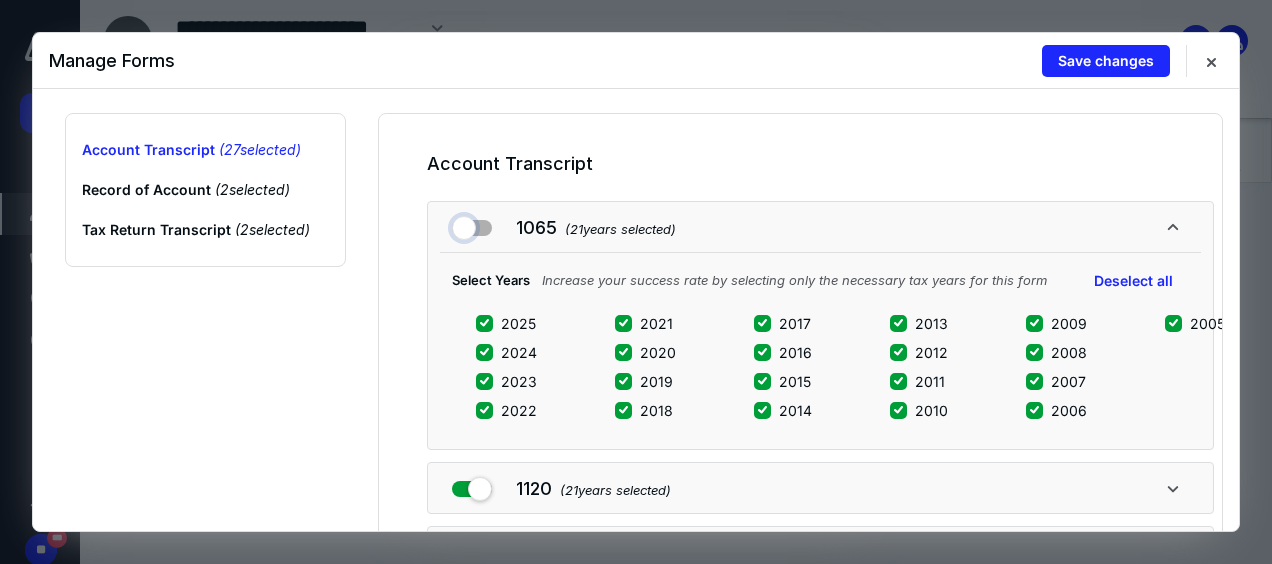 checkbox on "false" 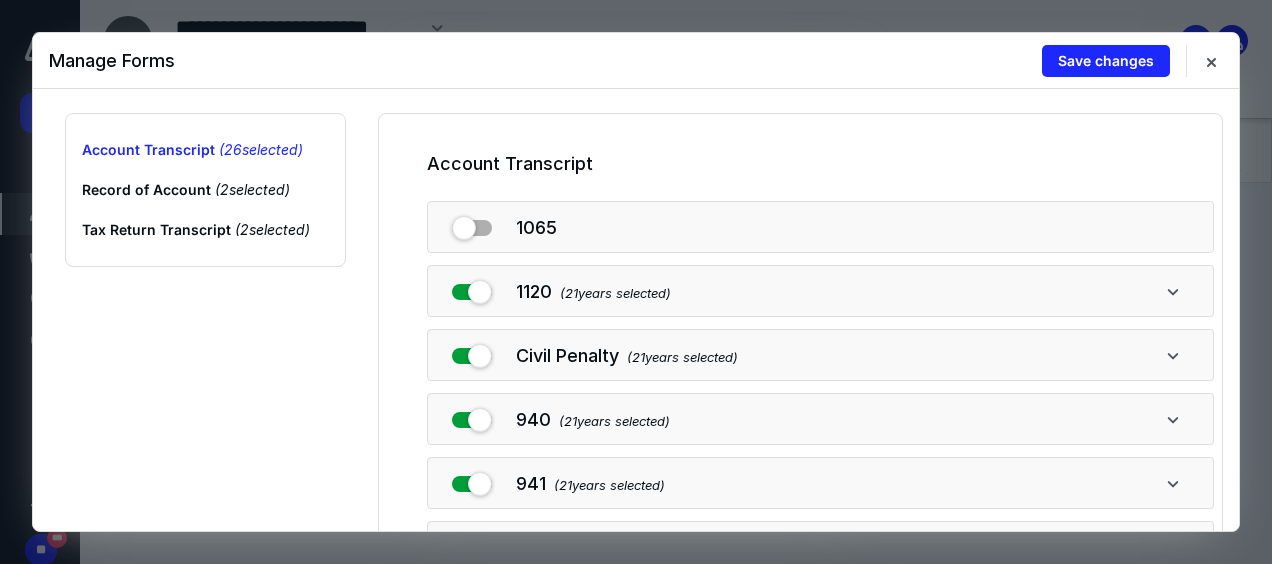 click on "1120 ( 21  years selected)" at bounding box center (820, 291) 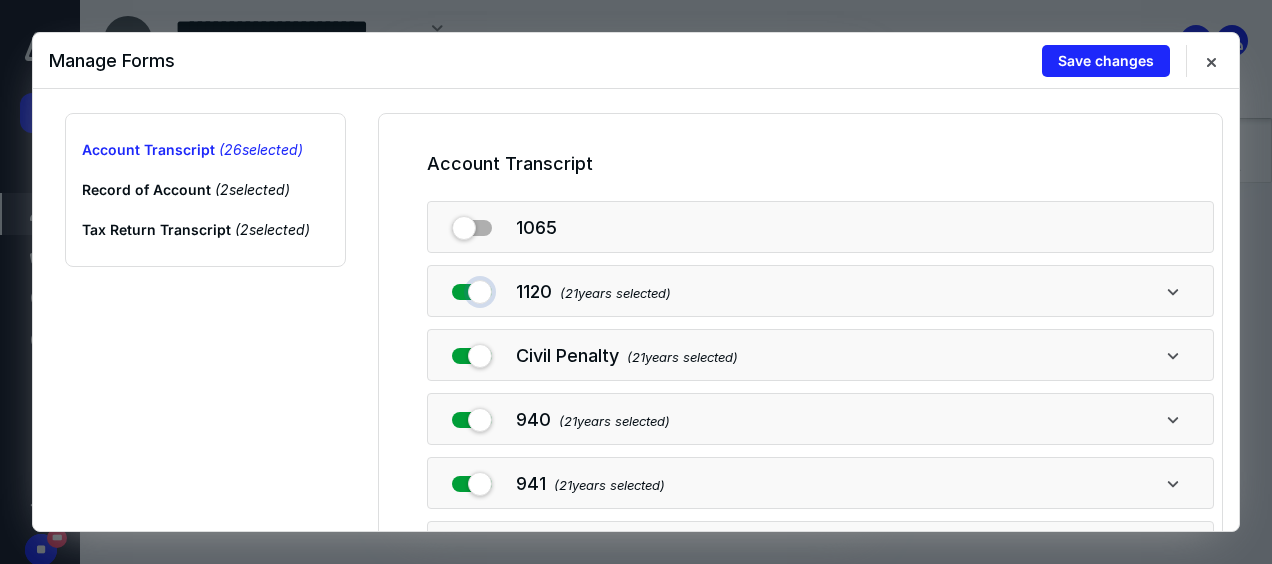 click at bounding box center (472, 288) 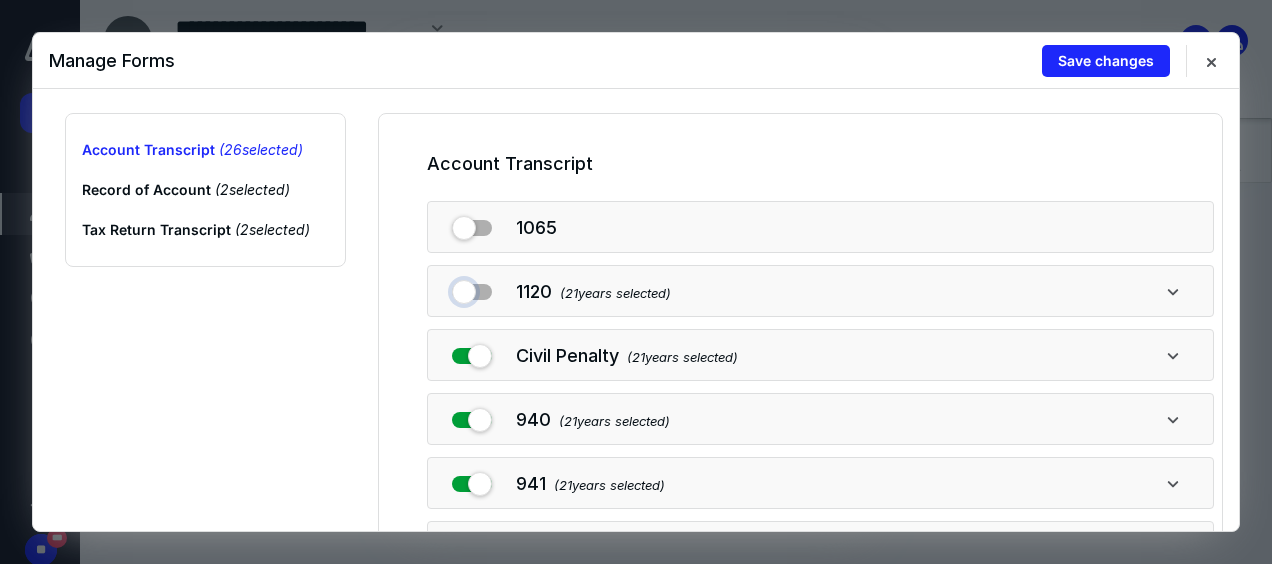 checkbox on "false" 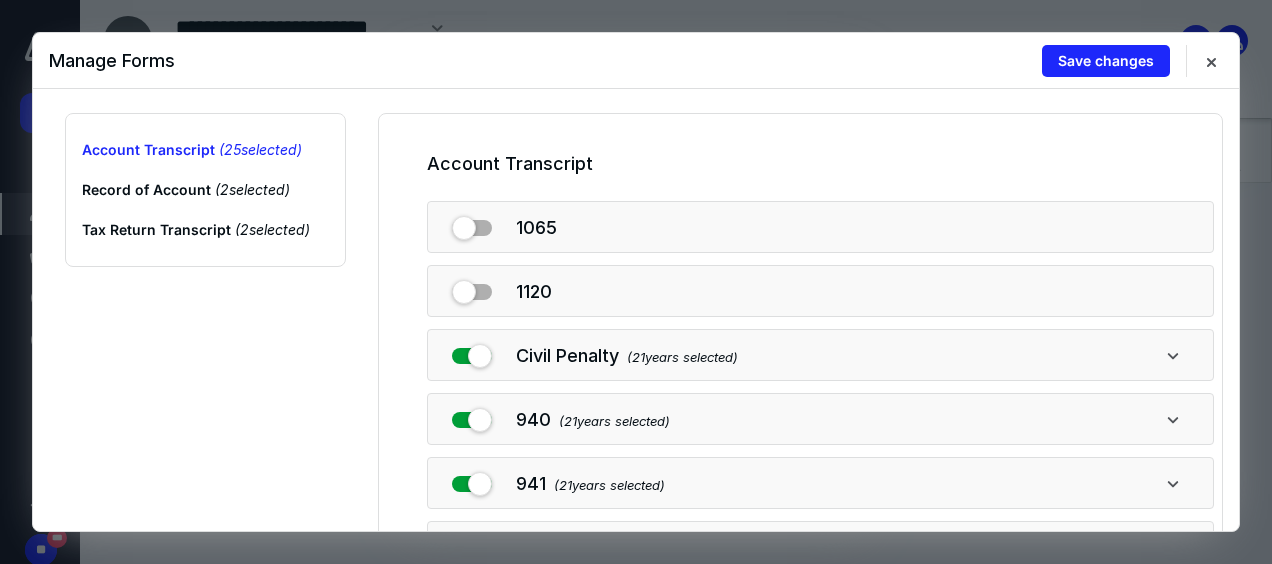 scroll, scrollTop: 3, scrollLeft: 0, axis: vertical 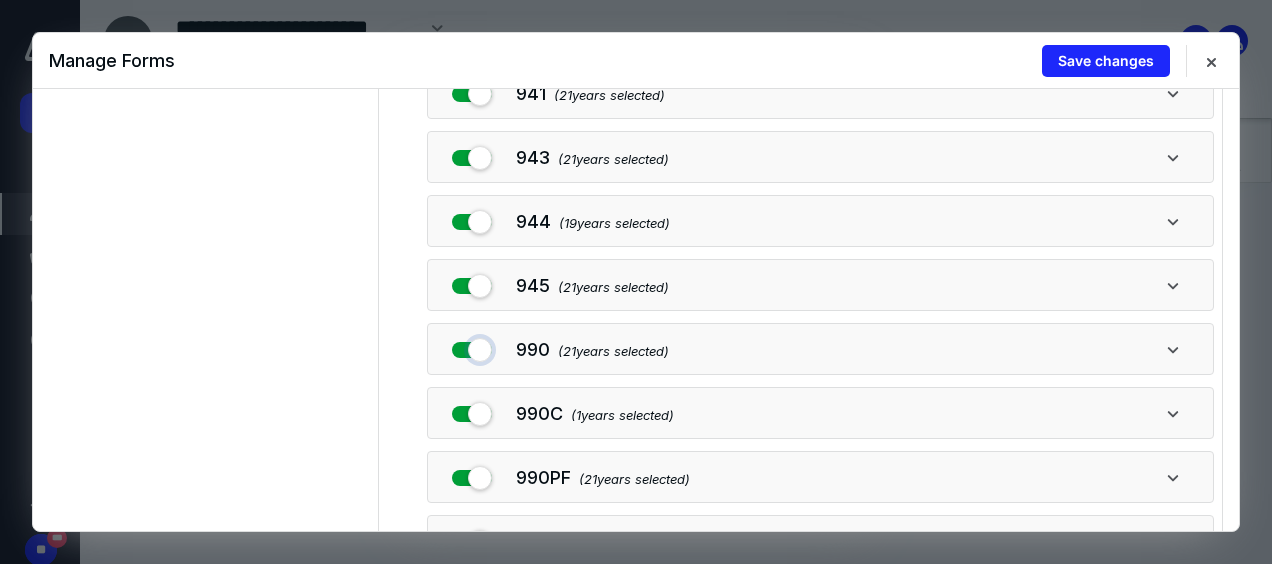 click at bounding box center [472, 346] 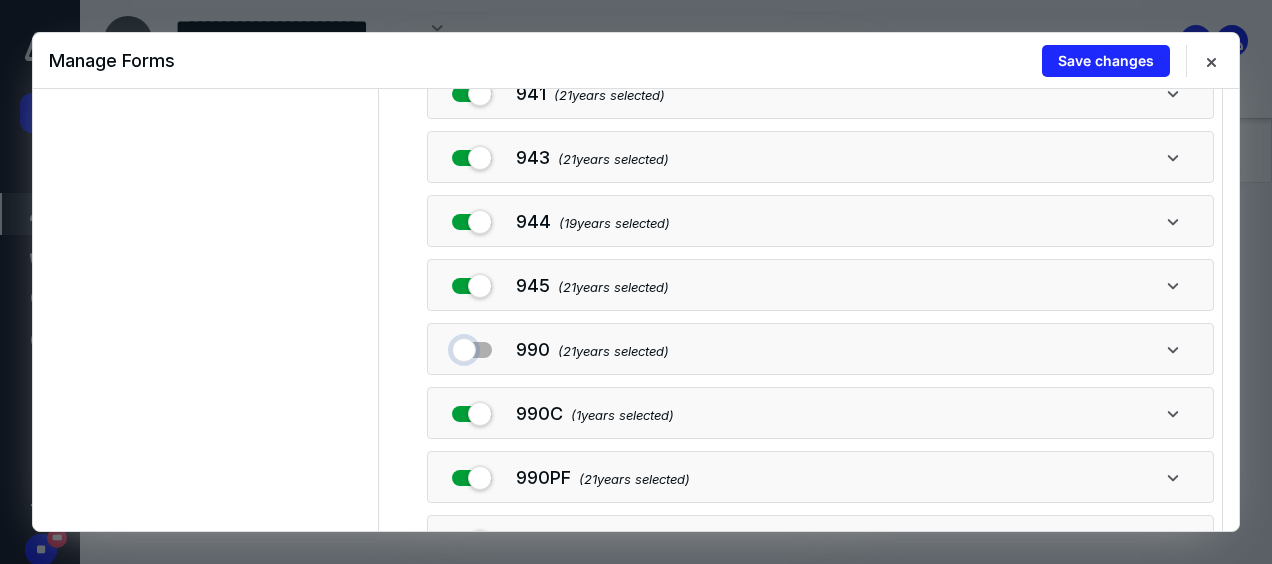 checkbox on "false" 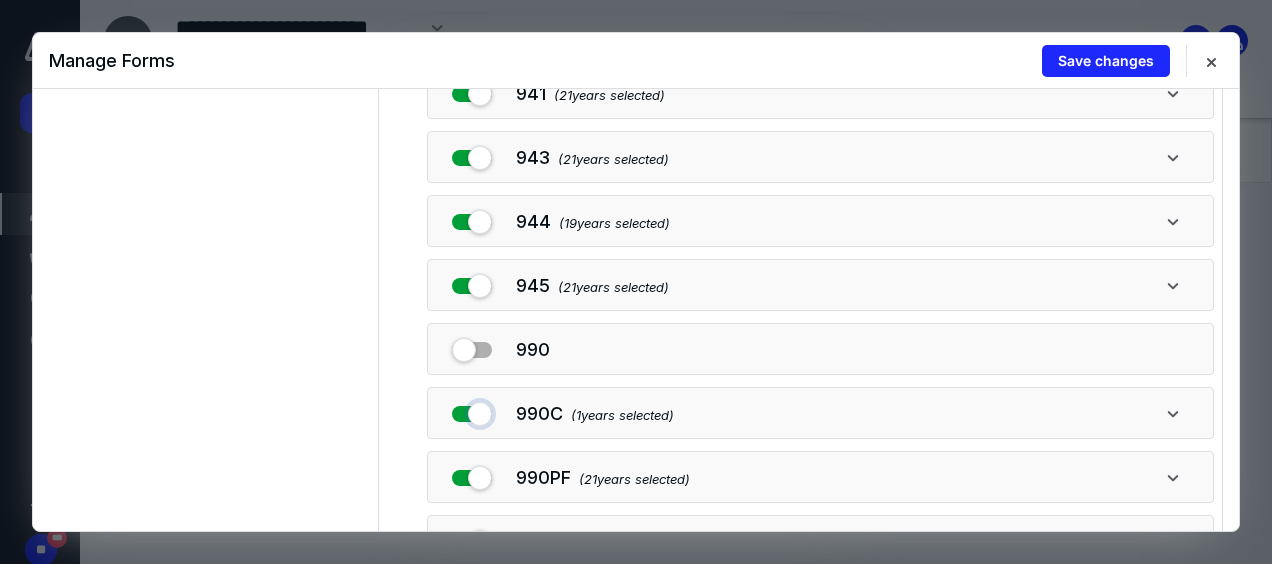 click at bounding box center (472, 410) 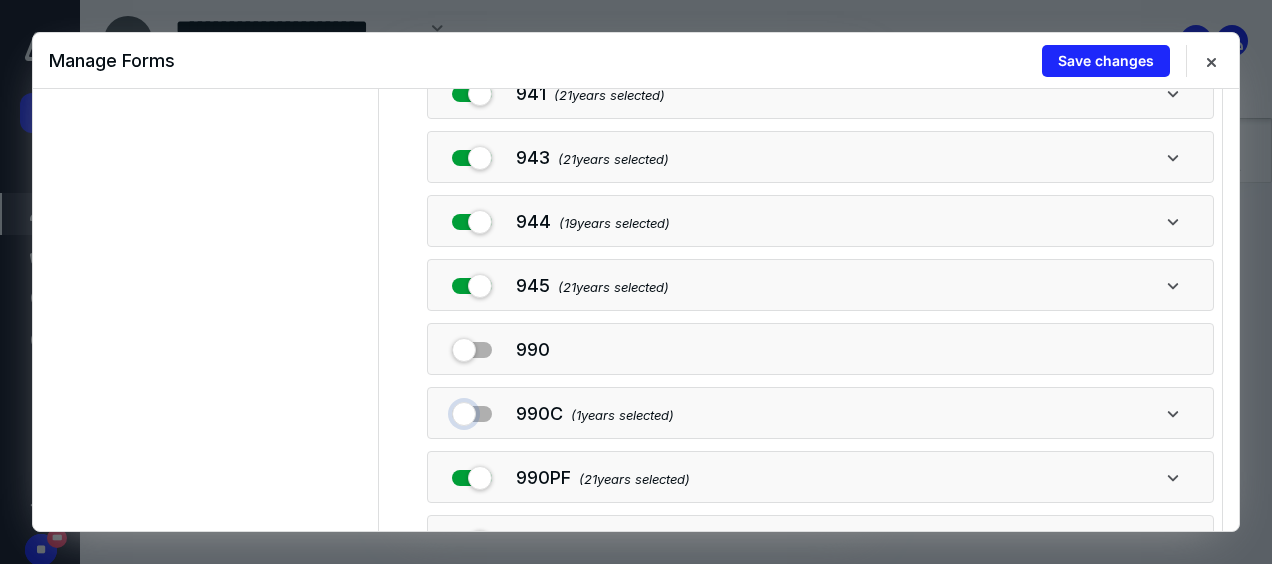 checkbox on "false" 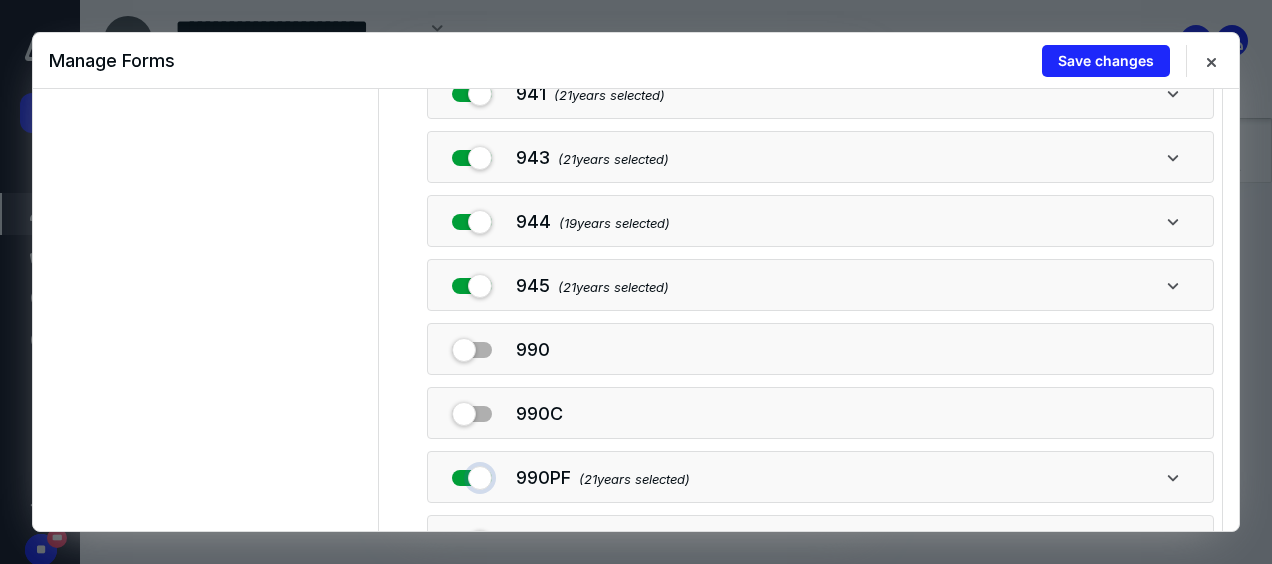 click at bounding box center [472, 474] 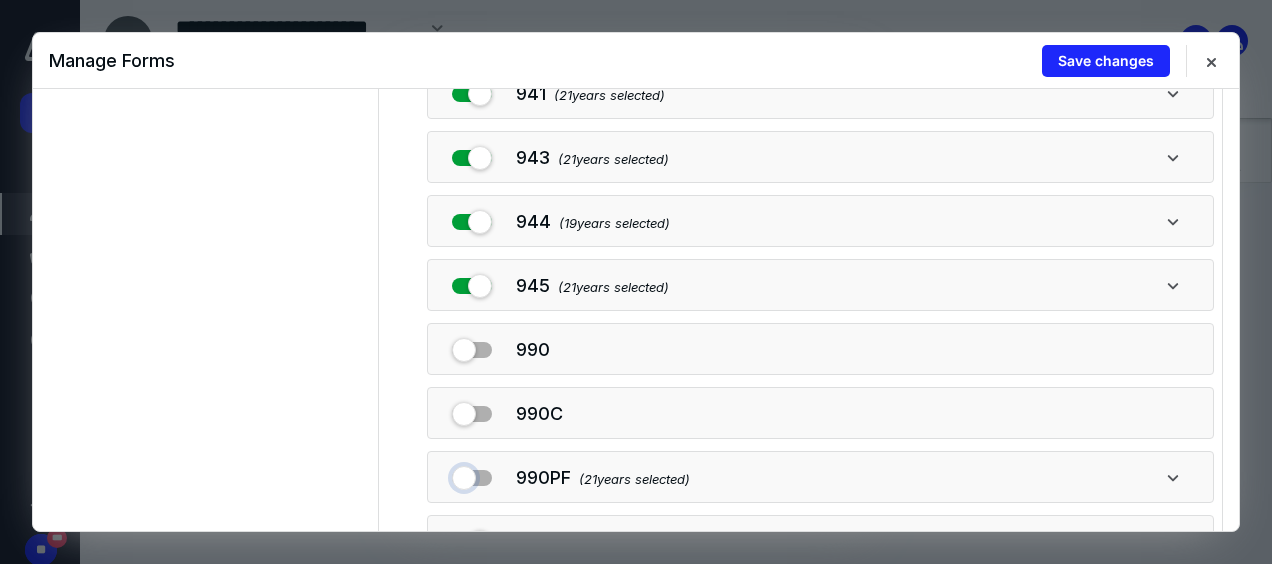 checkbox on "false" 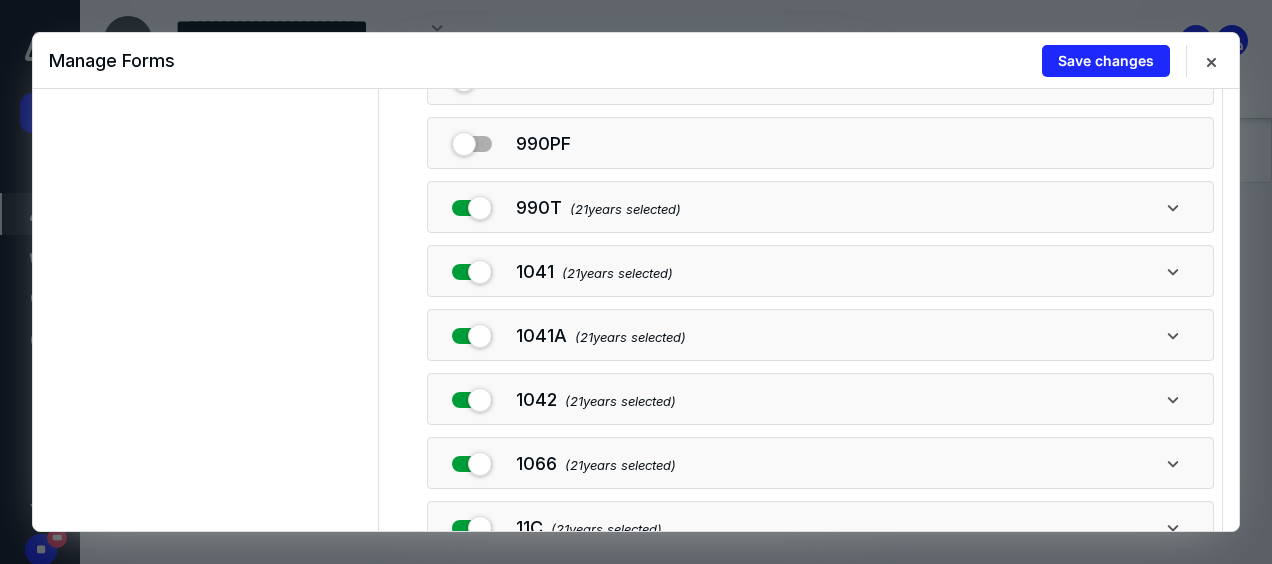 scroll, scrollTop: 726, scrollLeft: 0, axis: vertical 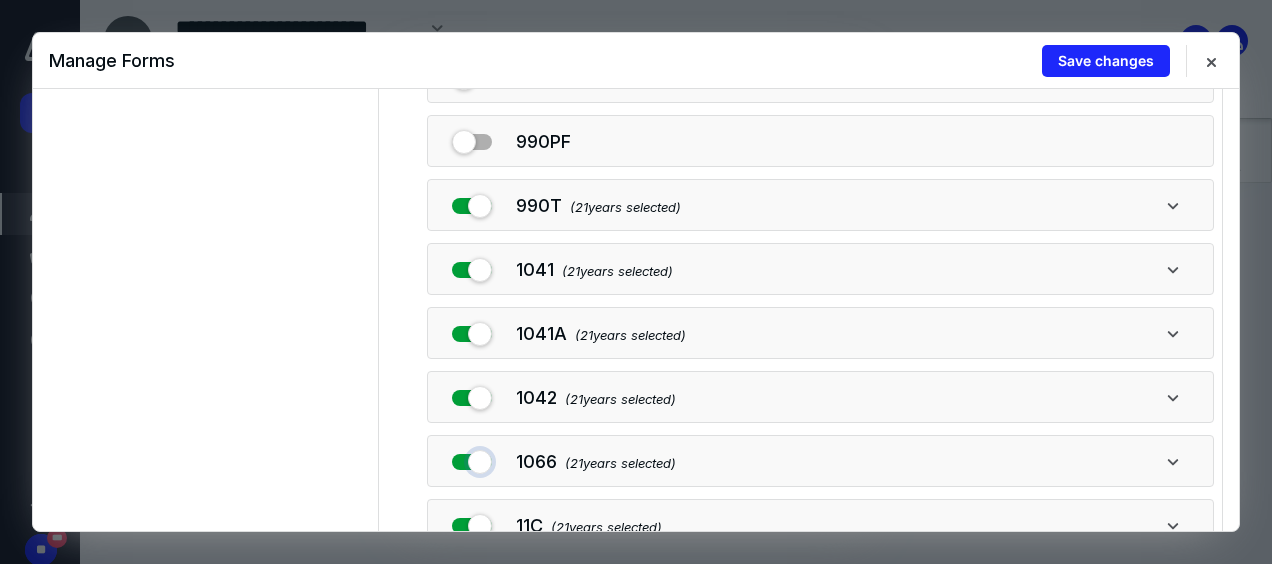 click at bounding box center (472, 458) 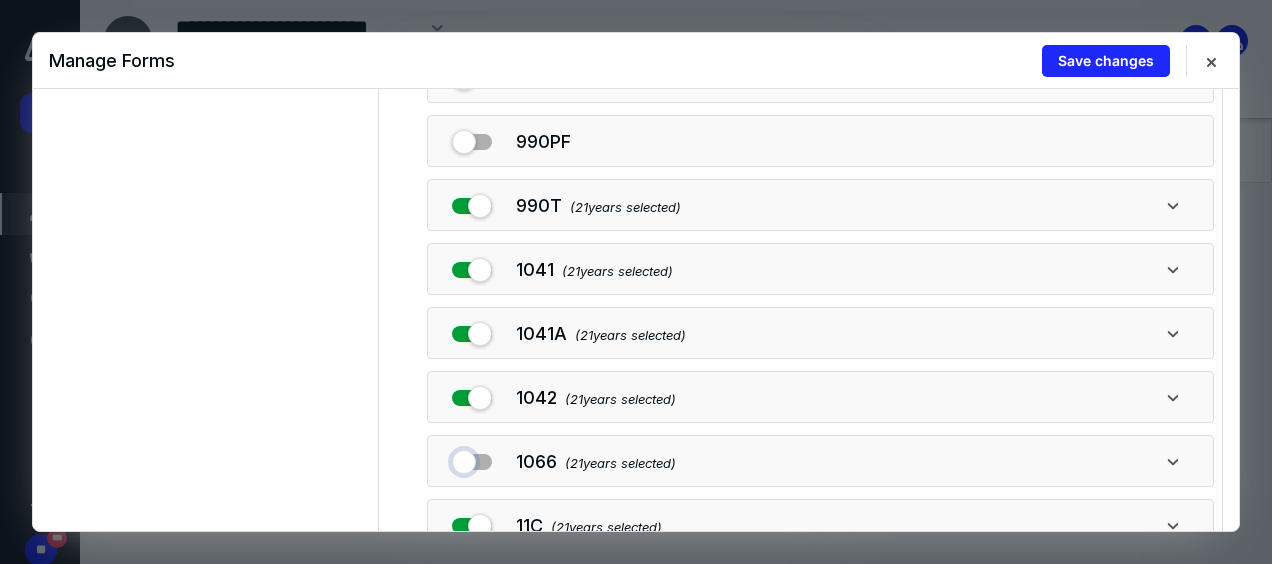 checkbox on "false" 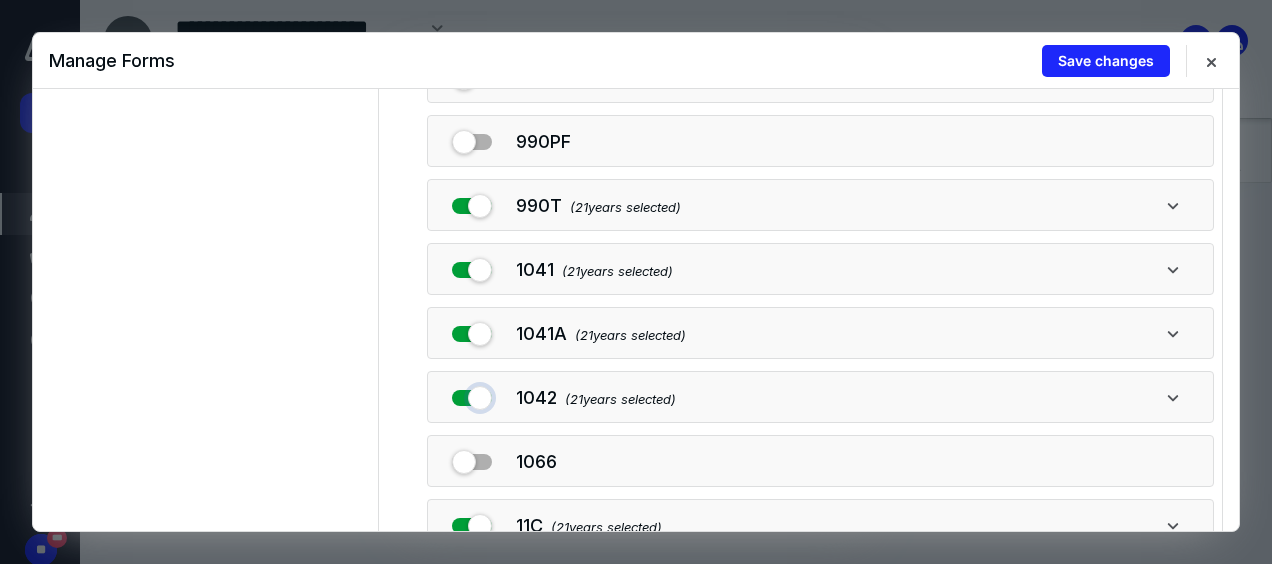 click at bounding box center [472, 394] 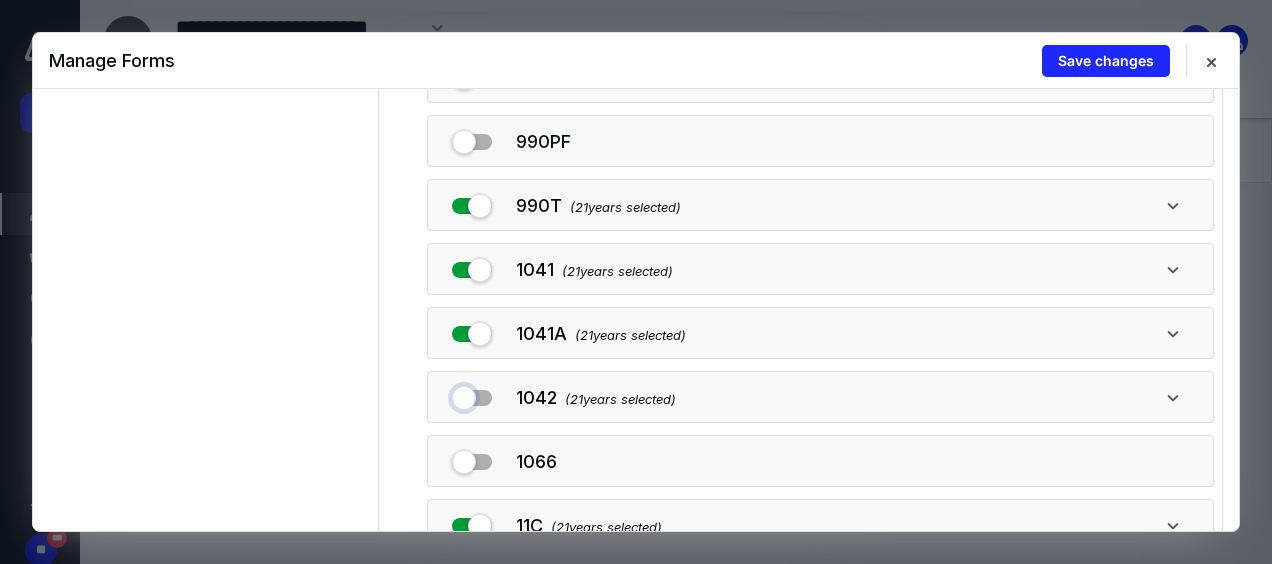 checkbox on "false" 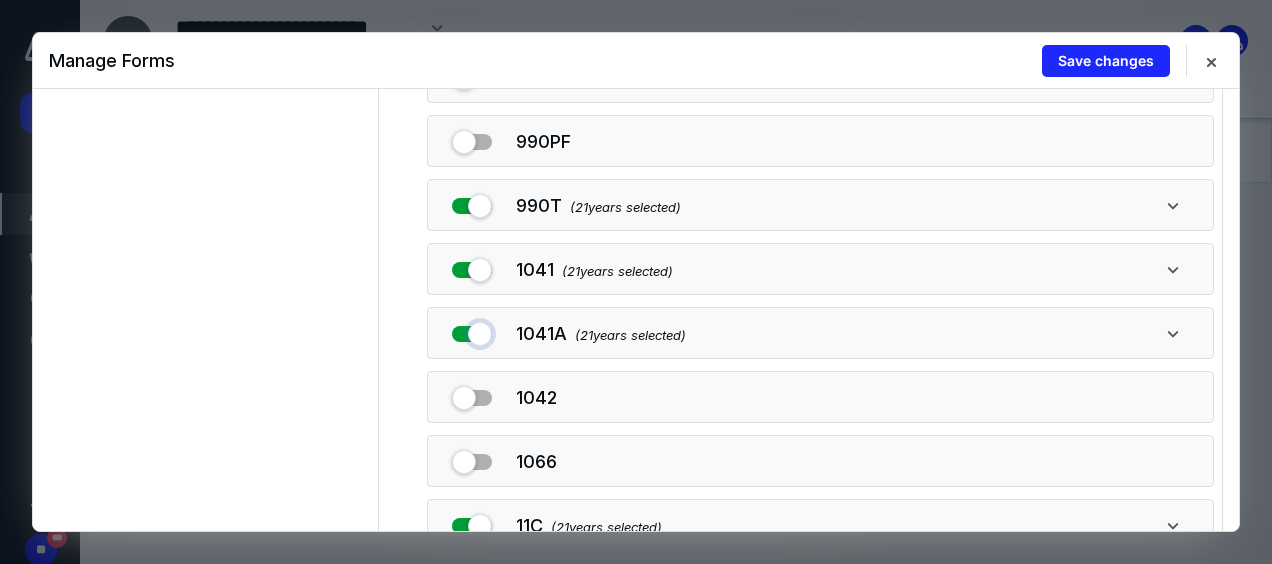 click at bounding box center [472, 330] 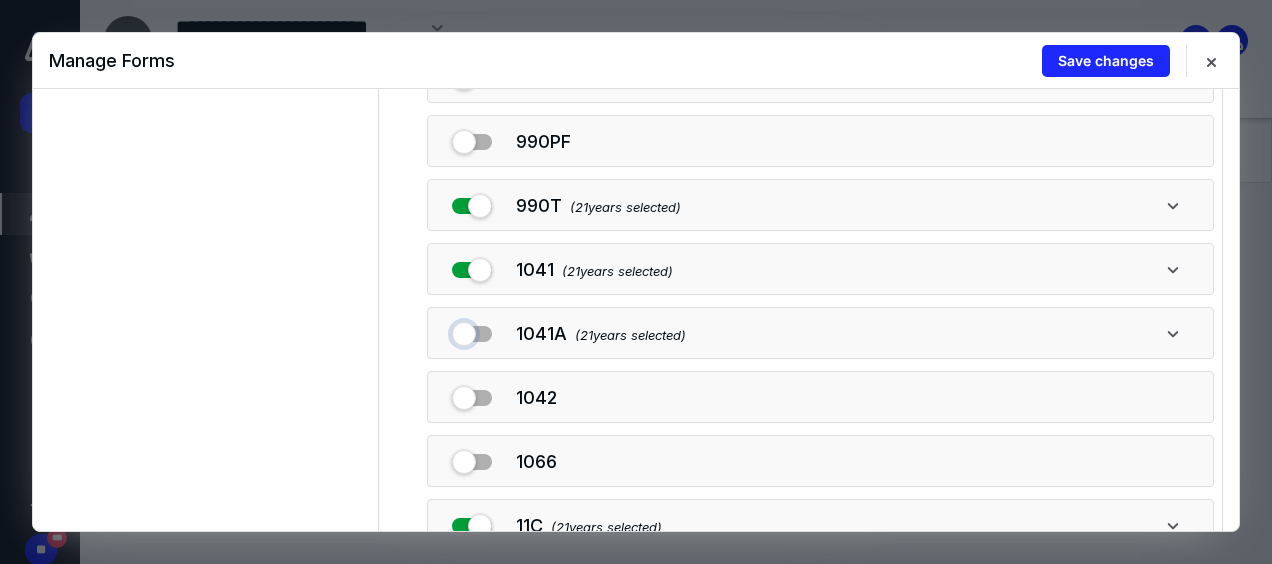checkbox on "false" 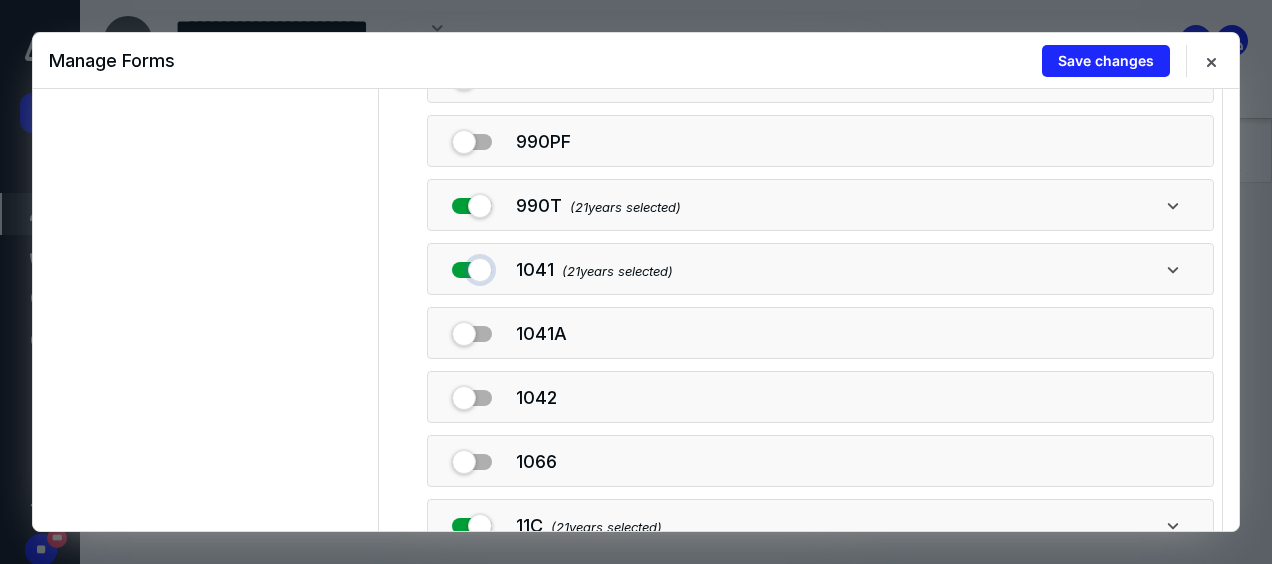 click at bounding box center (472, 266) 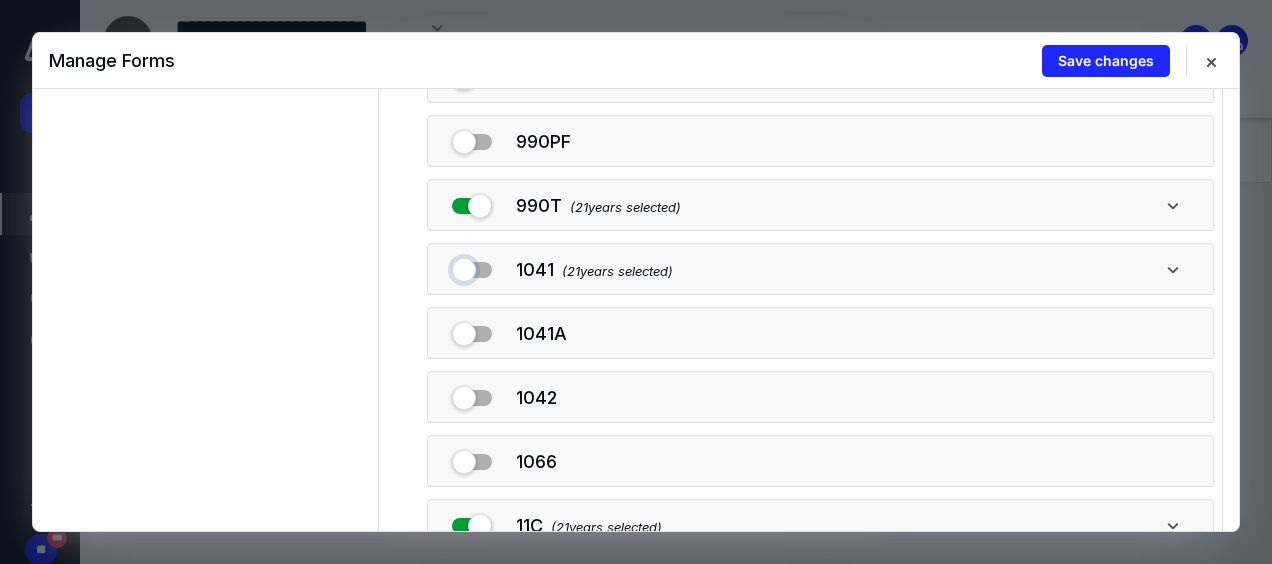 checkbox on "false" 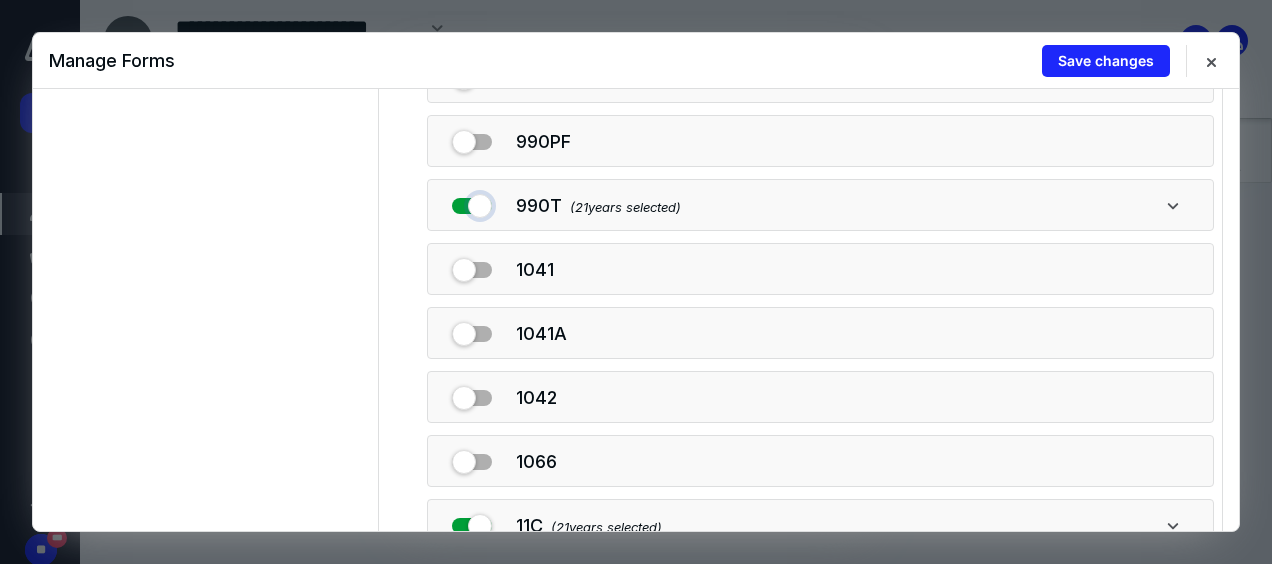 click at bounding box center [472, 202] 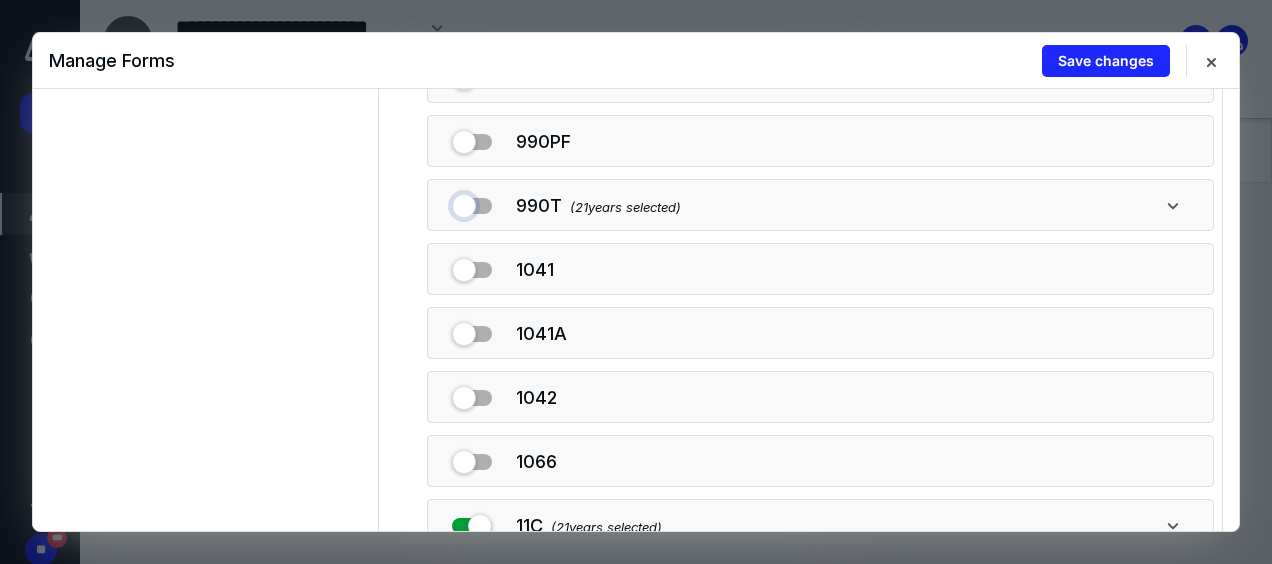 checkbox on "false" 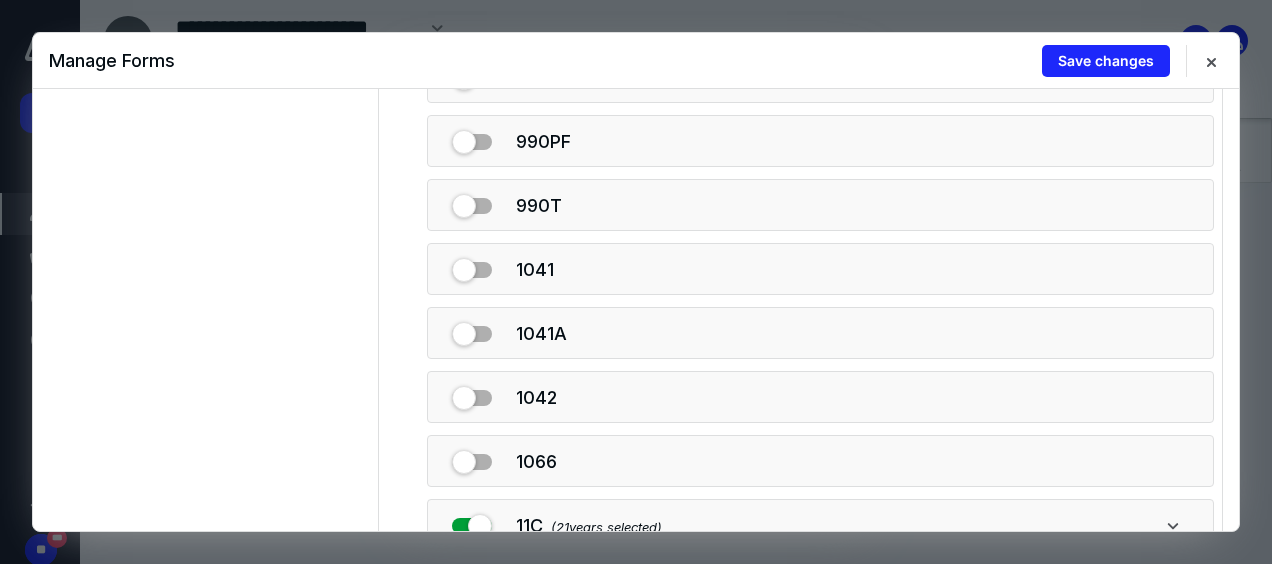 scroll, scrollTop: 1114, scrollLeft: 0, axis: vertical 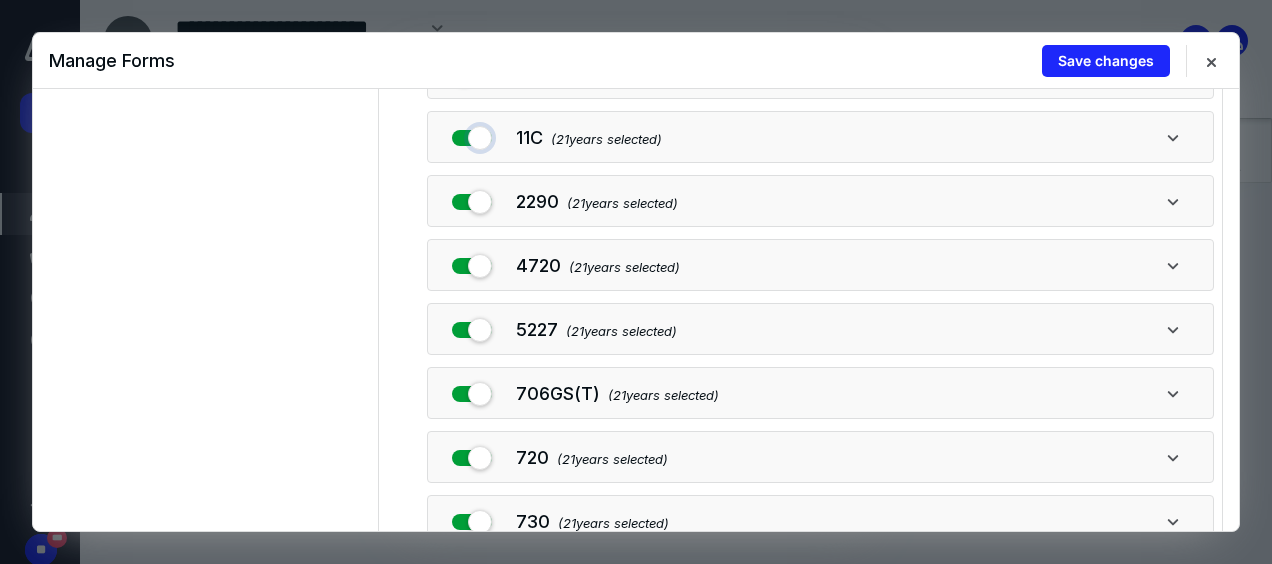 click at bounding box center [472, 134] 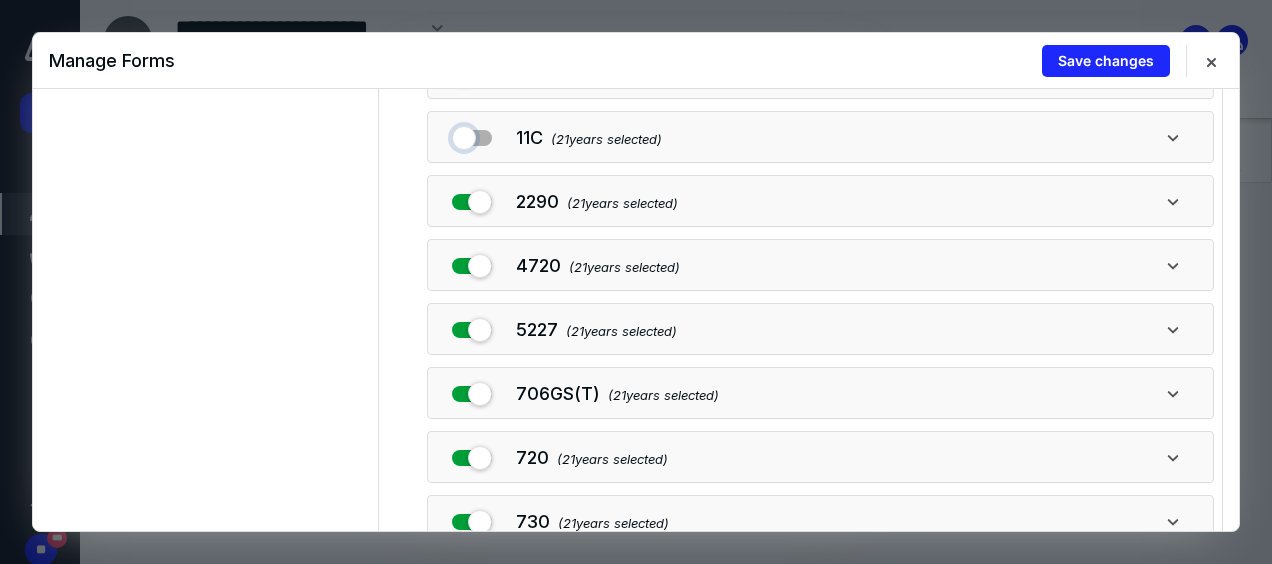 checkbox on "false" 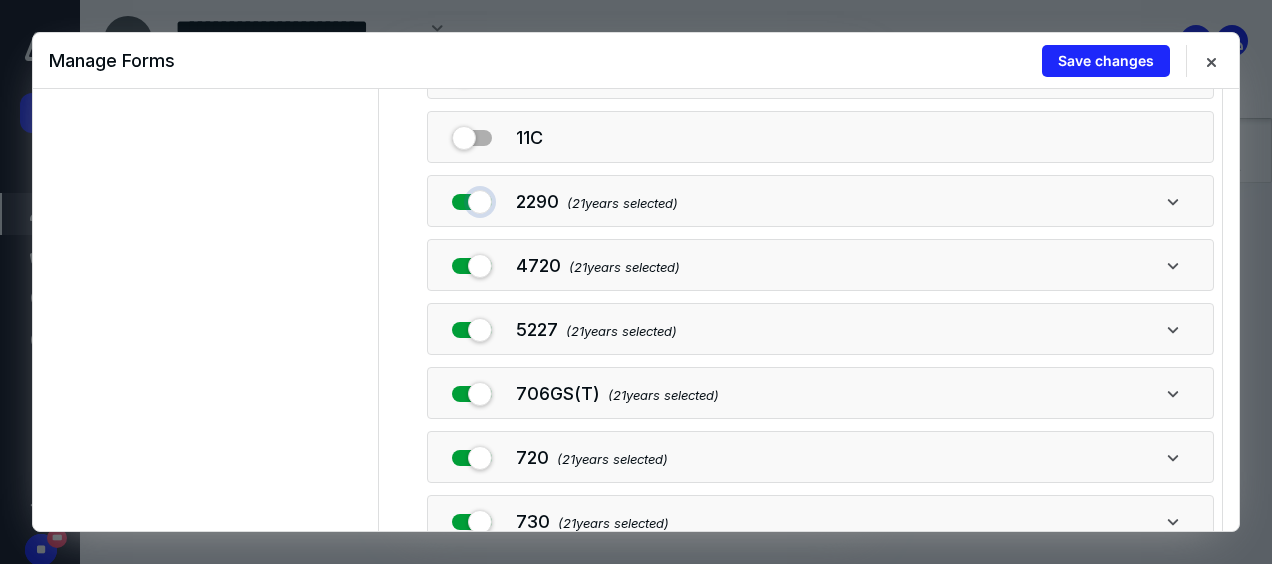 click at bounding box center (472, 198) 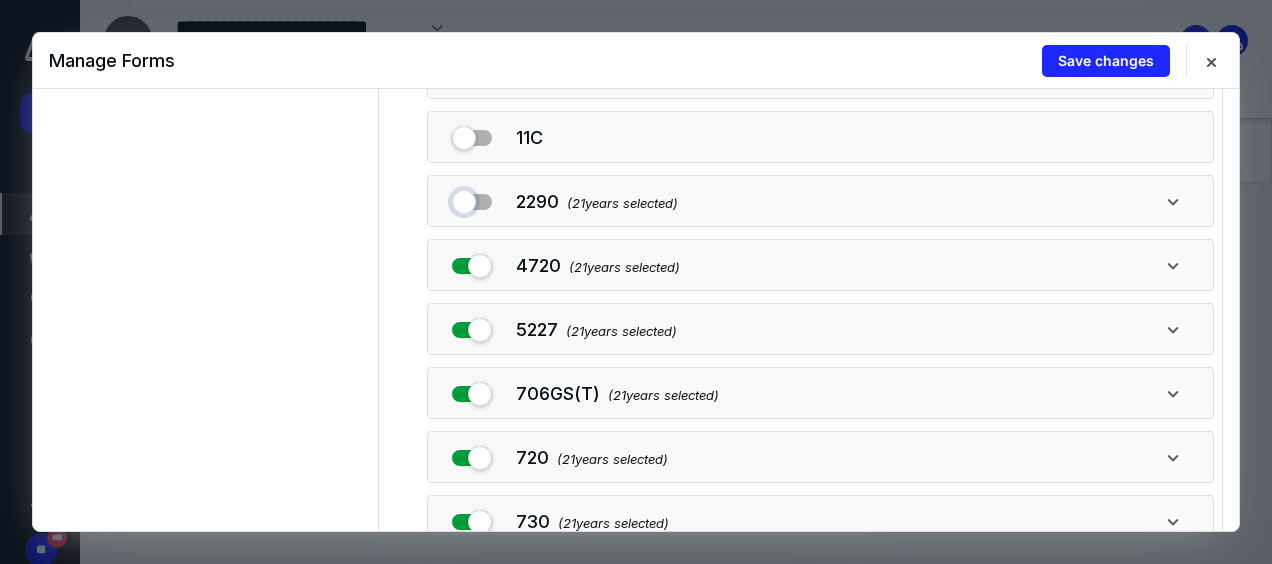 checkbox on "false" 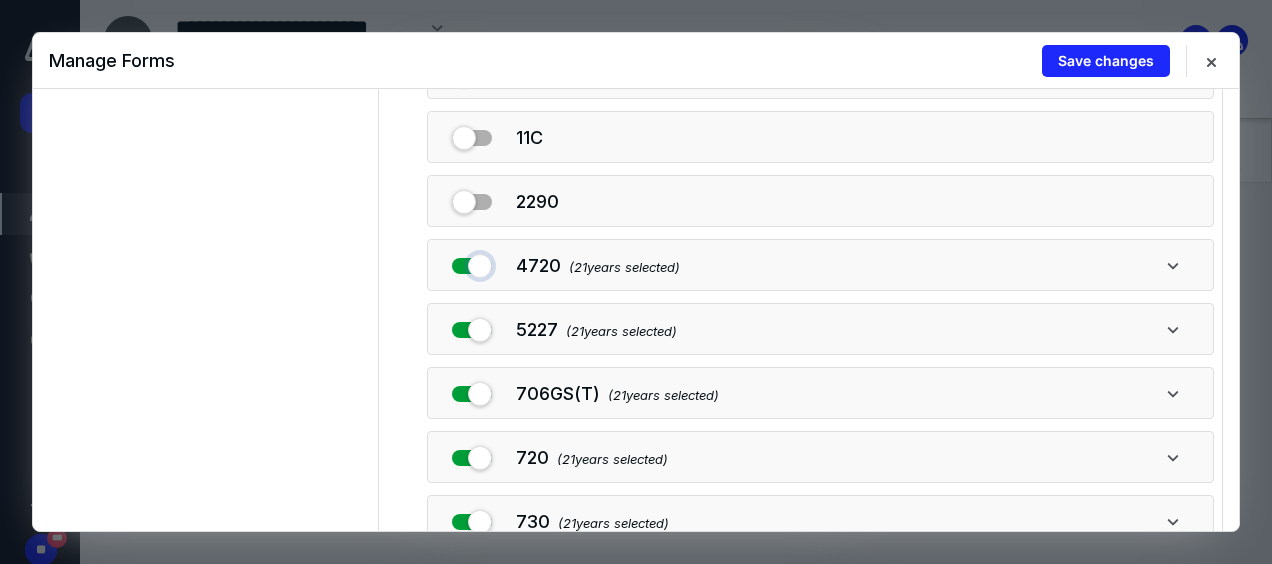 click at bounding box center [472, 262] 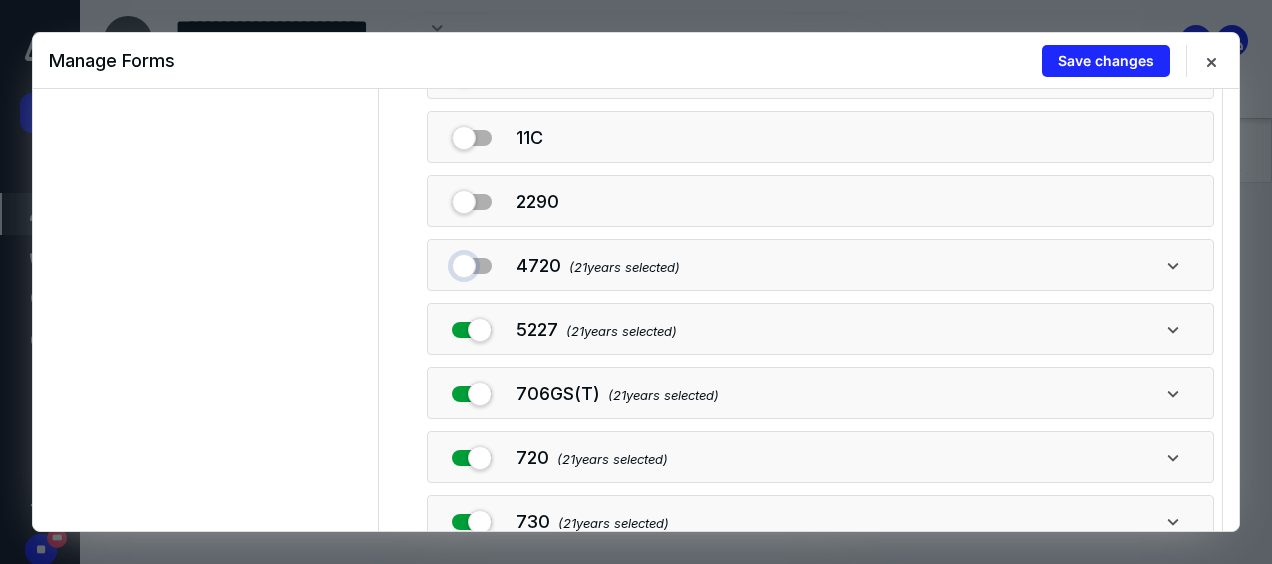 checkbox on "false" 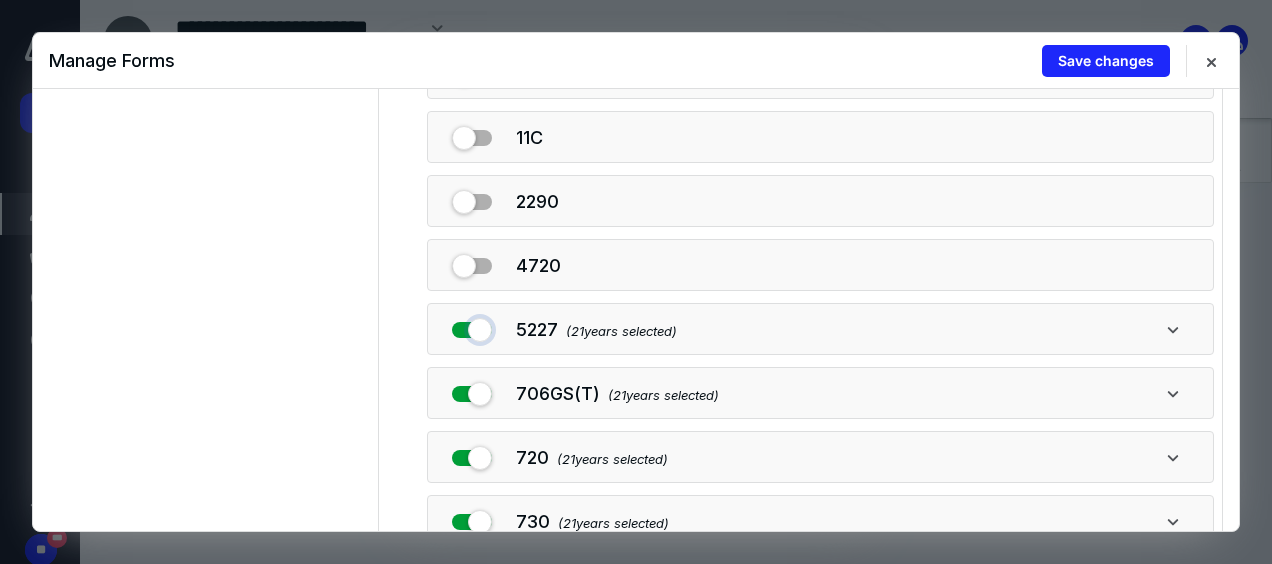 click at bounding box center [472, 326] 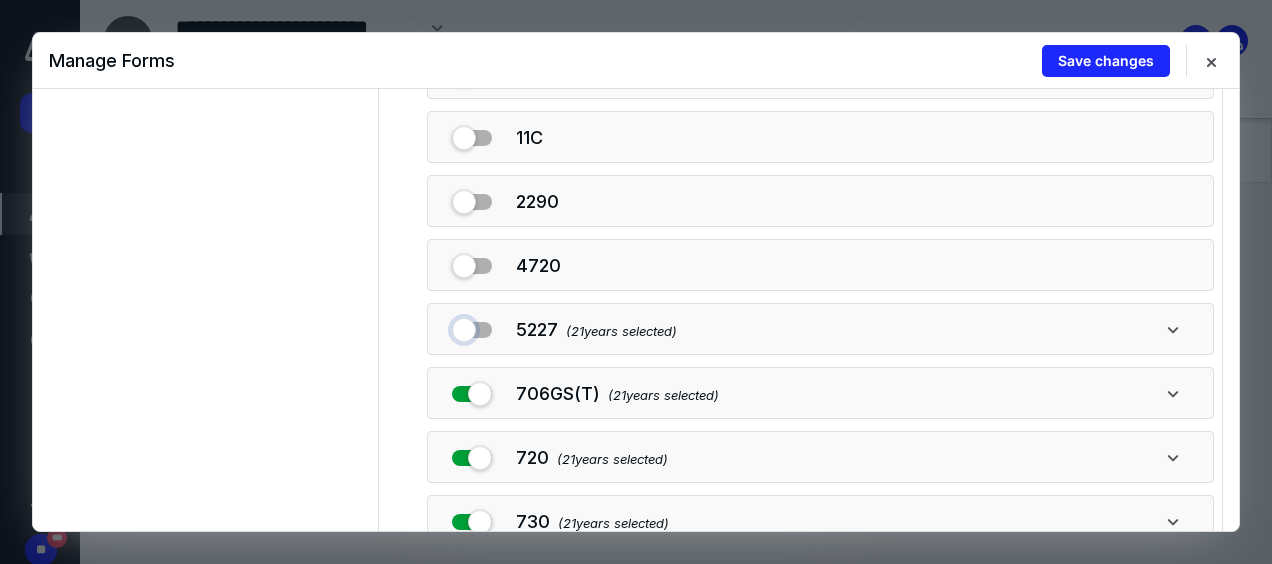 checkbox on "false" 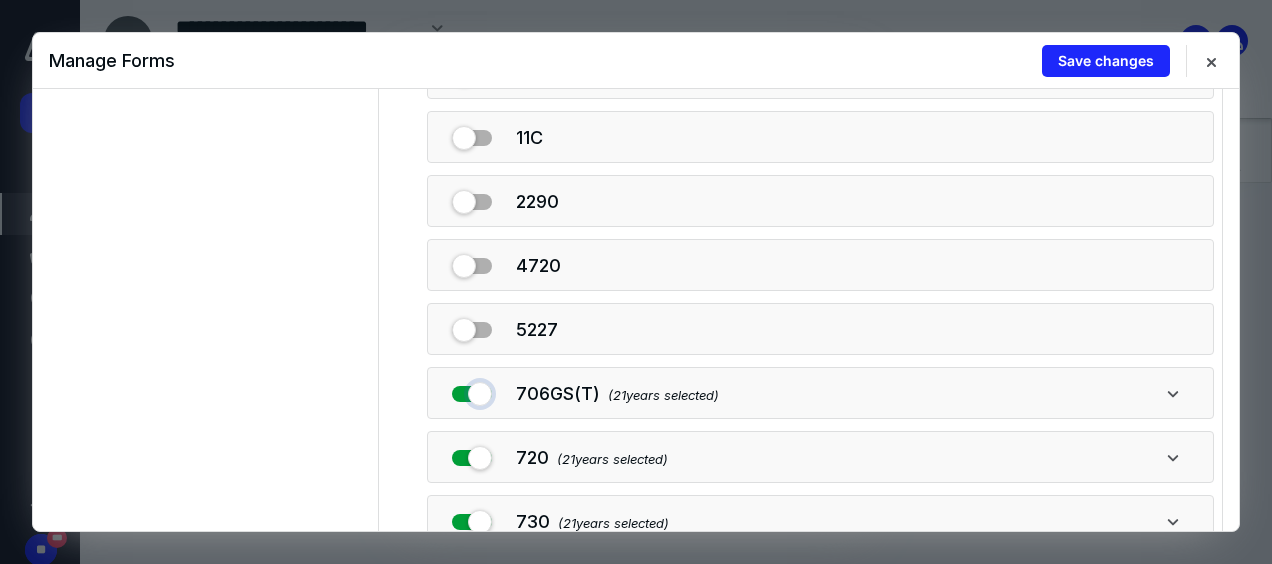click at bounding box center [472, 390] 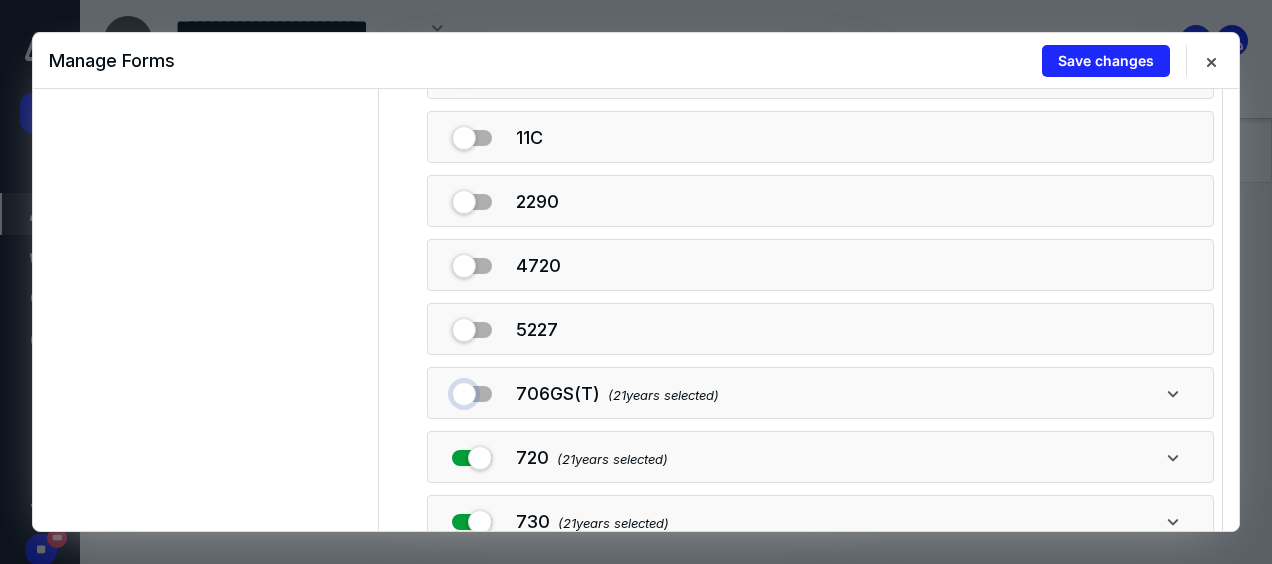 checkbox on "false" 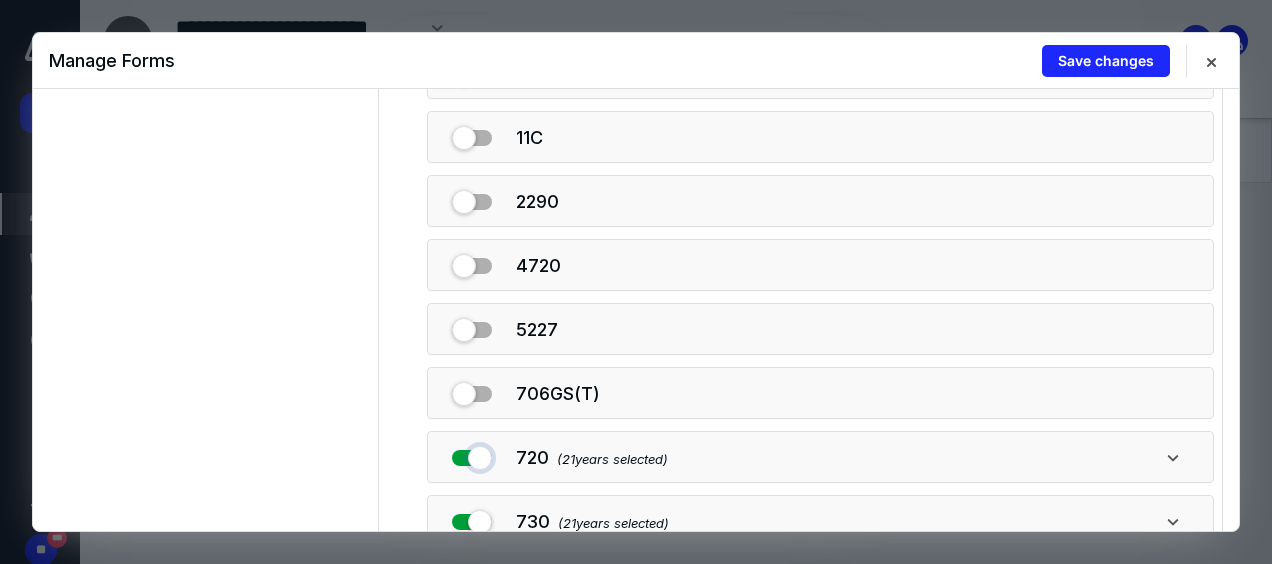 click at bounding box center (472, 454) 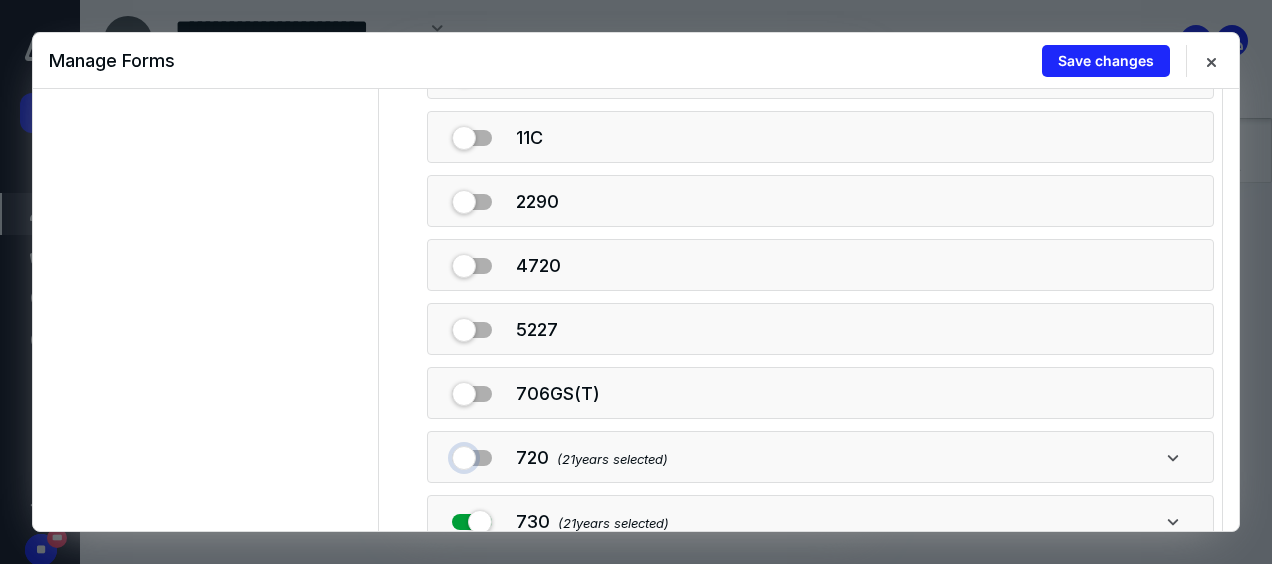 checkbox on "false" 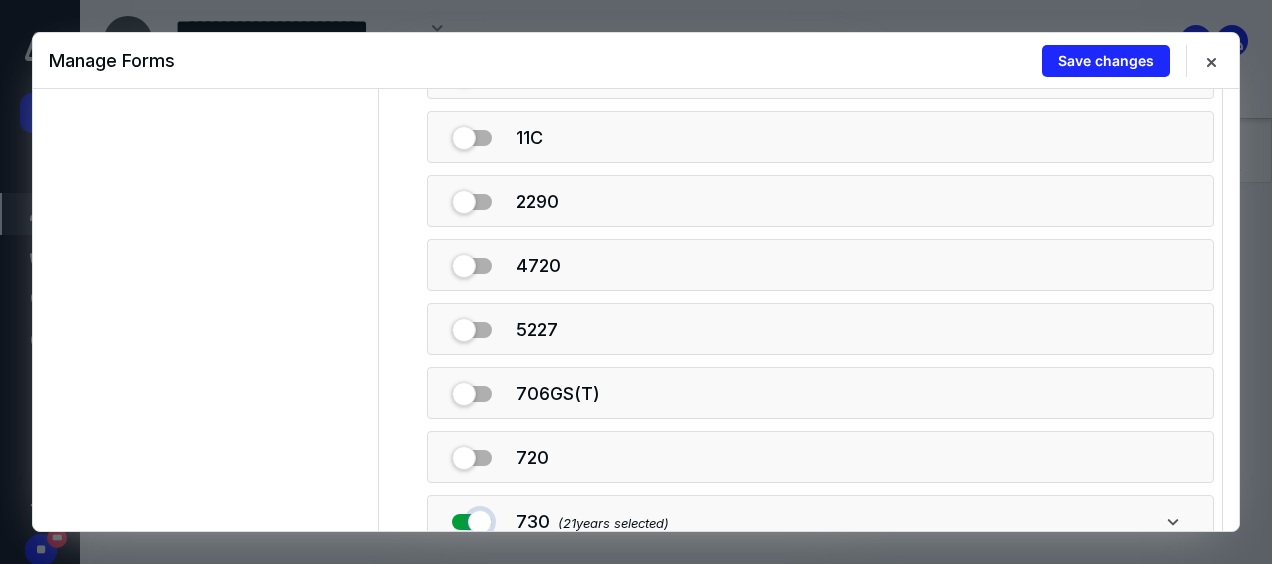 click at bounding box center [472, 518] 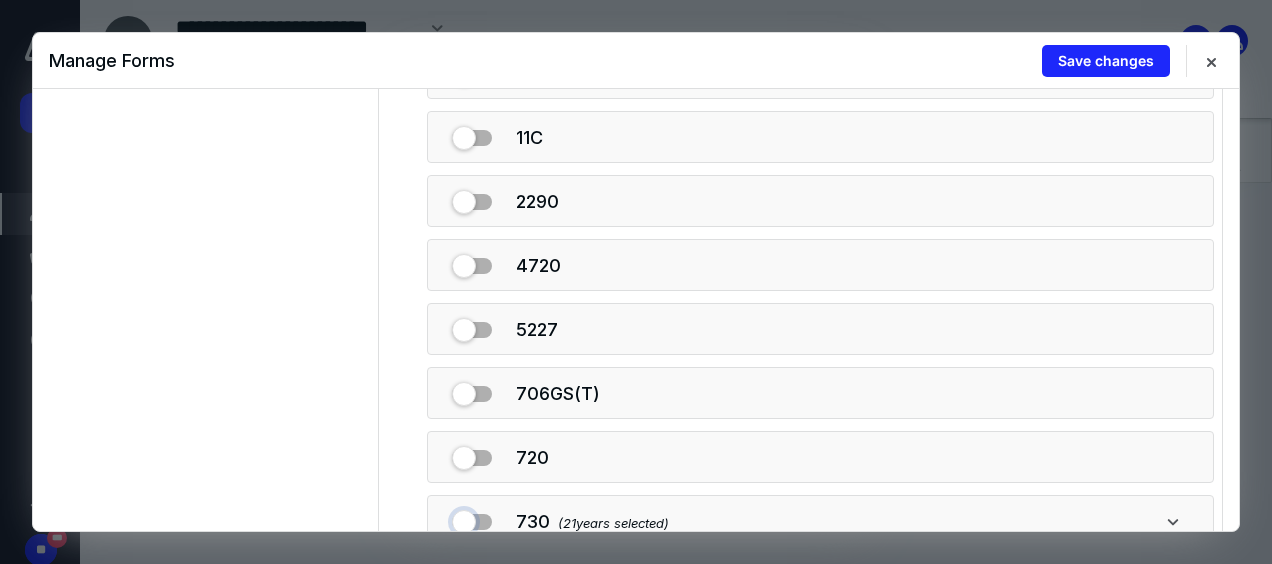 checkbox on "false" 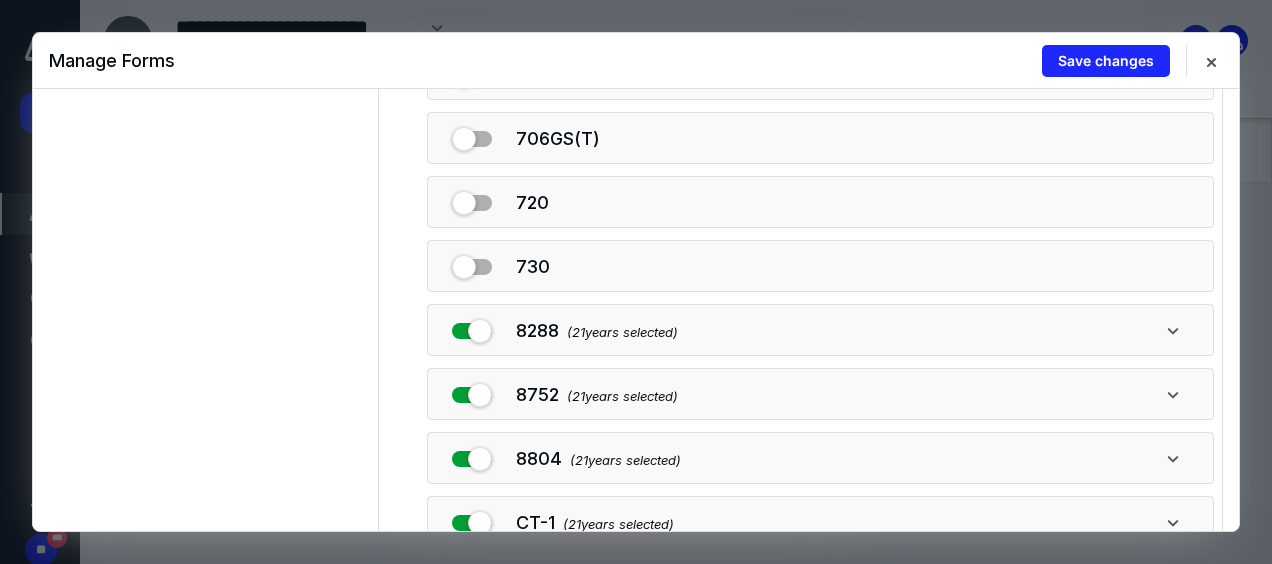 scroll, scrollTop: 1408, scrollLeft: 0, axis: vertical 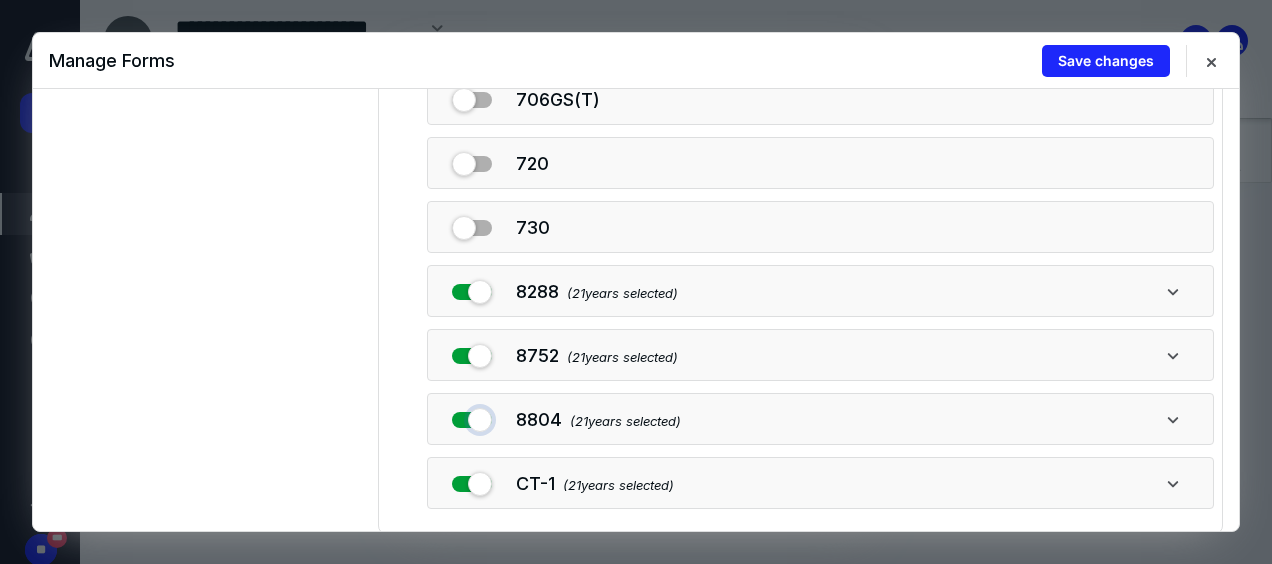 click at bounding box center [472, 416] 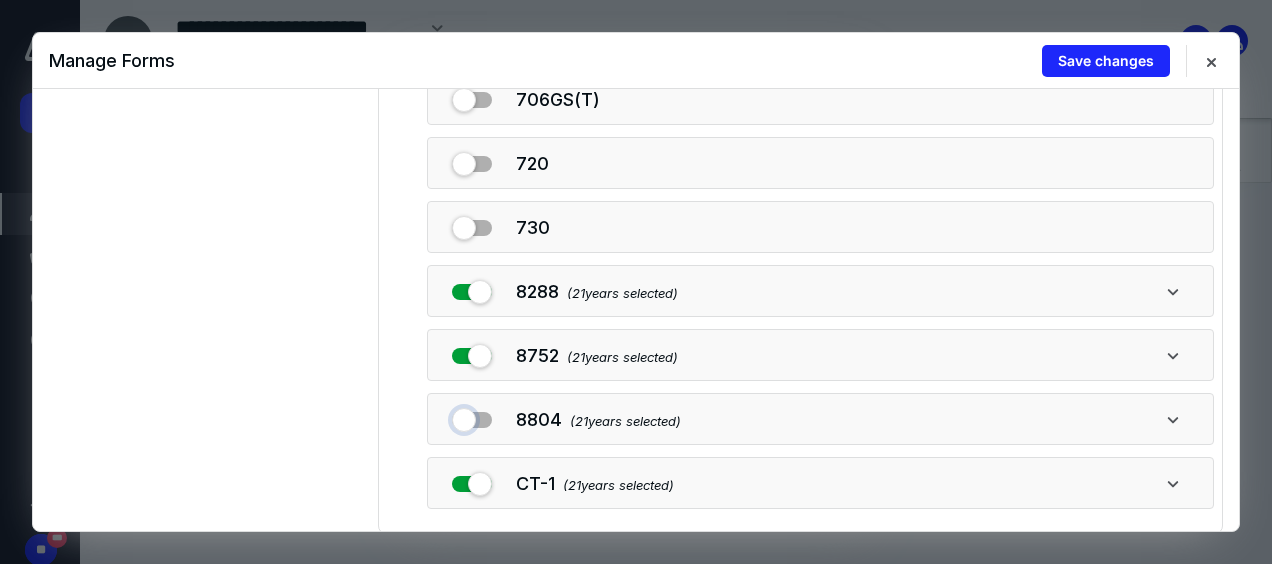 checkbox on "false" 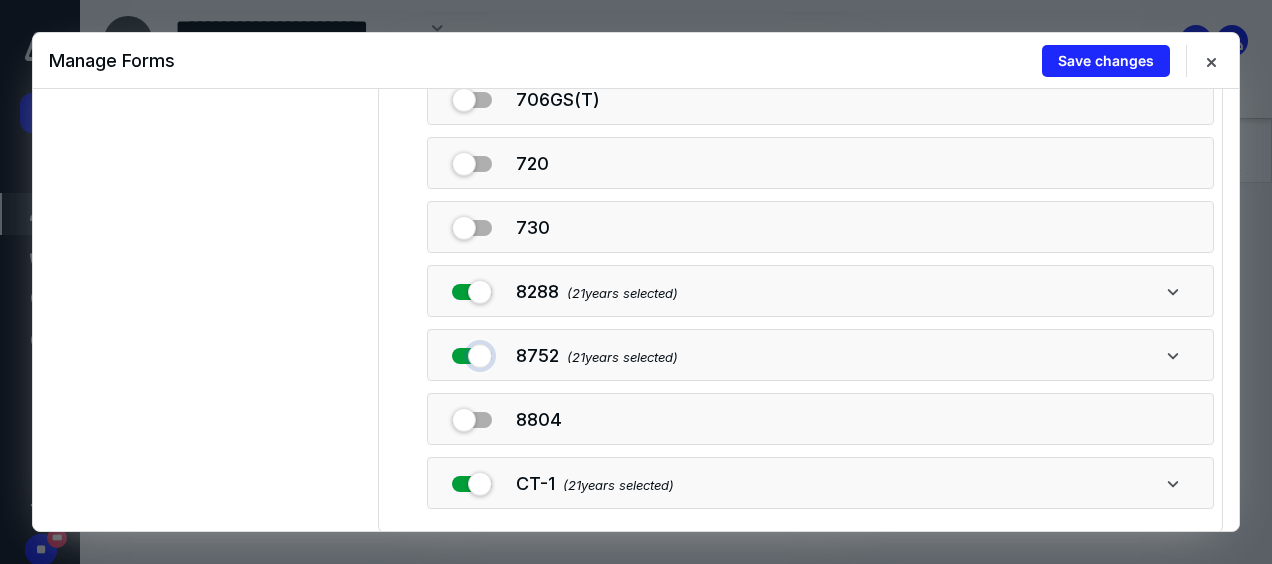click at bounding box center [472, 352] 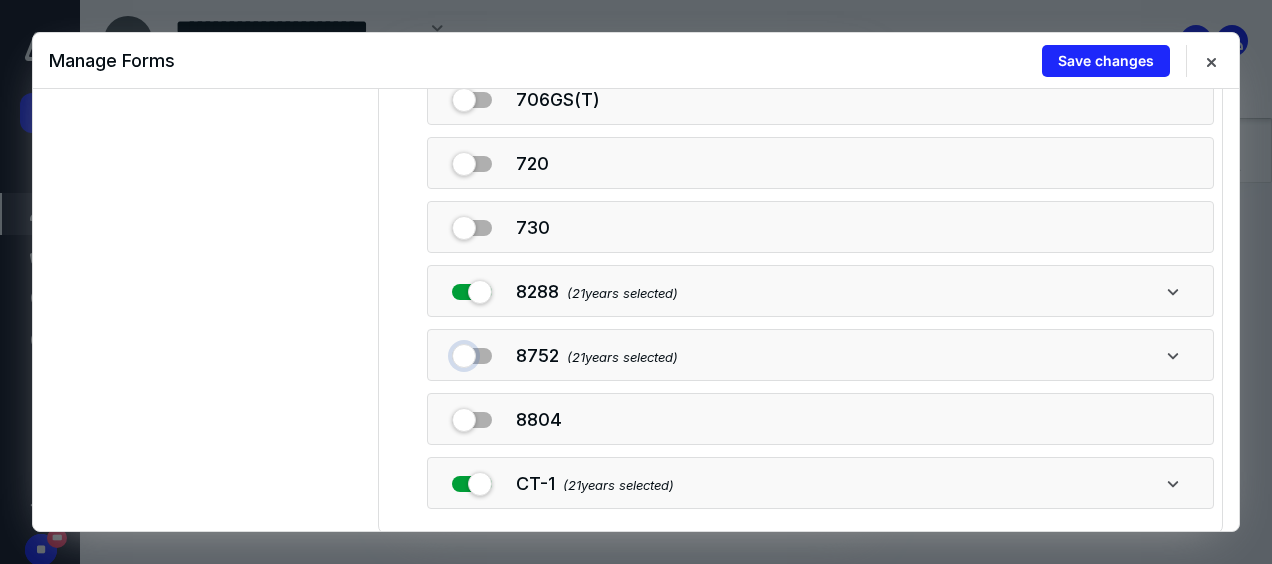 checkbox on "false" 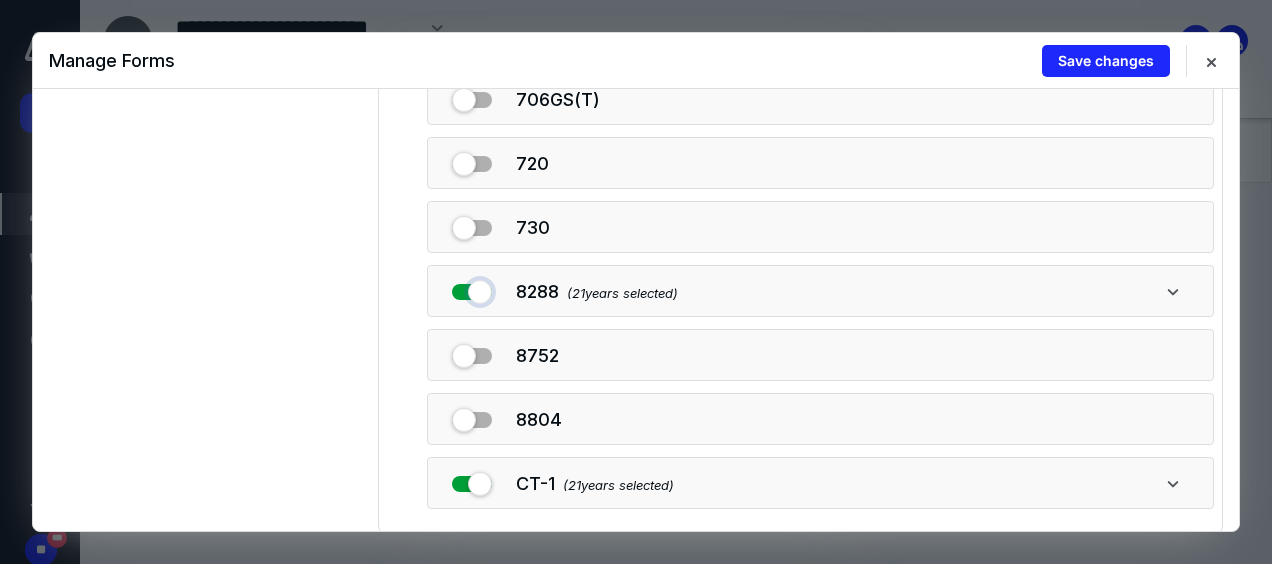 click at bounding box center [472, 288] 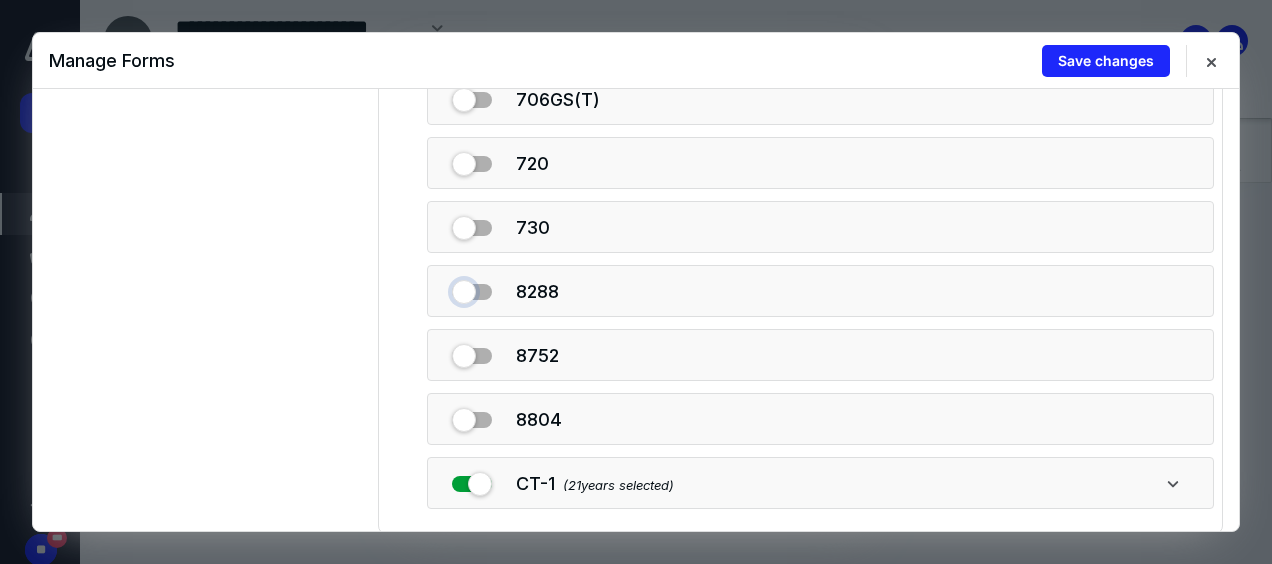 click at bounding box center (472, 288) 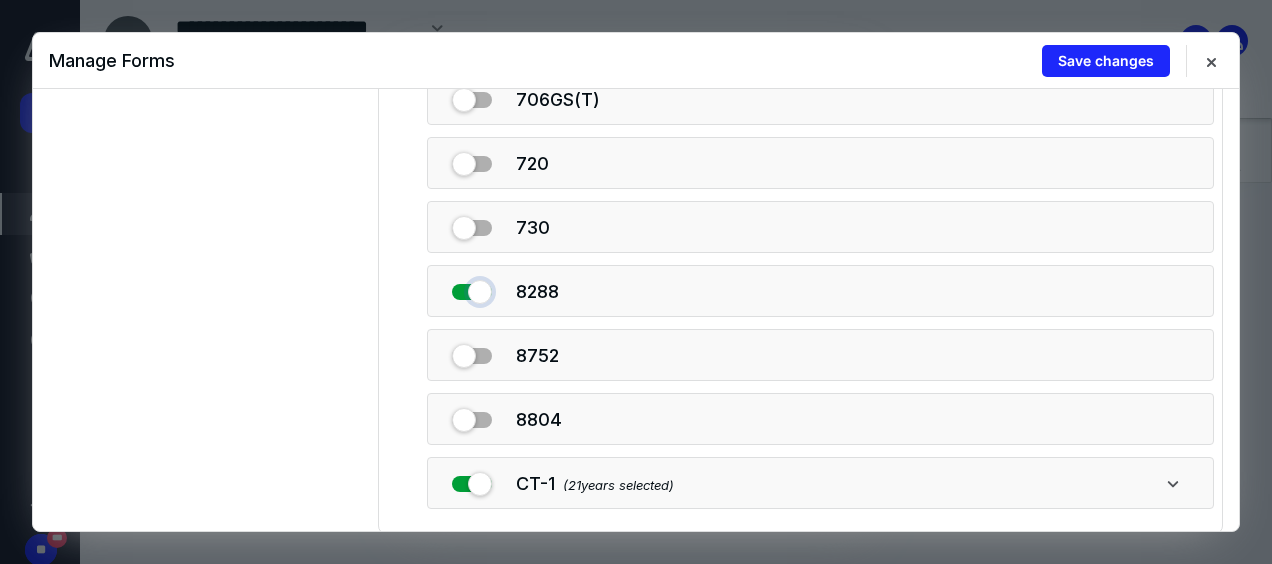 checkbox on "true" 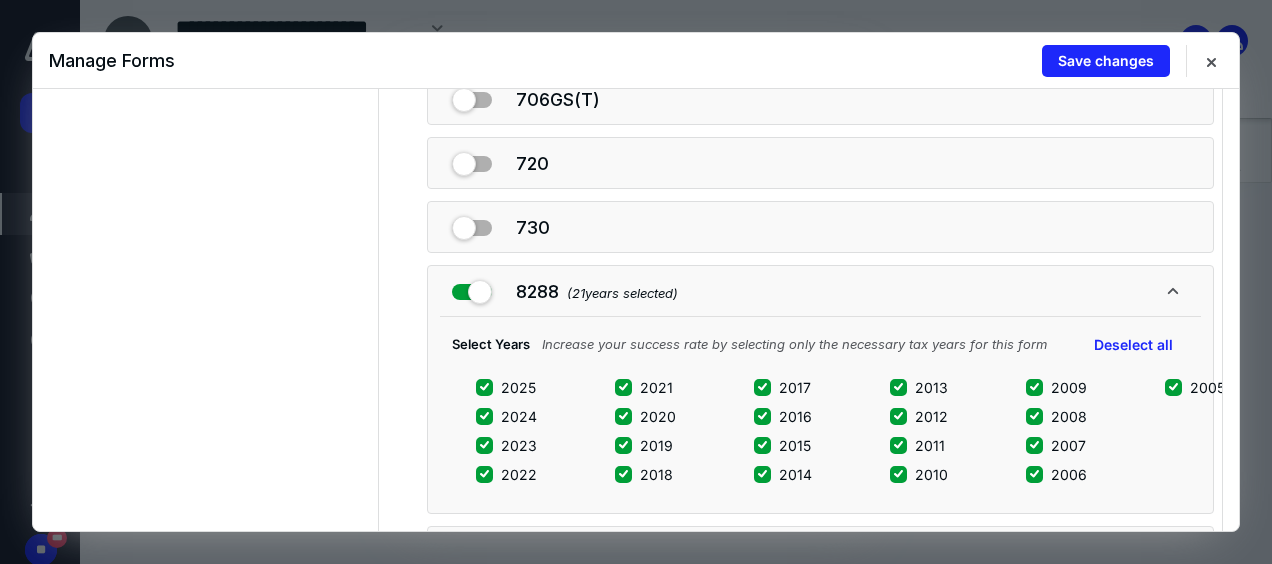 scroll, scrollTop: 1456, scrollLeft: 0, axis: vertical 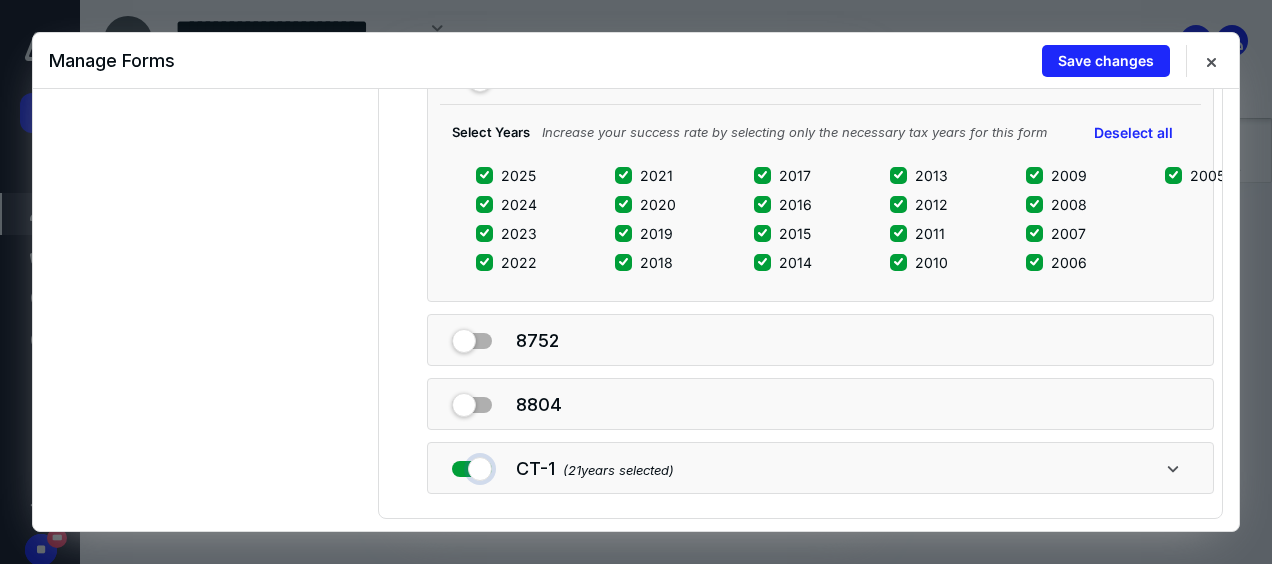 click at bounding box center [472, 465] 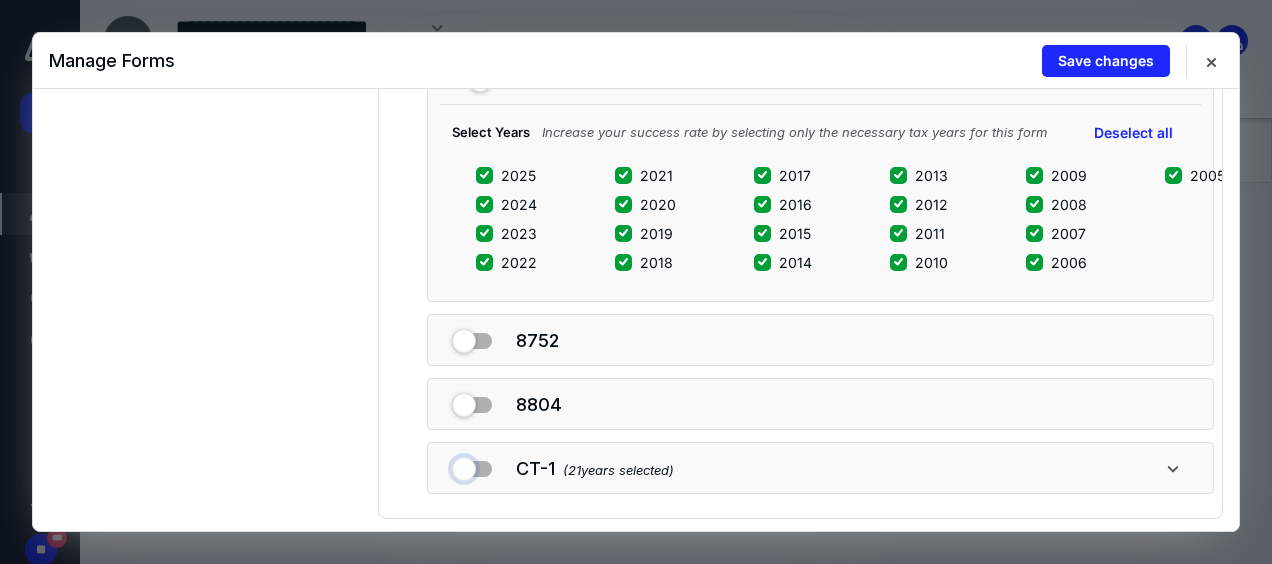 checkbox on "false" 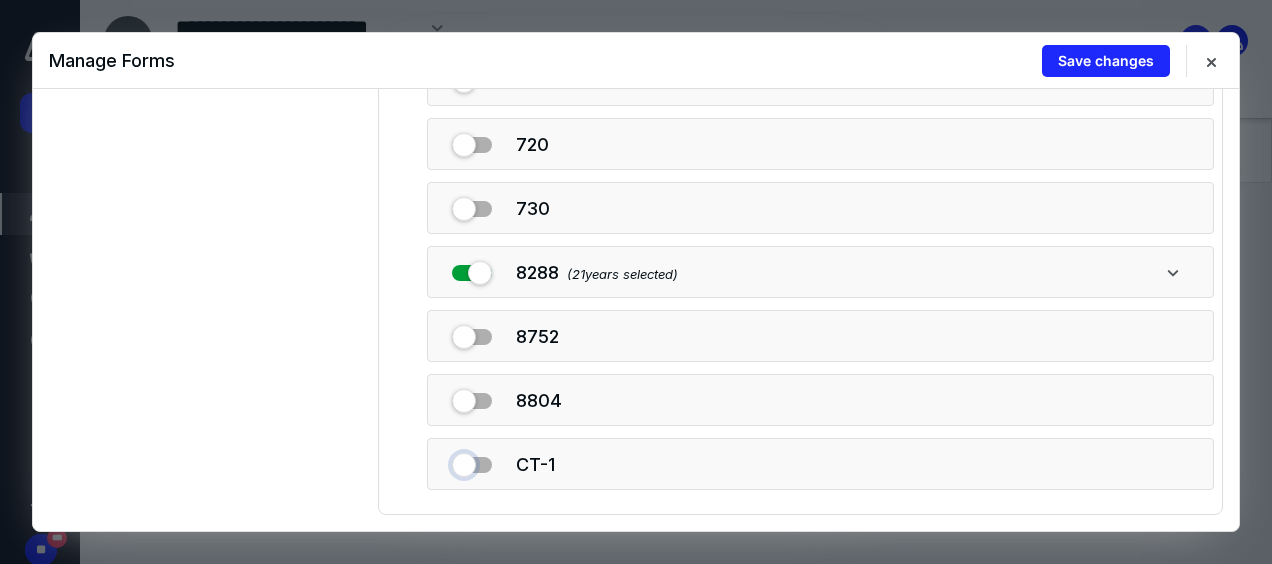 scroll, scrollTop: 1408, scrollLeft: 0, axis: vertical 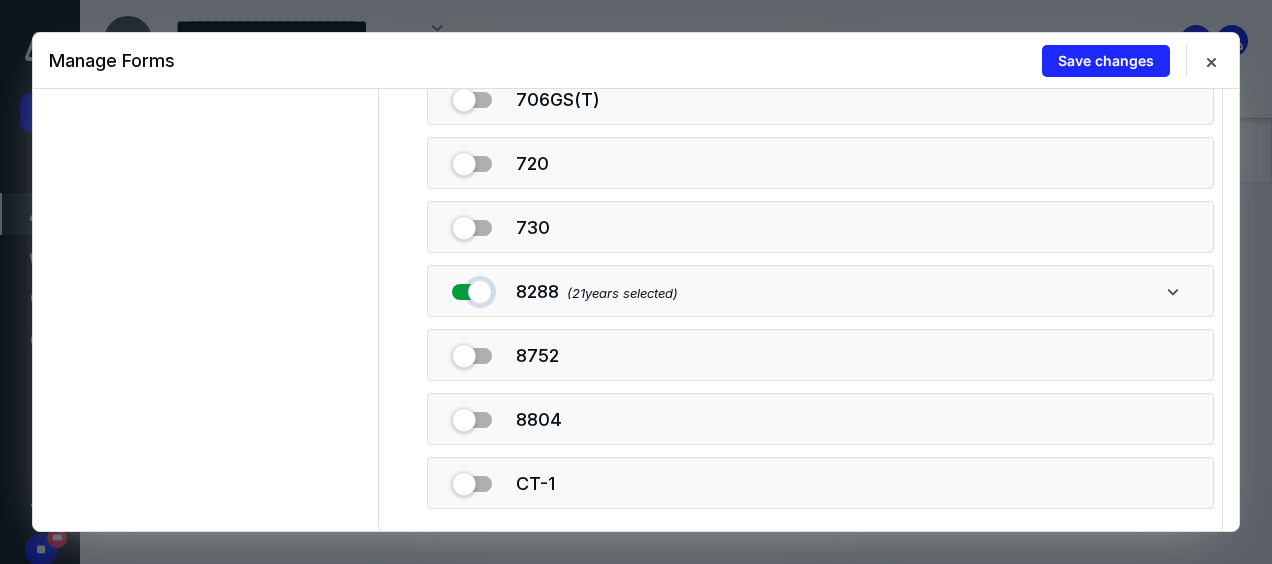 click at bounding box center [472, 288] 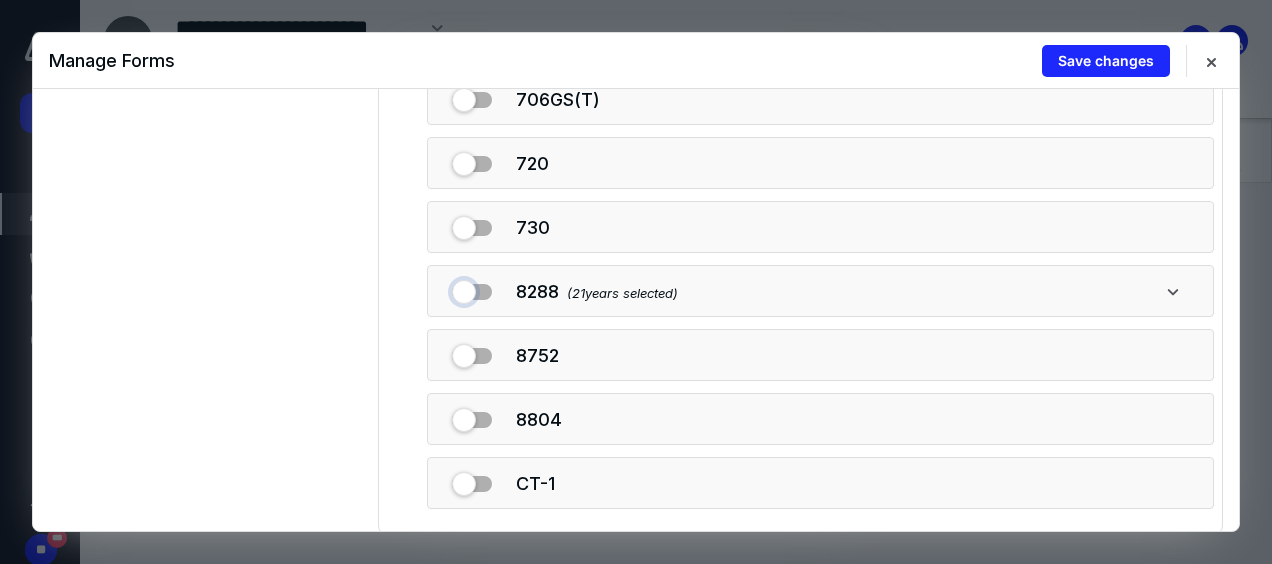click at bounding box center (472, 288) 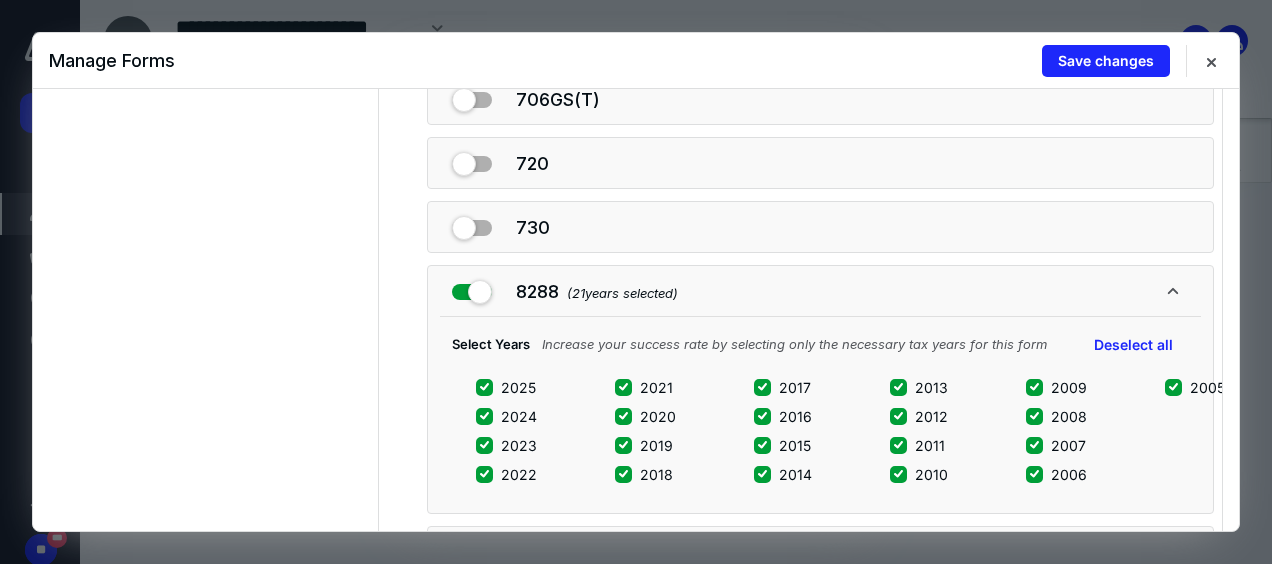 click at bounding box center [472, 288] 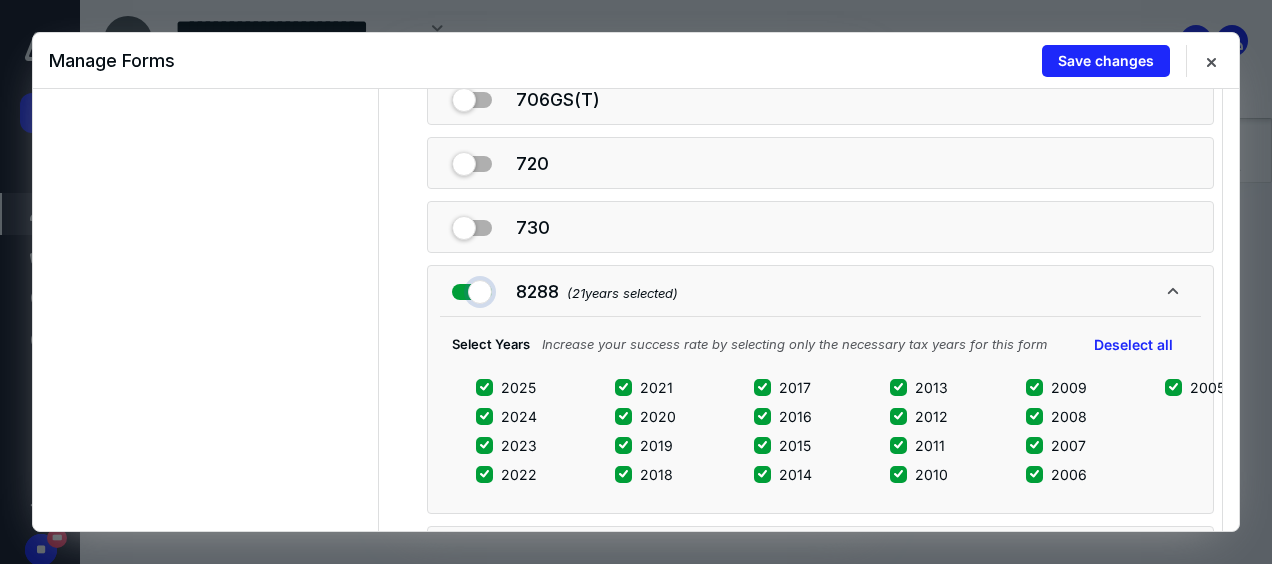 click at bounding box center [472, 288] 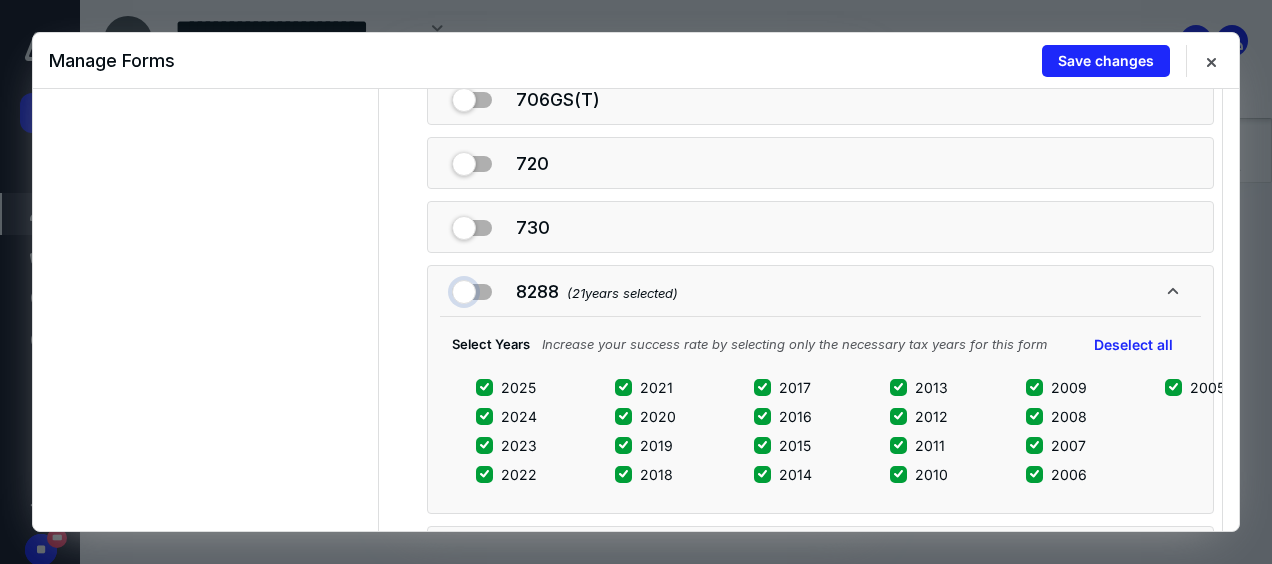 checkbox on "false" 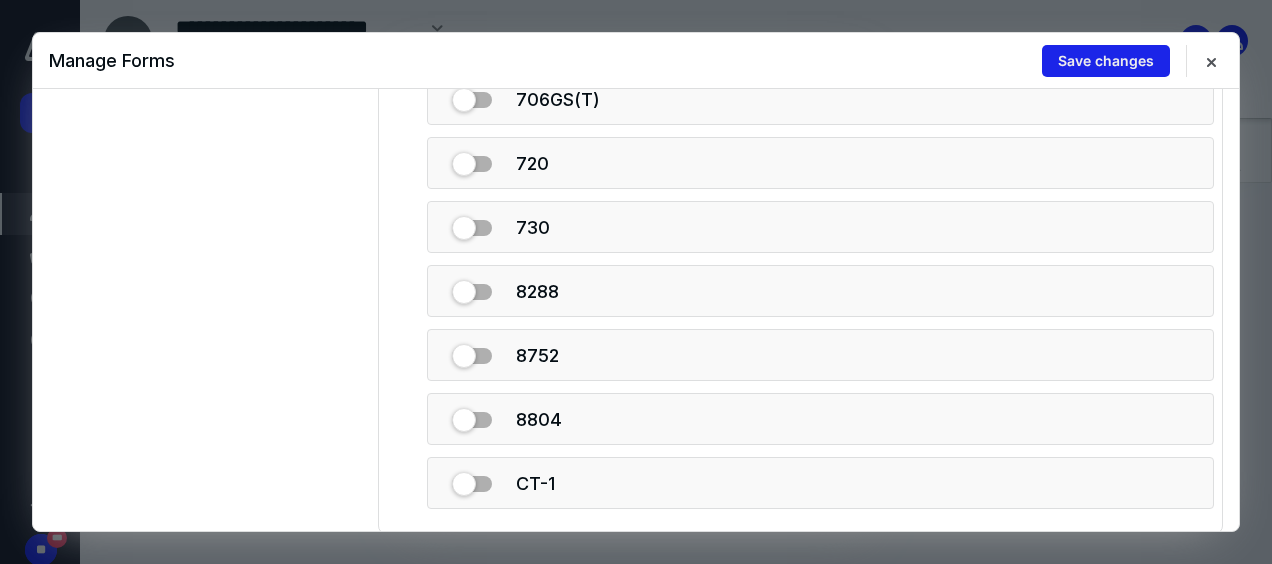 click on "Save changes" at bounding box center (1106, 61) 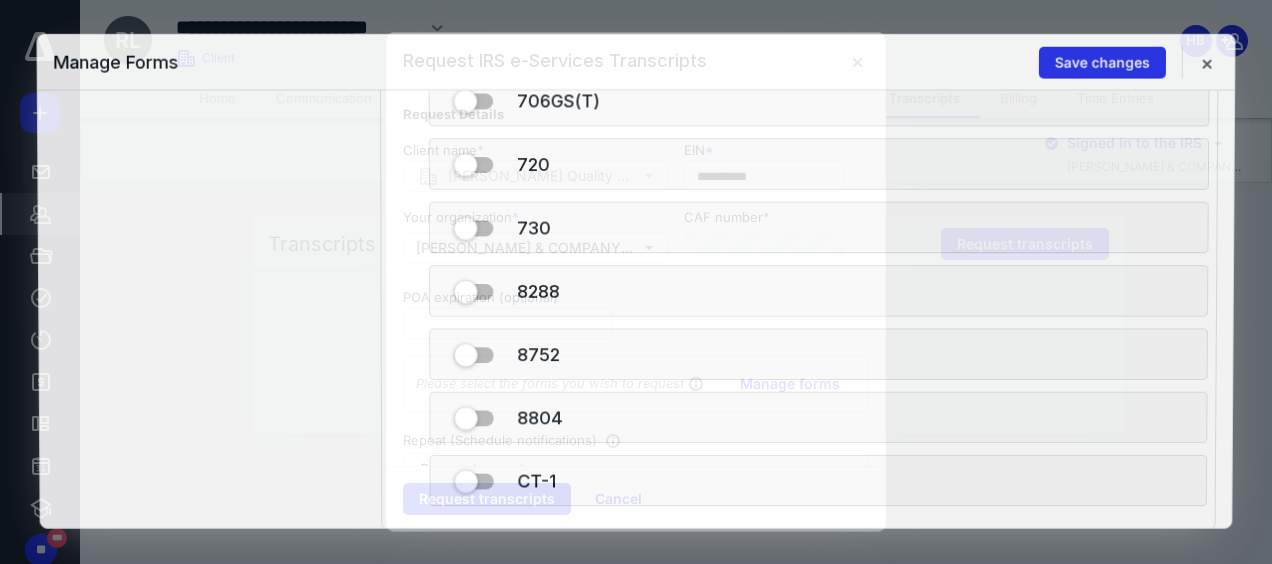 click on "Save changes" at bounding box center (1102, 62) 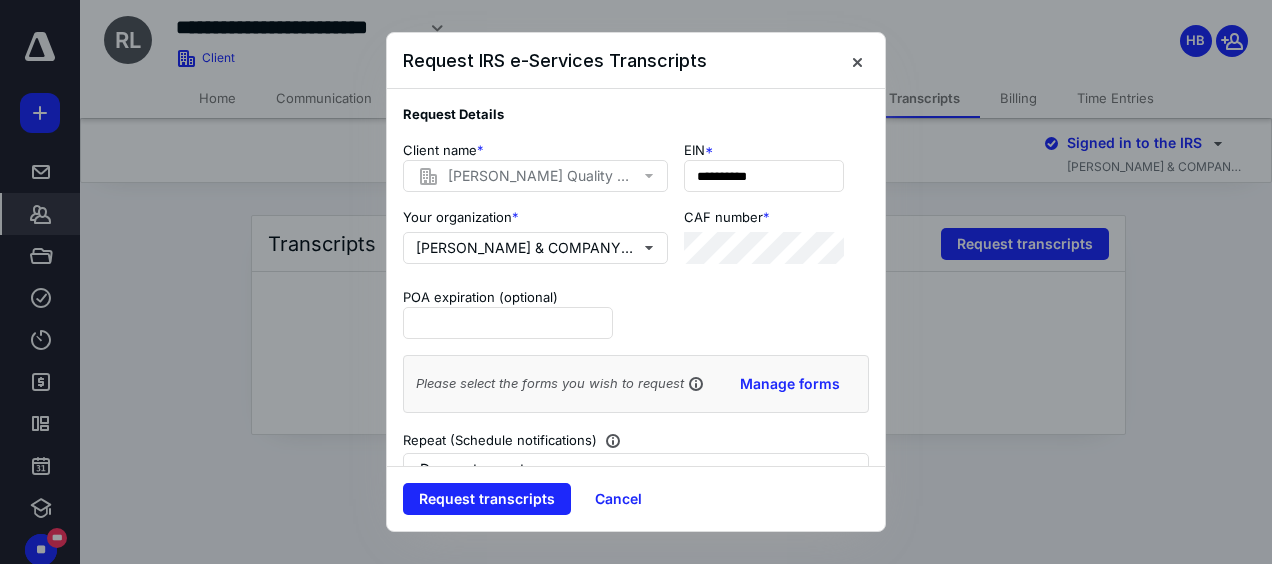 click at bounding box center [636, 282] 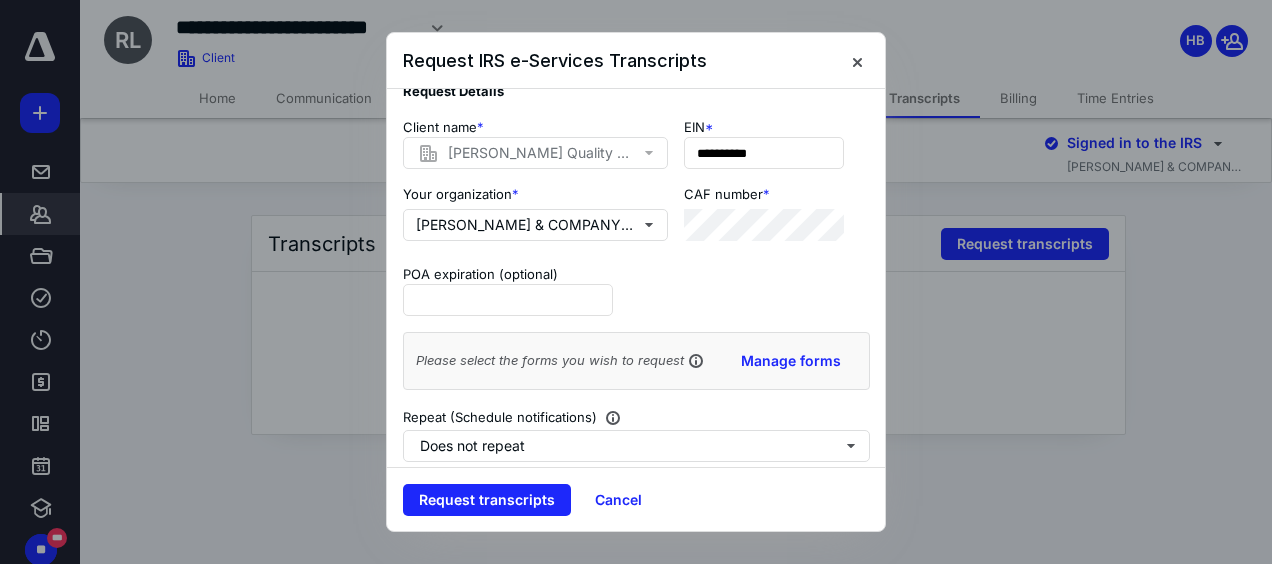 scroll, scrollTop: 33, scrollLeft: 0, axis: vertical 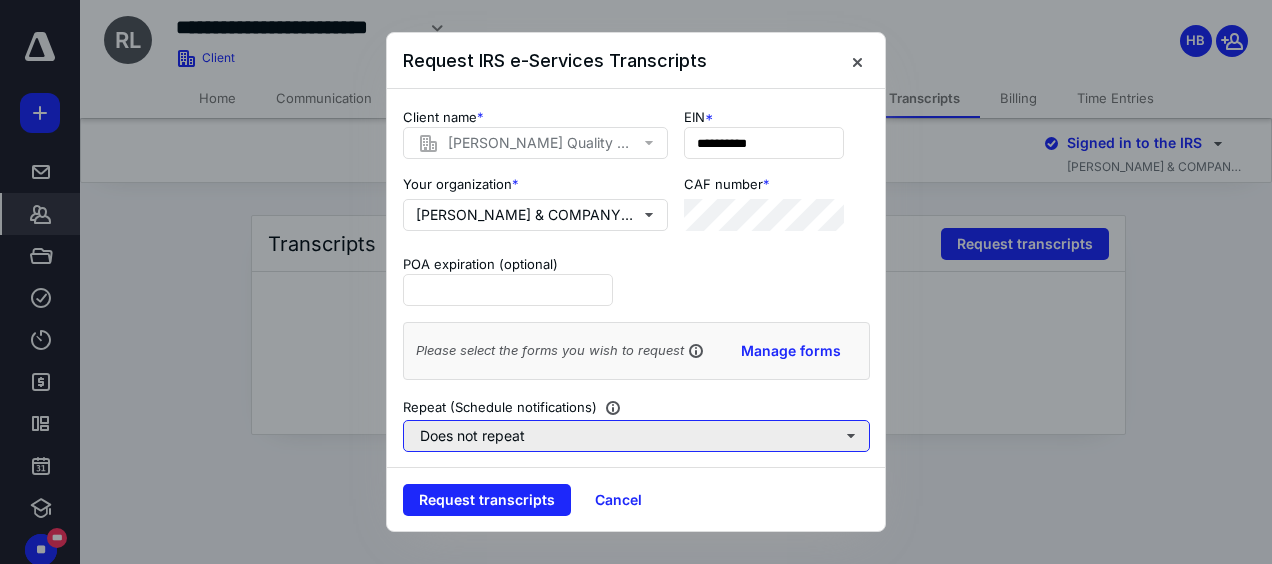 click on "Does not repeat" at bounding box center (636, 436) 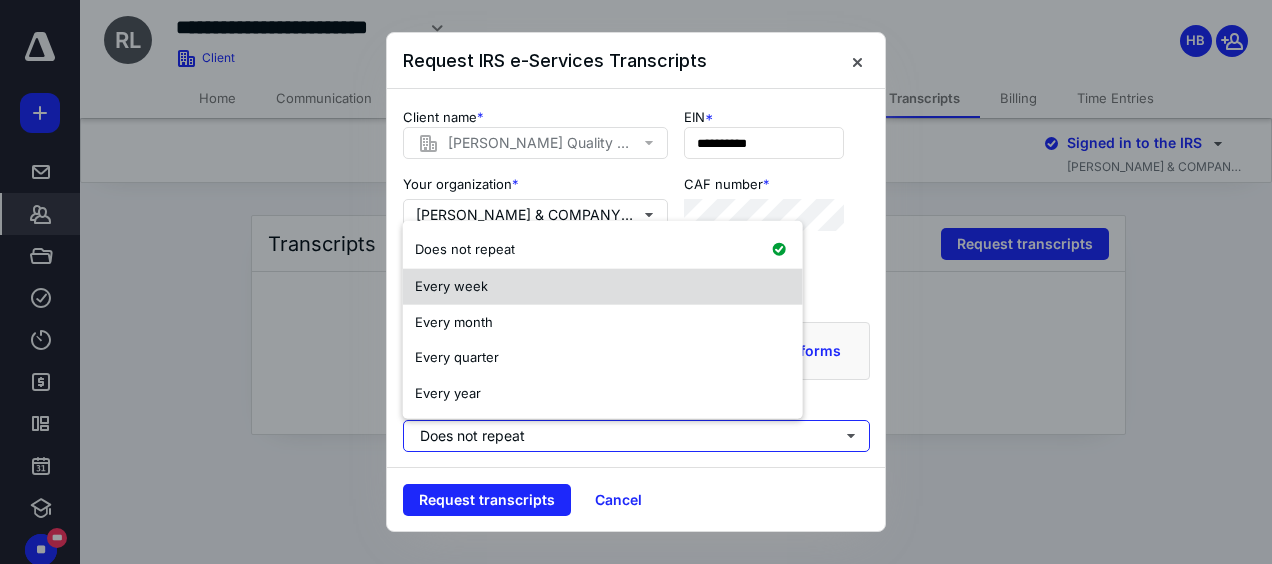 click on "Every week" at bounding box center [603, 287] 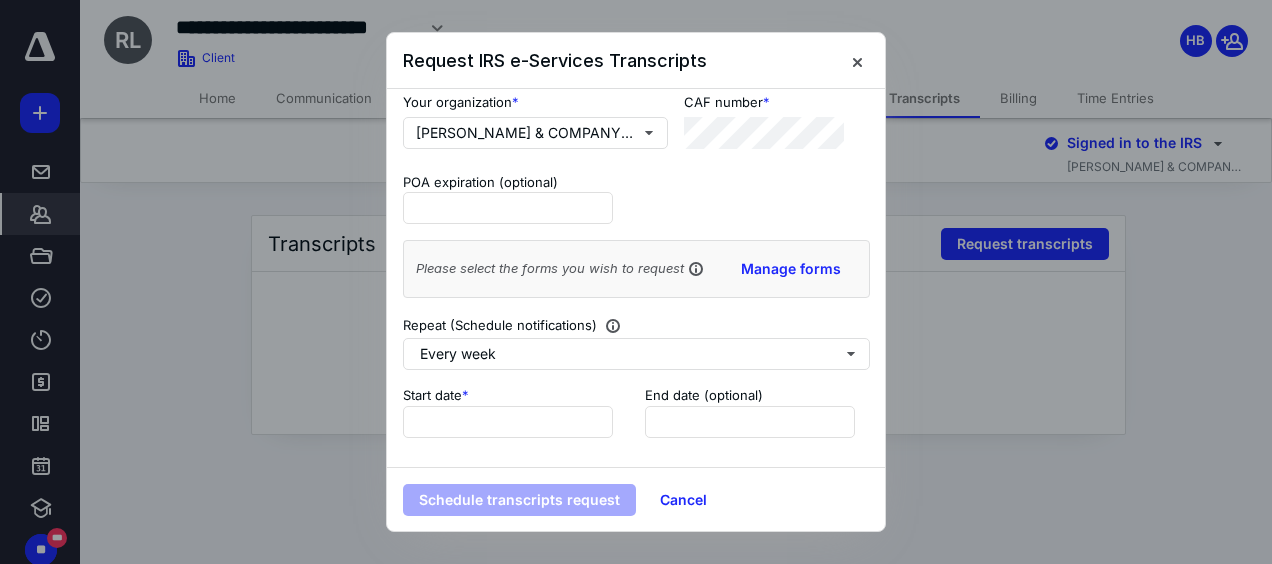 scroll, scrollTop: 116, scrollLeft: 0, axis: vertical 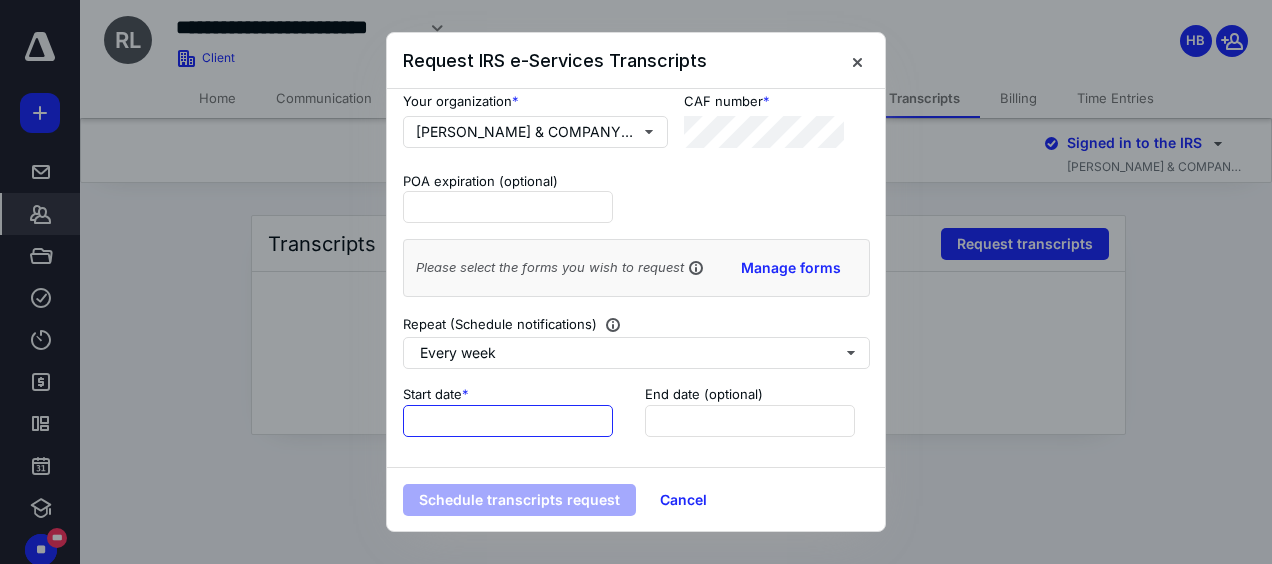 click at bounding box center (508, 421) 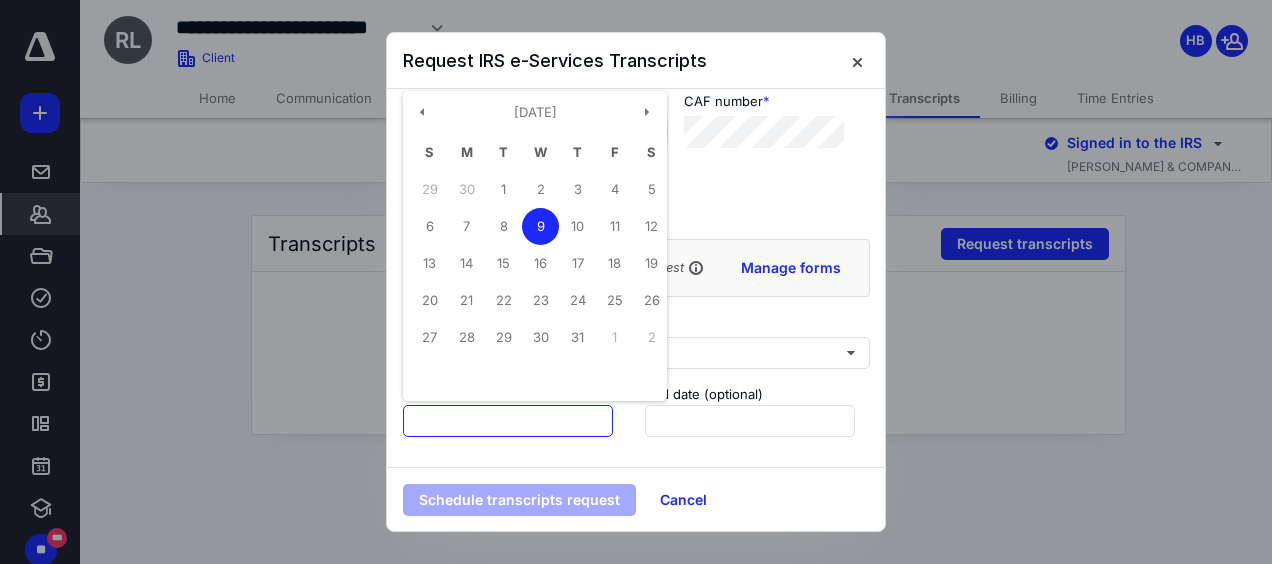 click on "9" at bounding box center [540, 226] 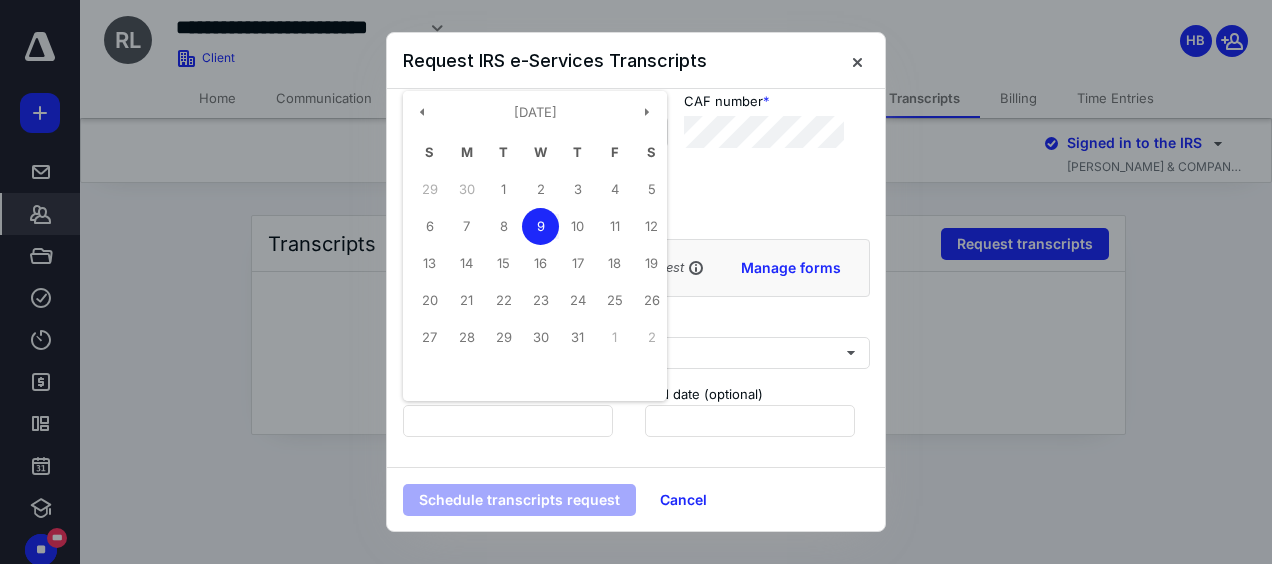 type on "**********" 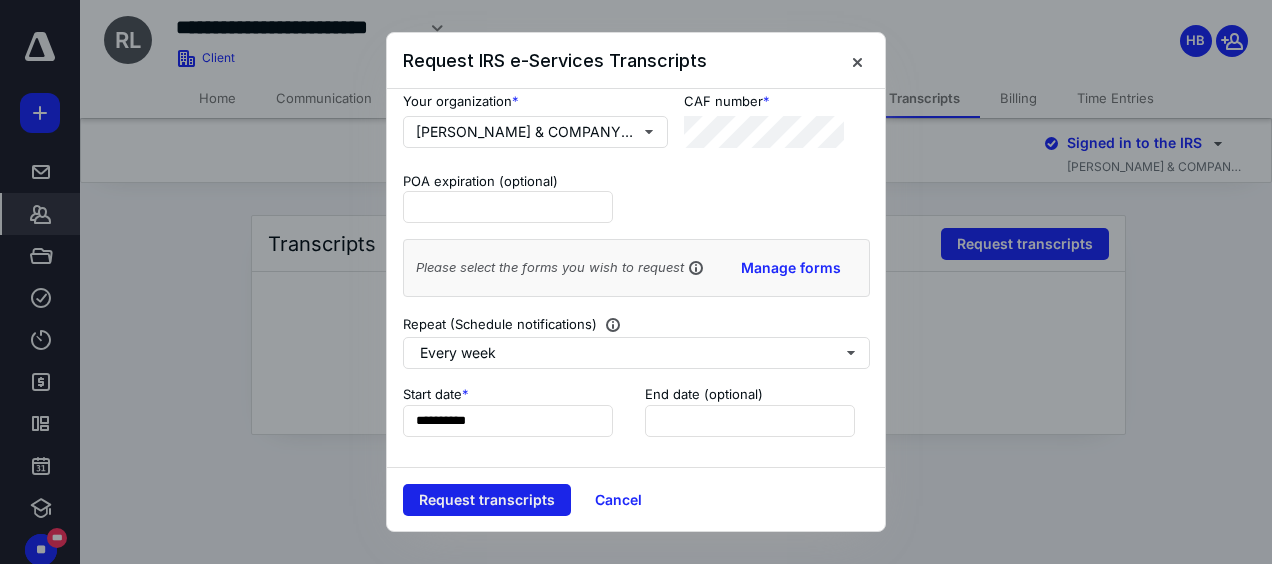 click on "Request transcripts" at bounding box center (487, 500) 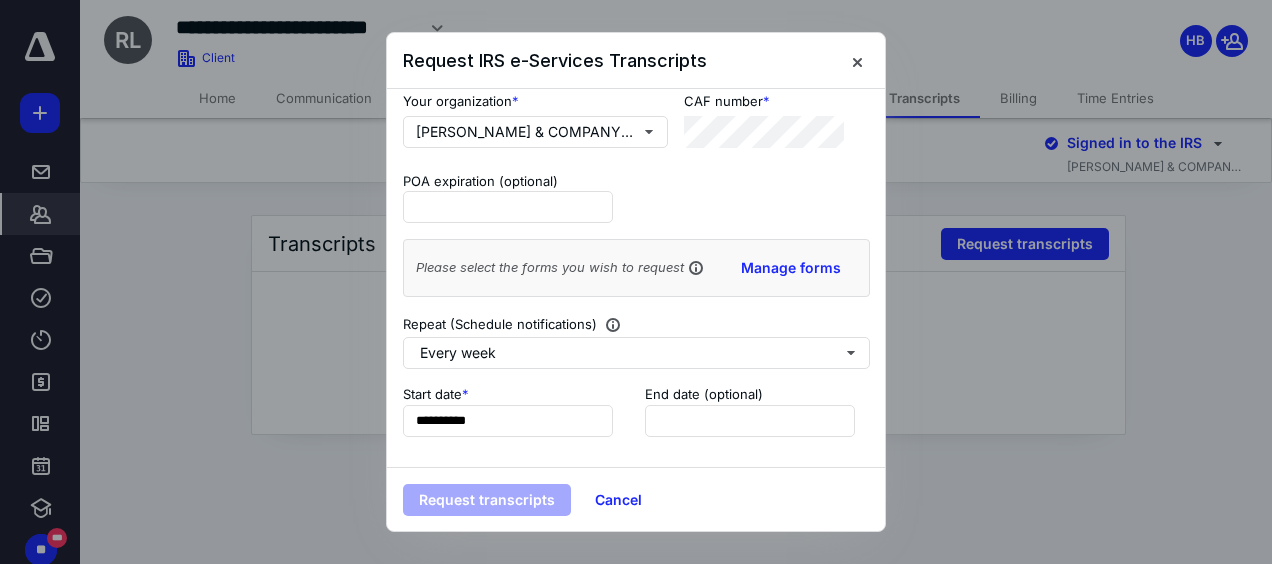 scroll, scrollTop: 33, scrollLeft: 0, axis: vertical 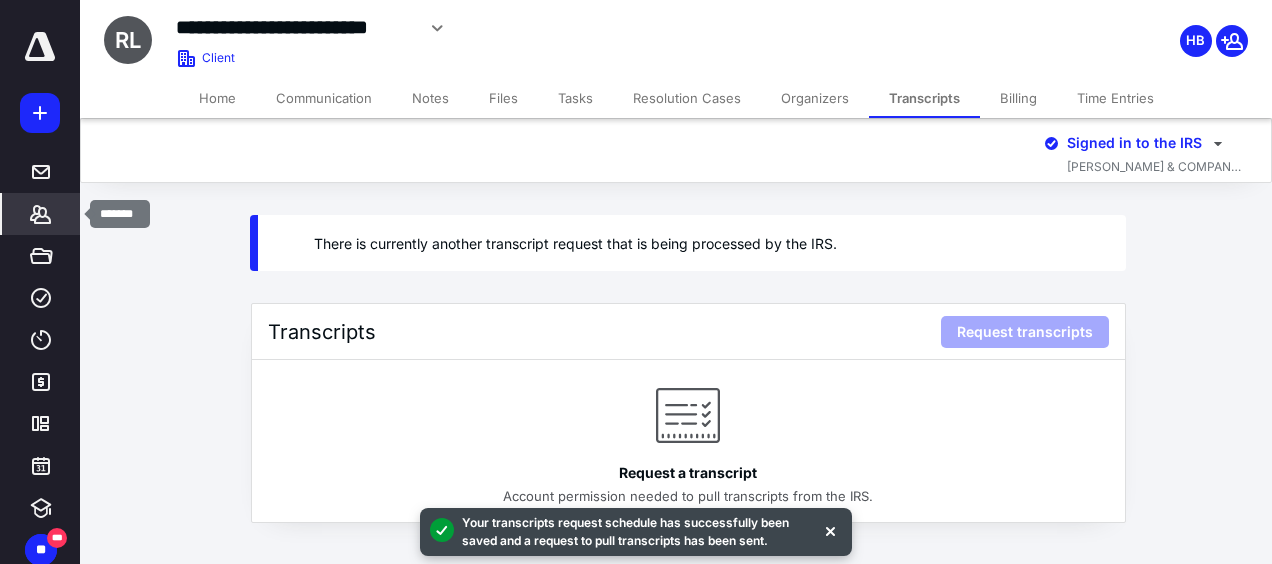 click 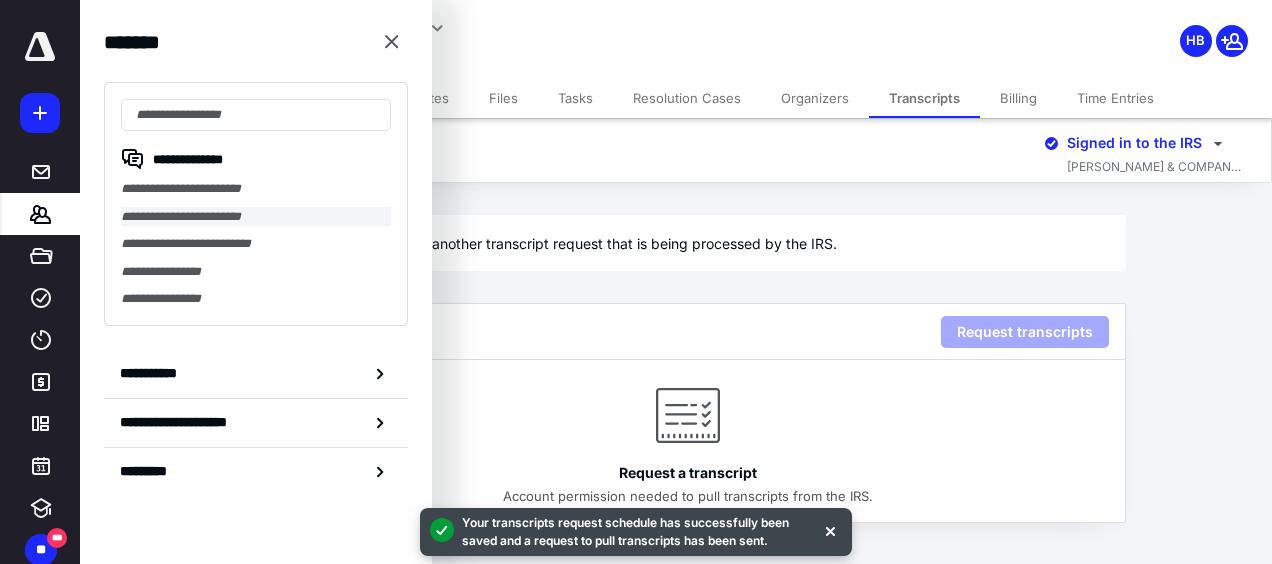 click on "**********" at bounding box center [256, 217] 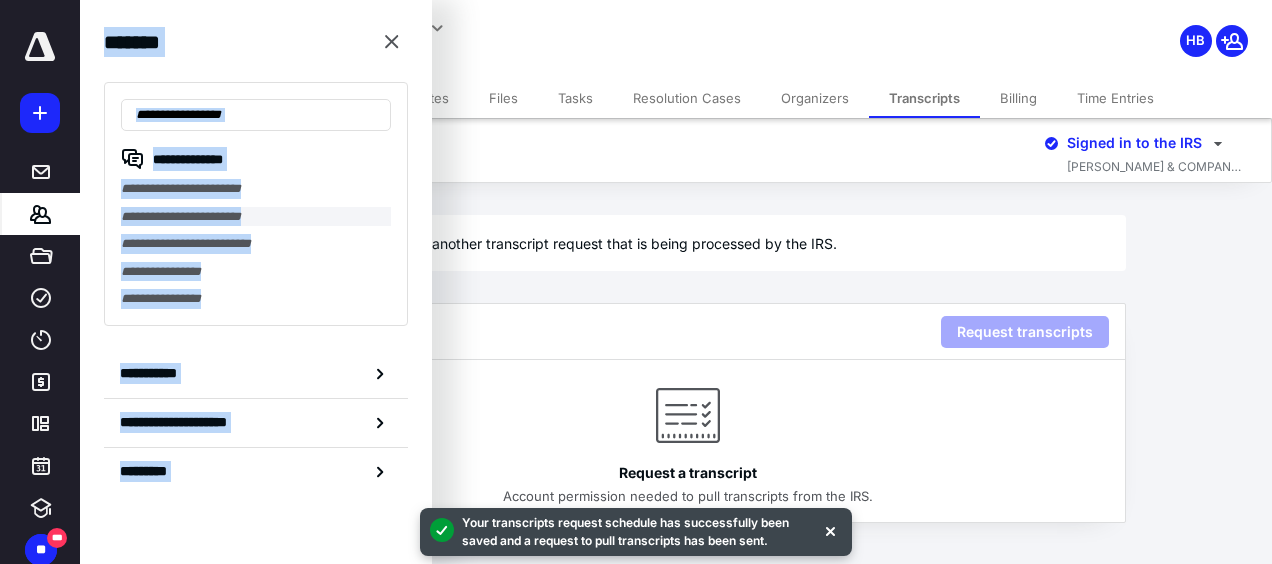 click on "**********" at bounding box center [636, 262] 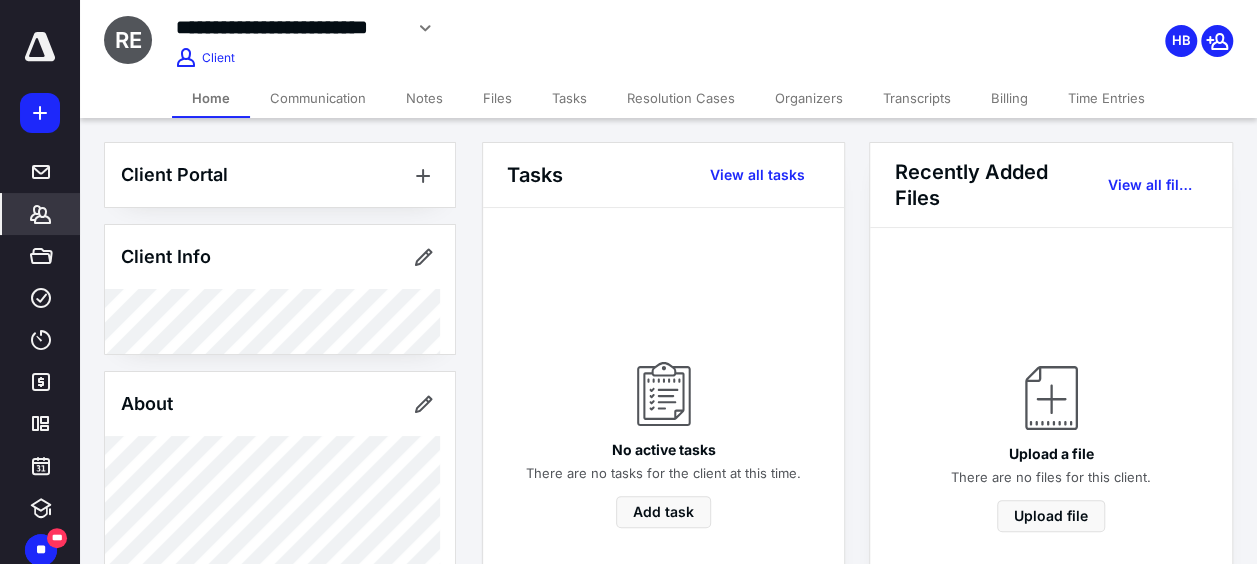 click on "Transcripts" at bounding box center [917, 98] 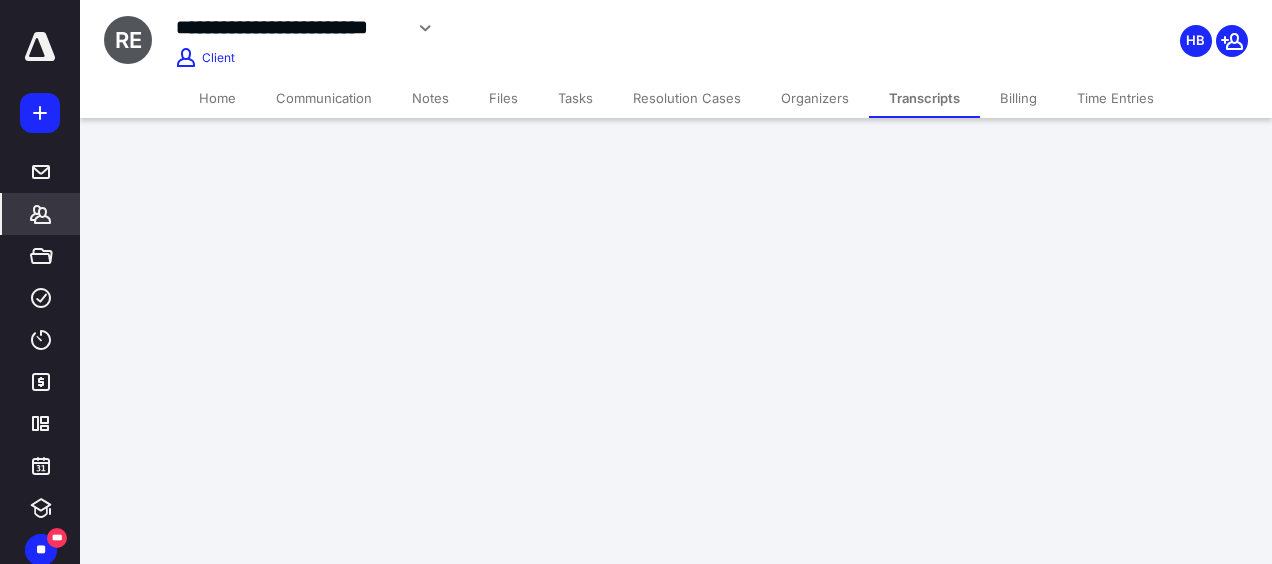 click on "Transcripts" at bounding box center [924, 98] 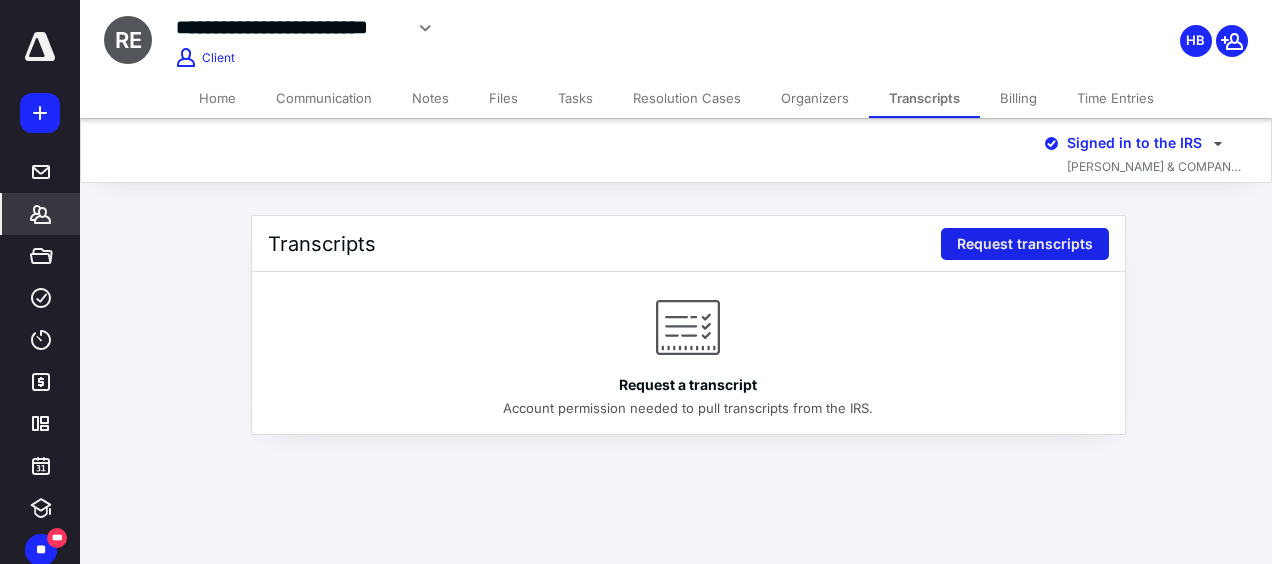 click on "Request transcripts" at bounding box center [1025, 244] 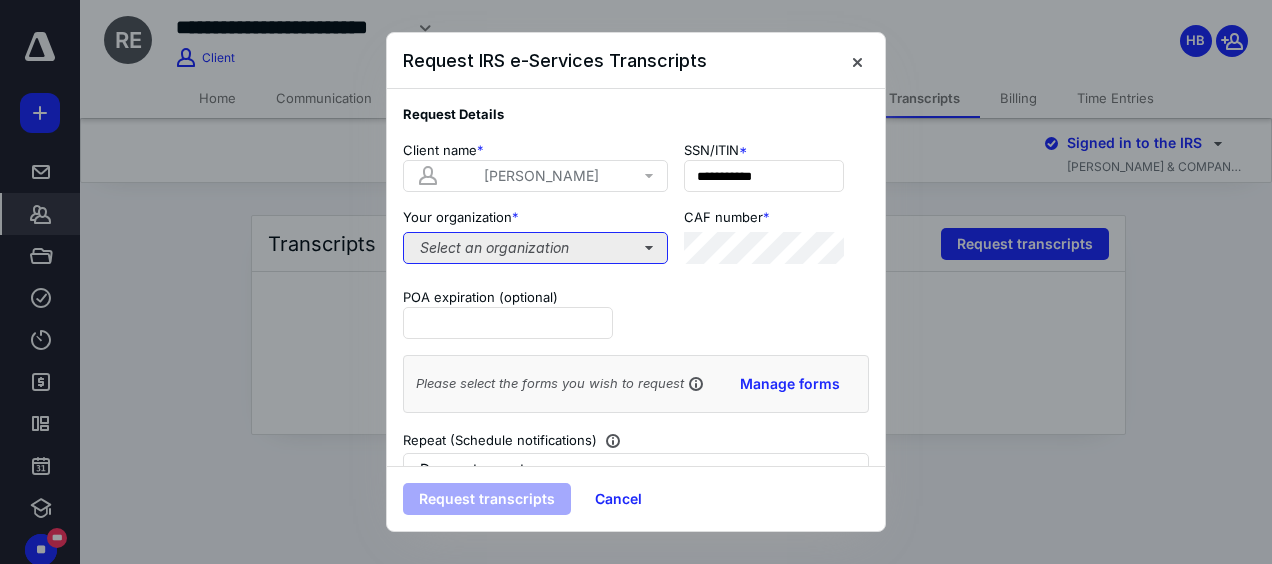 click on "Select an organization" at bounding box center [535, 248] 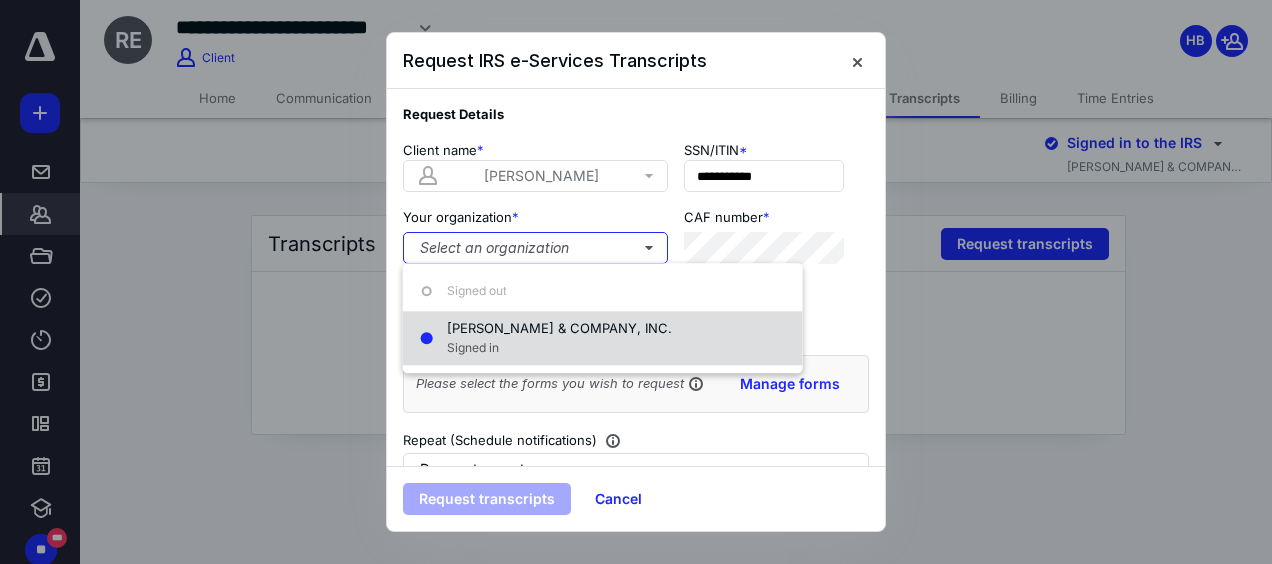 click on "Signed in" at bounding box center (559, 348) 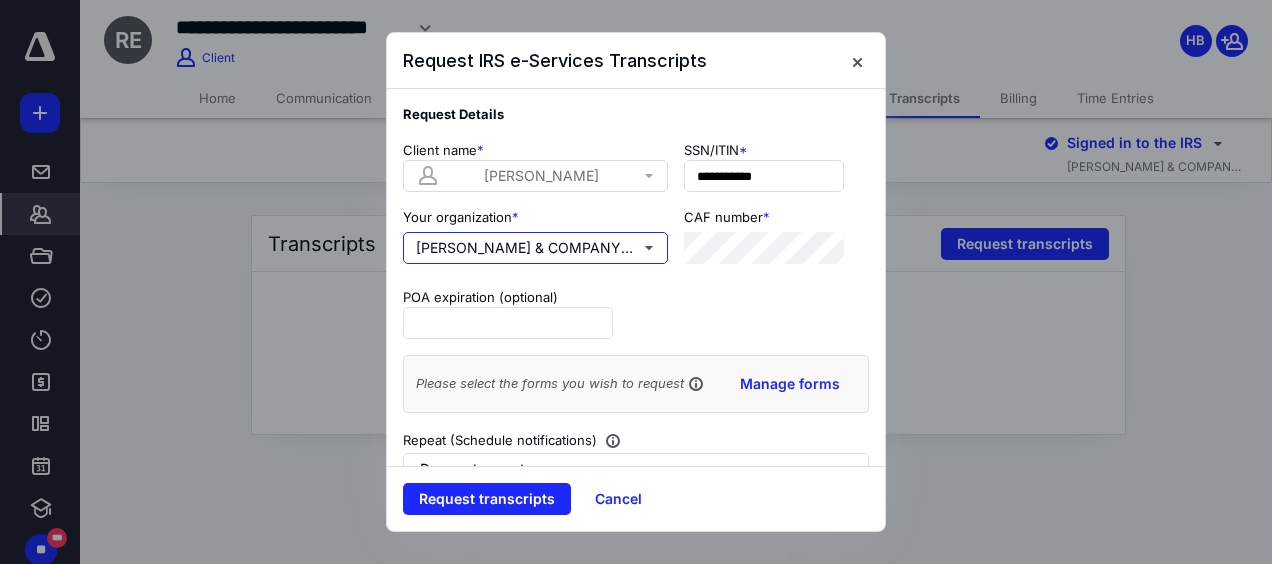 click on "Signed in" at bounding box center (559, 348) 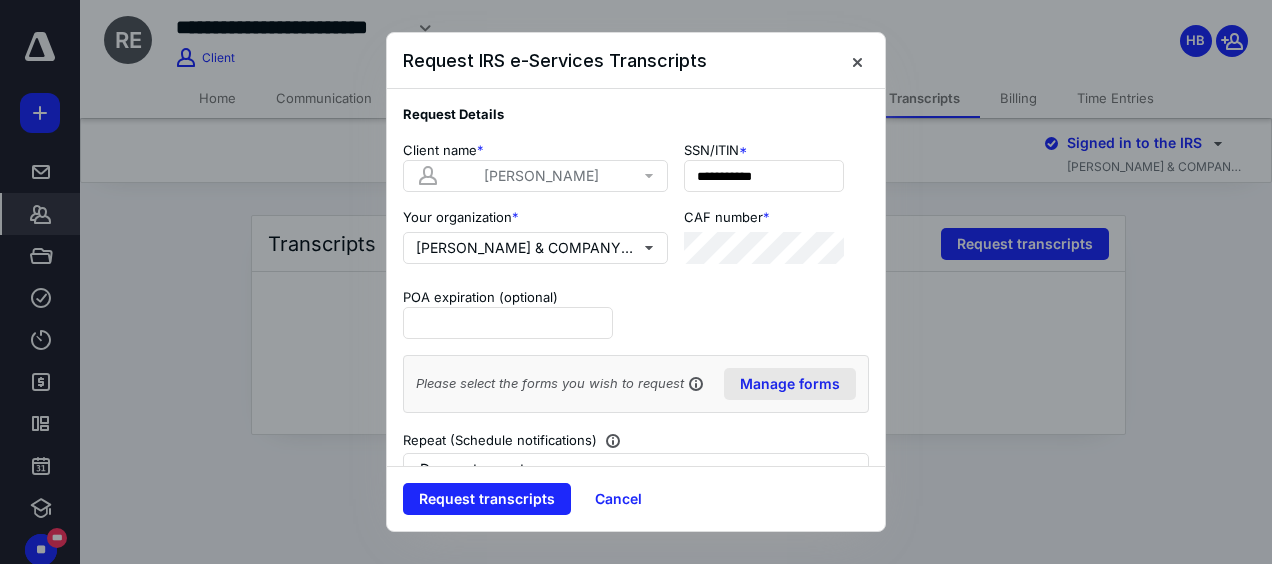 click on "Manage forms" at bounding box center [790, 384] 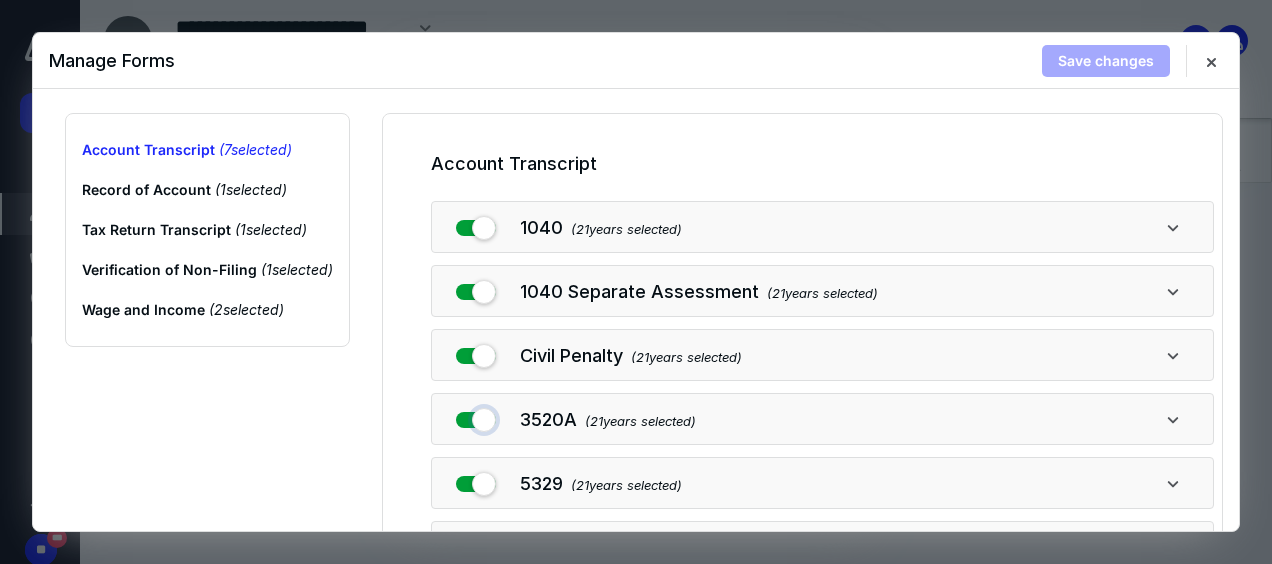 click at bounding box center (476, 416) 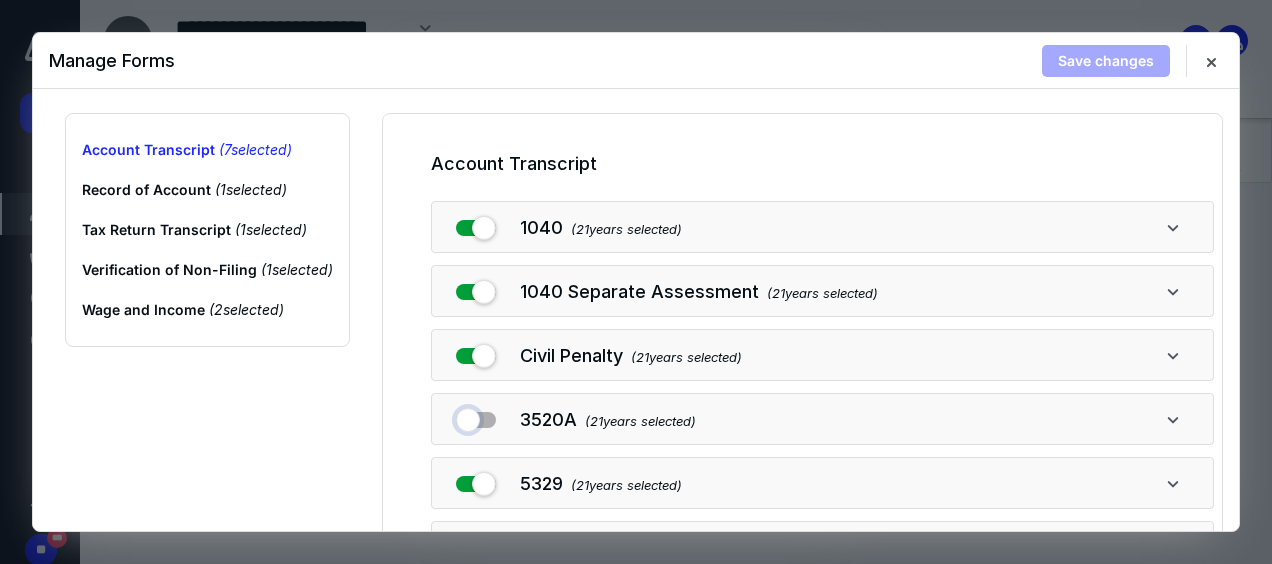 checkbox on "false" 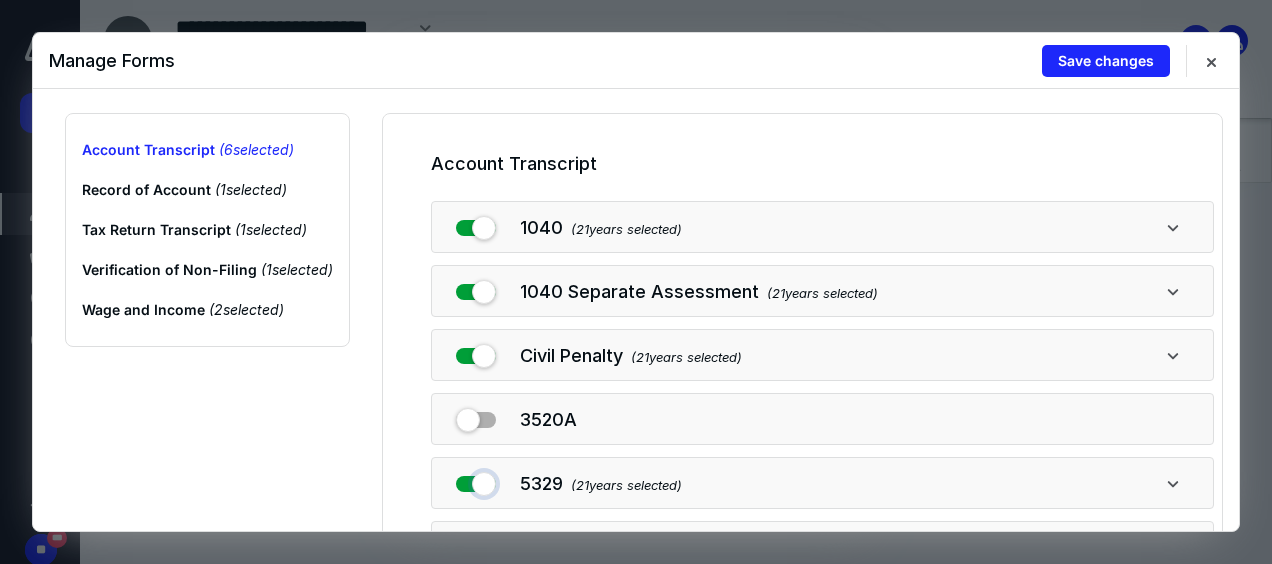 click at bounding box center [476, 480] 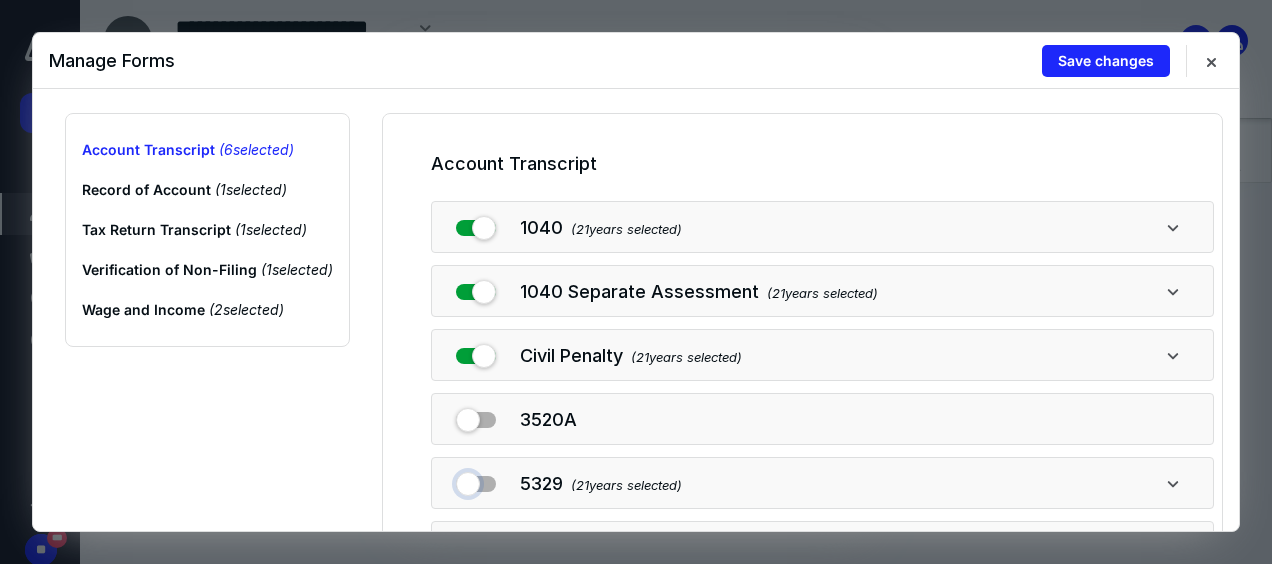 checkbox on "false" 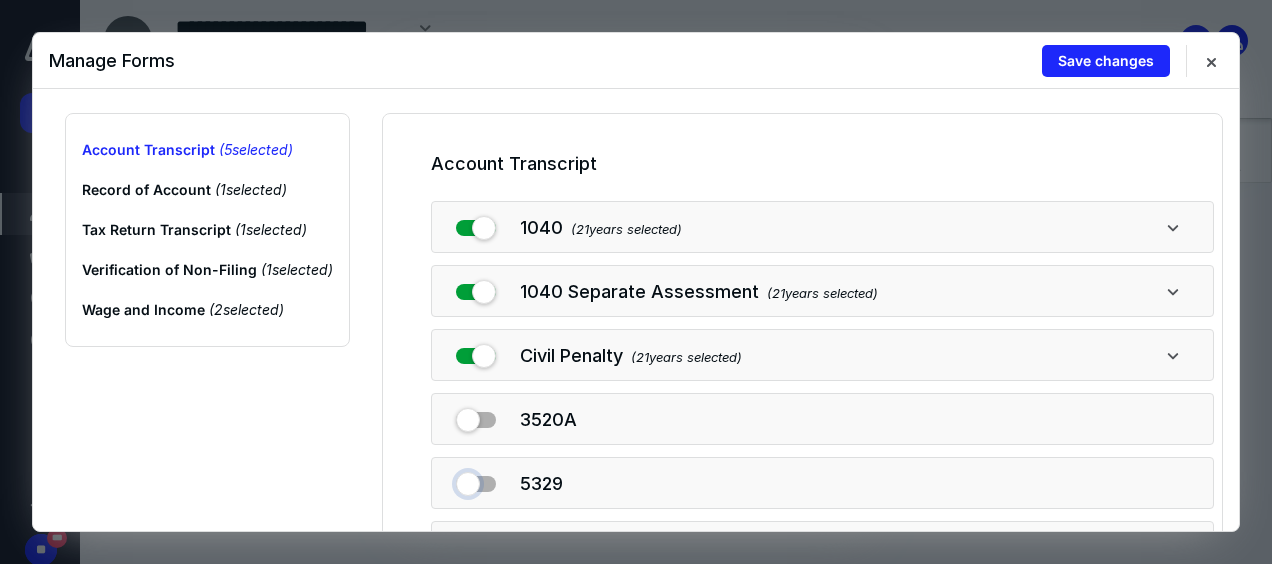drag, startPoint x: 482, startPoint y: 474, endPoint x: 390, endPoint y: 464, distance: 92.541885 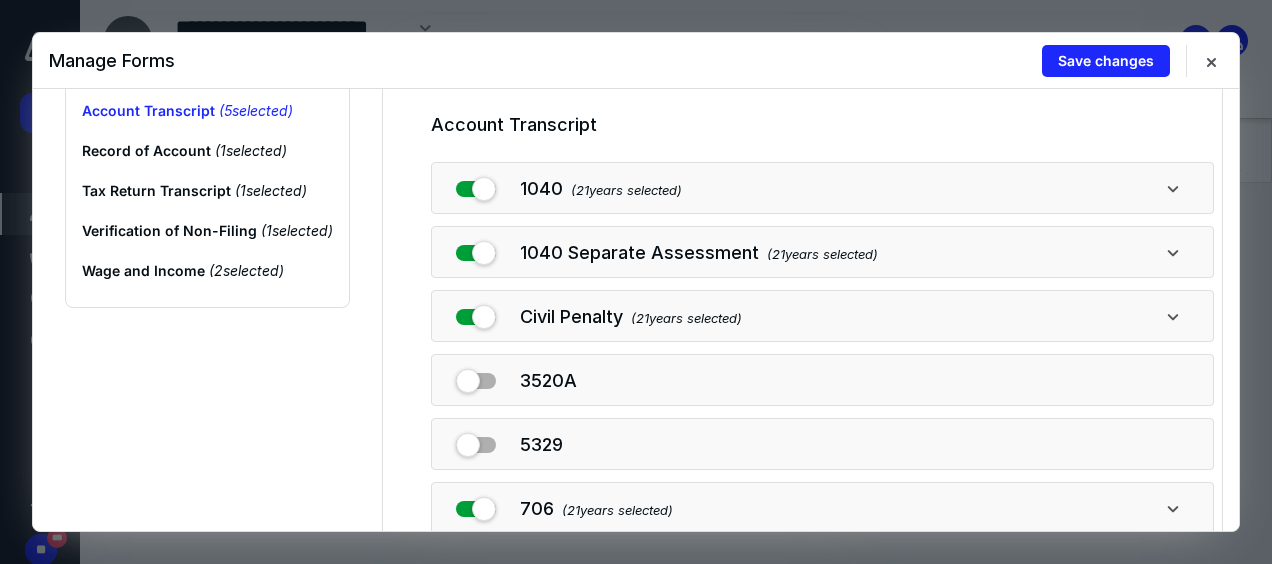 scroll, scrollTop: 141, scrollLeft: 0, axis: vertical 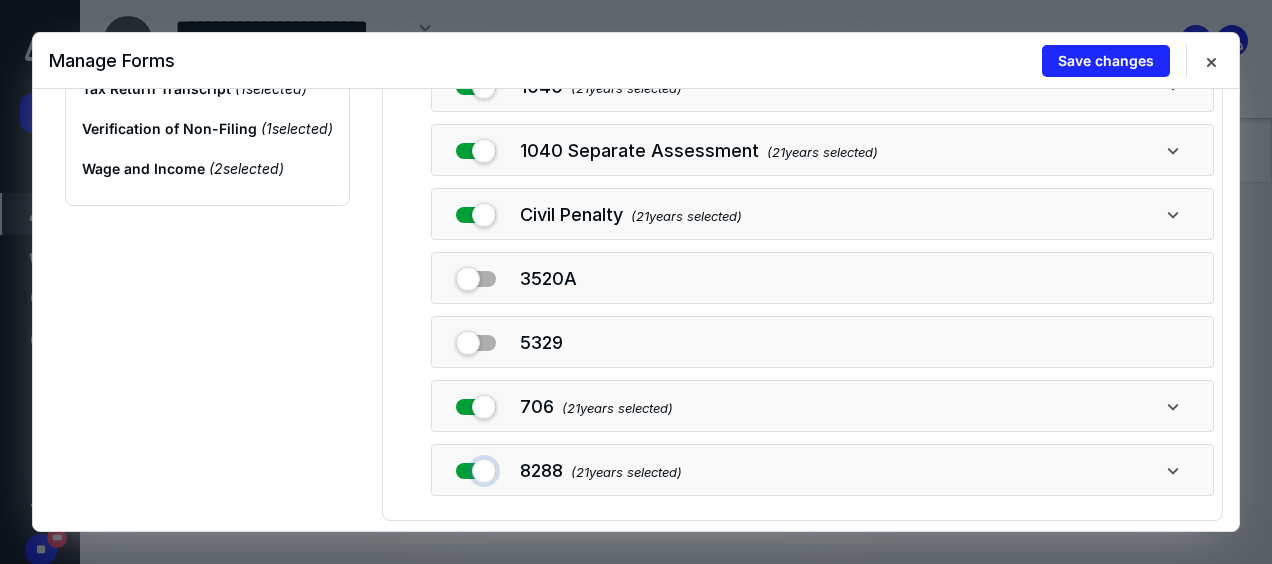 drag, startPoint x: 458, startPoint y: 465, endPoint x: 434, endPoint y: 474, distance: 25.632011 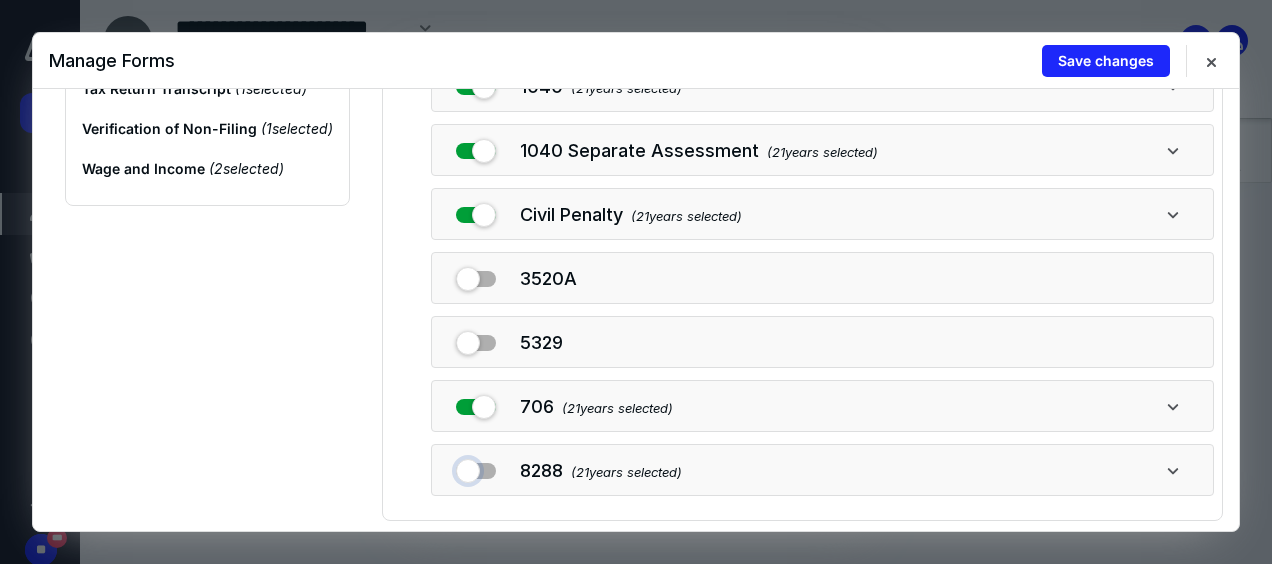 checkbox on "false" 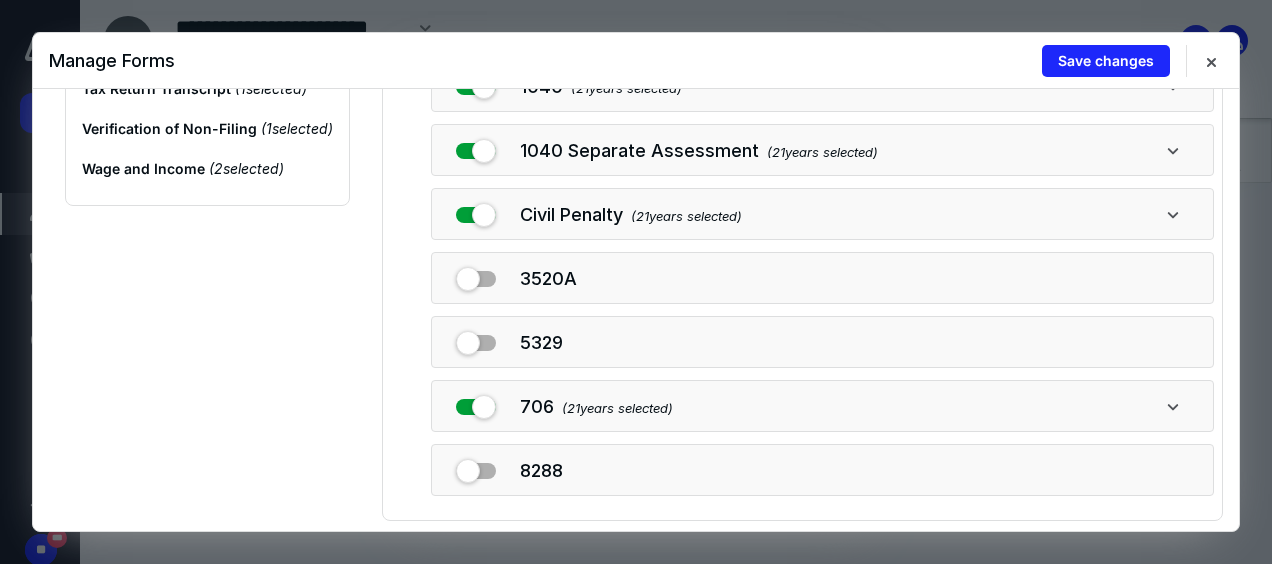 click on "Account Transcript   ( 4  selected) Record of Account   ( 1  selected) Tax Return Transcript   ( 1  selected) Verification of Non-Filing   ( 1  selected) Wage and Income   ( 2  selected) Account Transcript 1040 ( 21  years selected) 1040 Separate Assessment ( 21  years selected) Civil Penalty ( 21  years selected) 3520A 5329 706 ( 21  years selected) 8288" at bounding box center (636, 242) 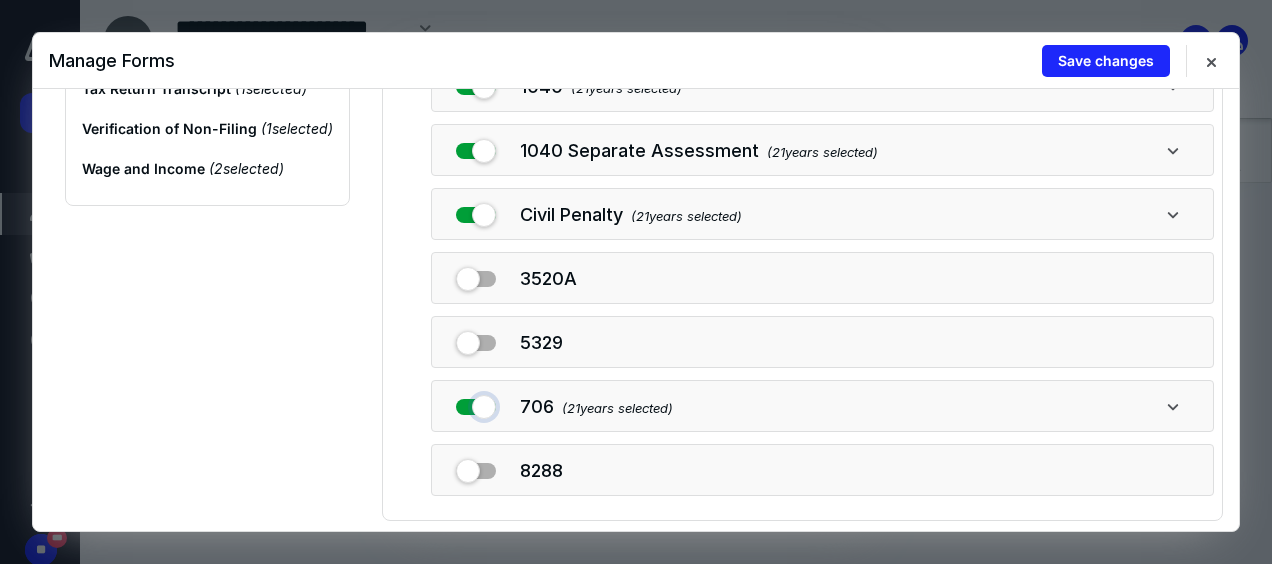 click at bounding box center [476, 403] 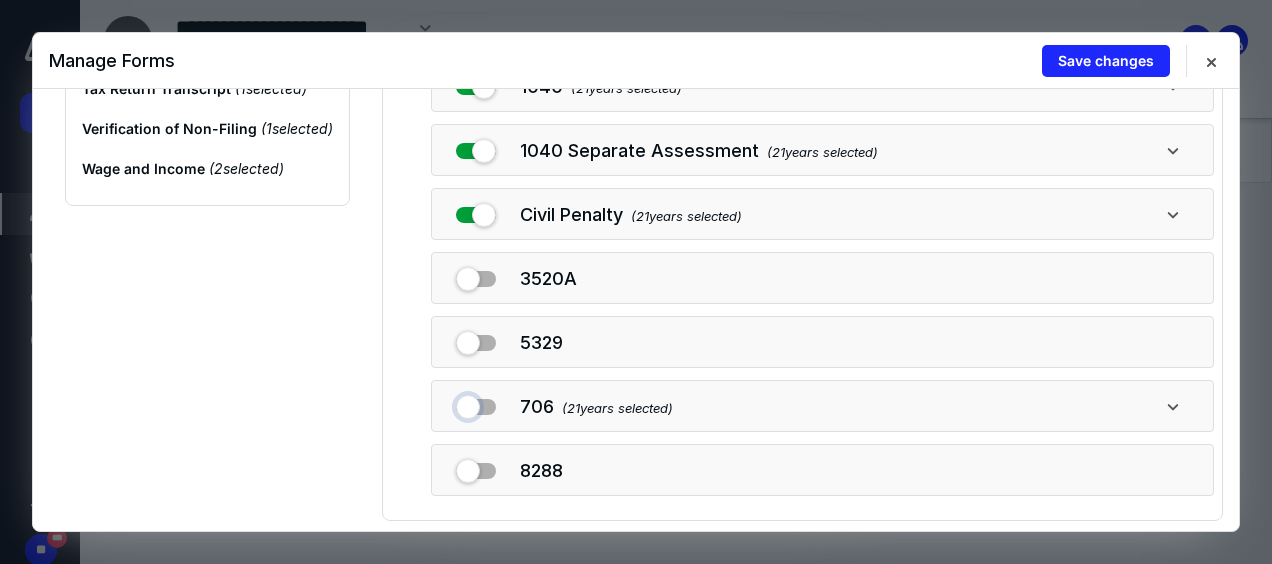 checkbox on "false" 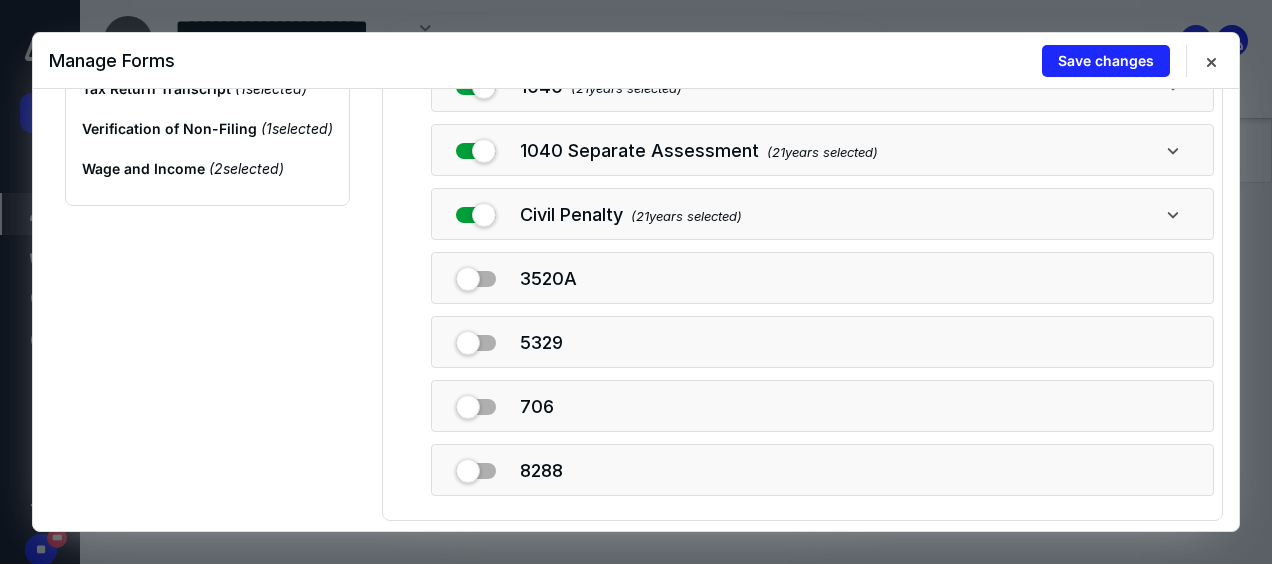click on "Account Transcript 1040 ( 21  years selected) 1040 Separate Assessment ( 21  years selected) Civil Penalty ( 21  years selected) 3520A 5329 706 8288" at bounding box center [802, 246] 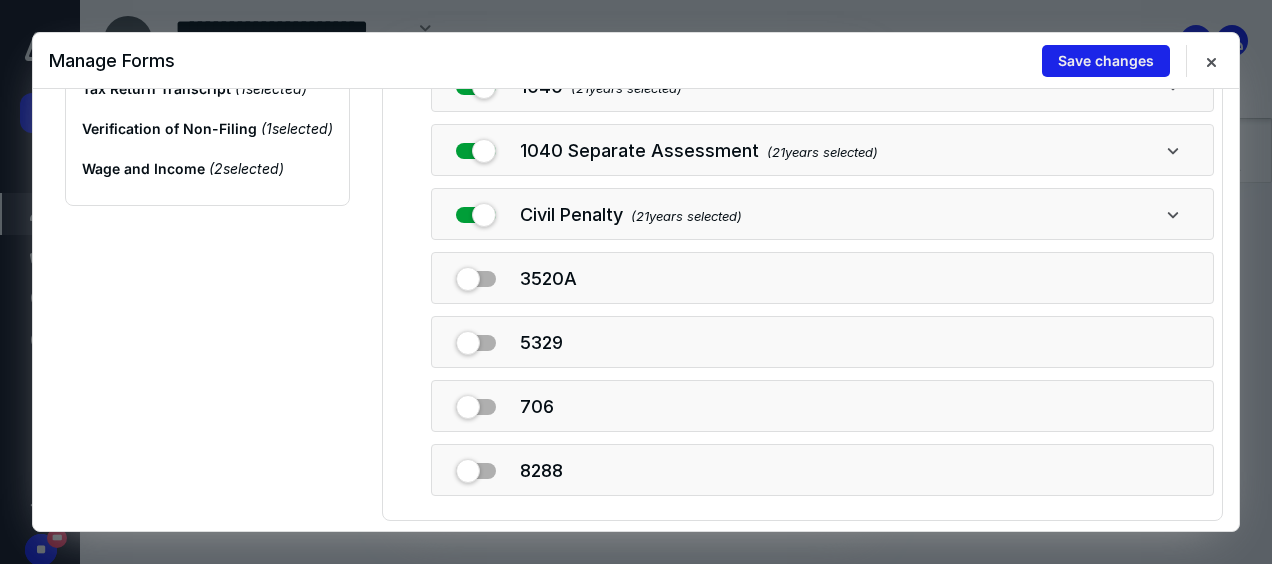 click on "Save changes" at bounding box center (1106, 61) 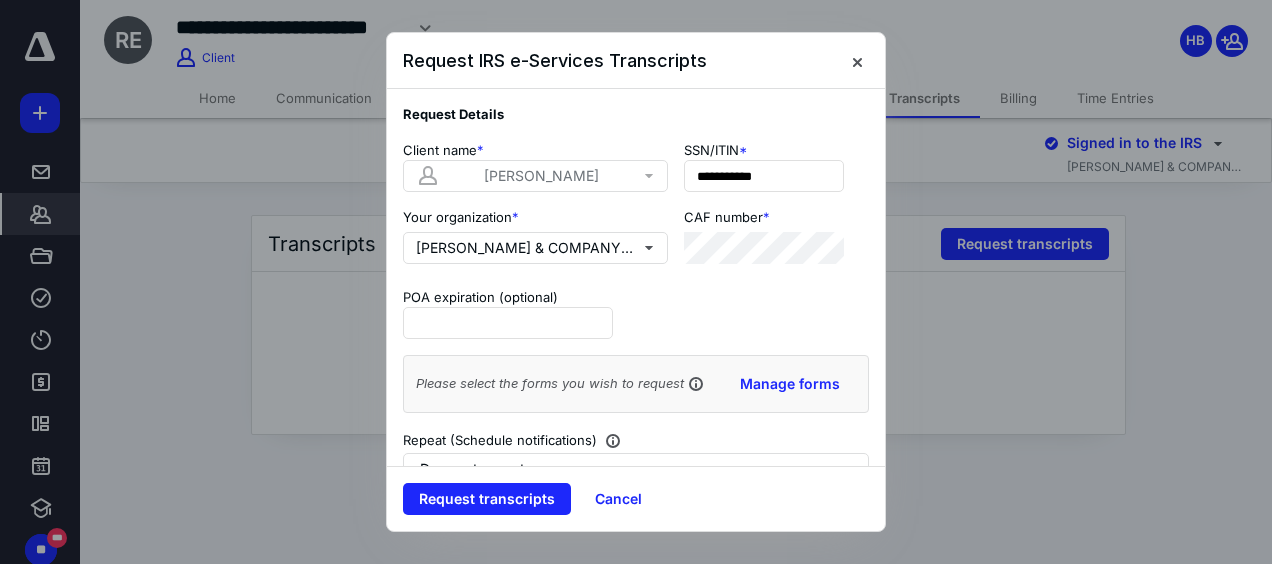 click at bounding box center (636, 282) 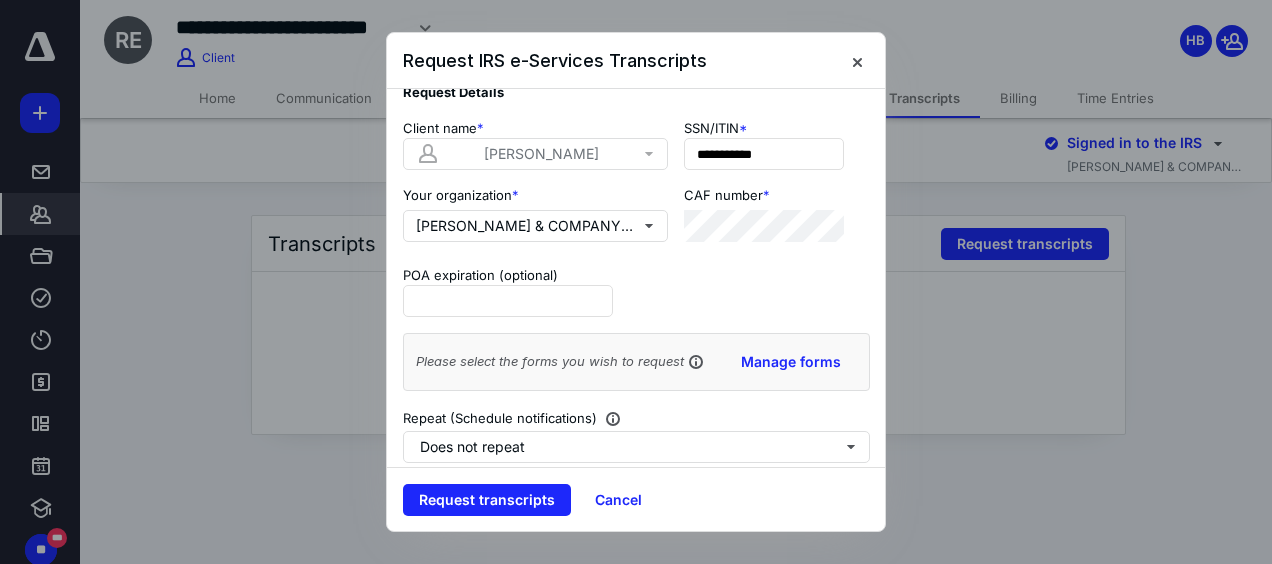 scroll, scrollTop: 33, scrollLeft: 0, axis: vertical 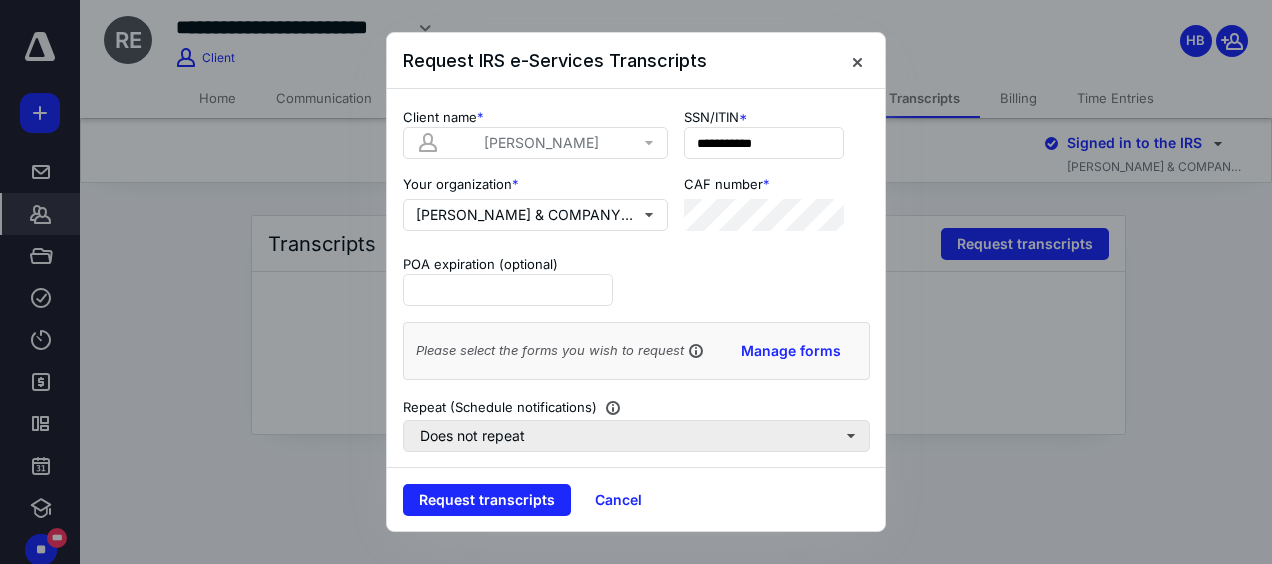 click on "Repeat   (Schedule notifications)" at bounding box center (636, 408) 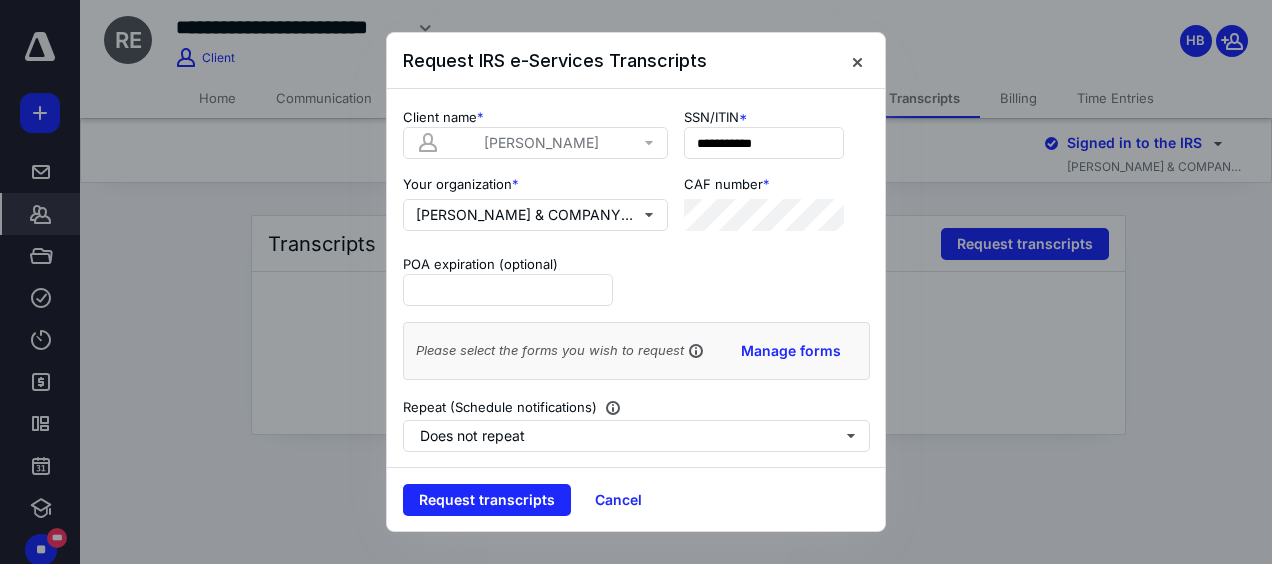click on "Repeat   (Schedule notifications)" at bounding box center [636, 408] 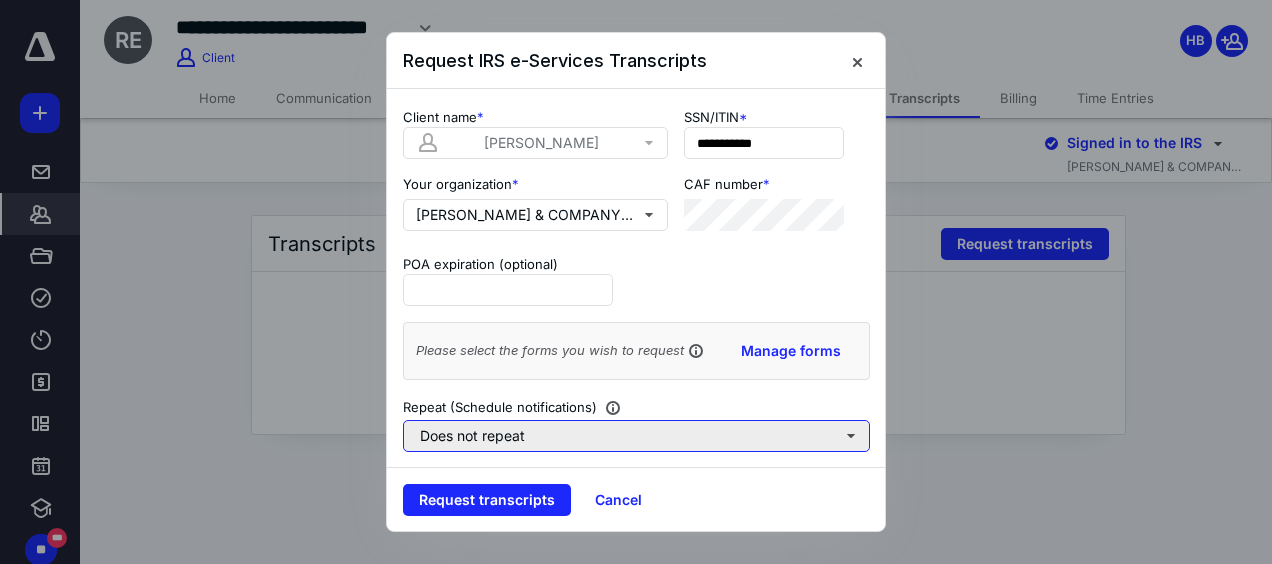 click on "Does not repeat" at bounding box center (636, 436) 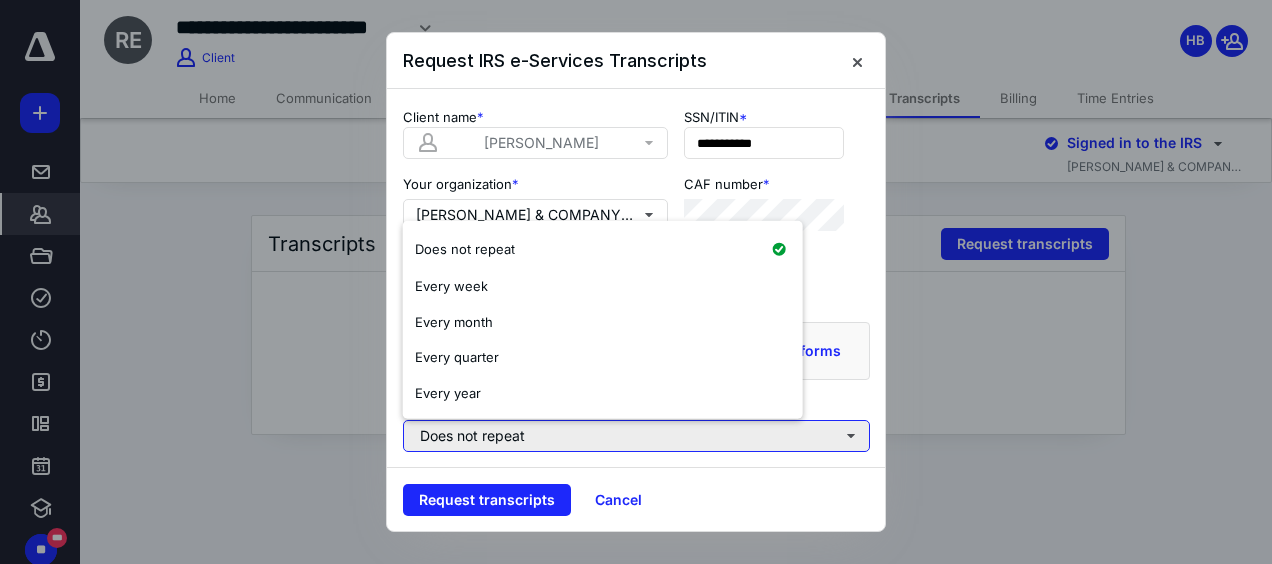 click on "Does not repeat" at bounding box center [636, 436] 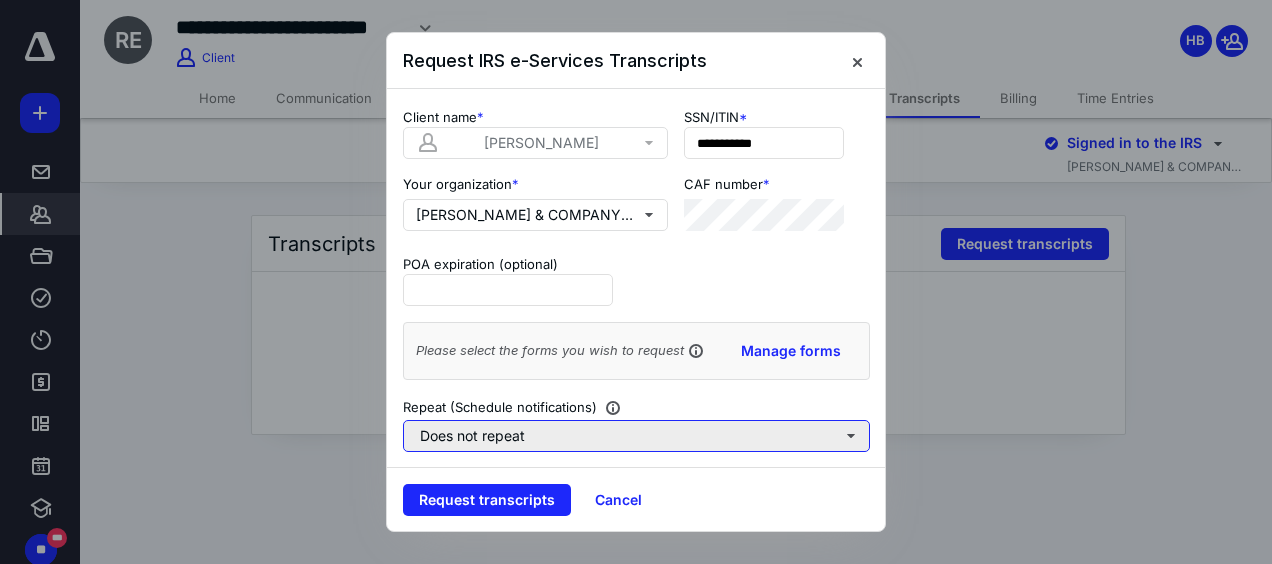 click on "Does not repeat" at bounding box center (636, 436) 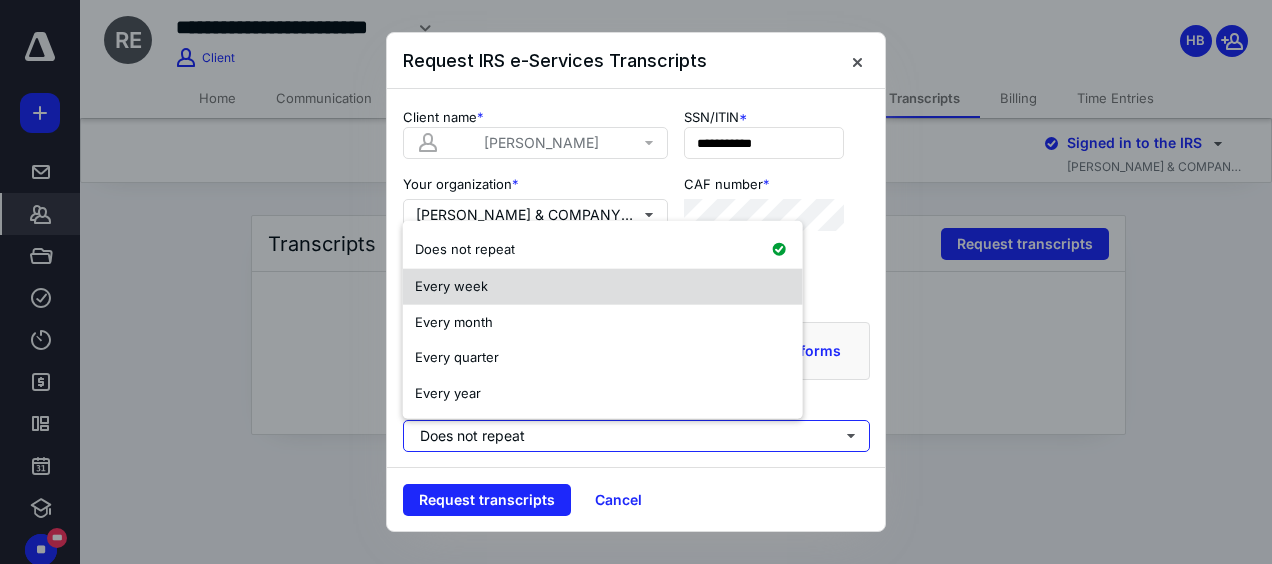 click on "Every week" at bounding box center (603, 287) 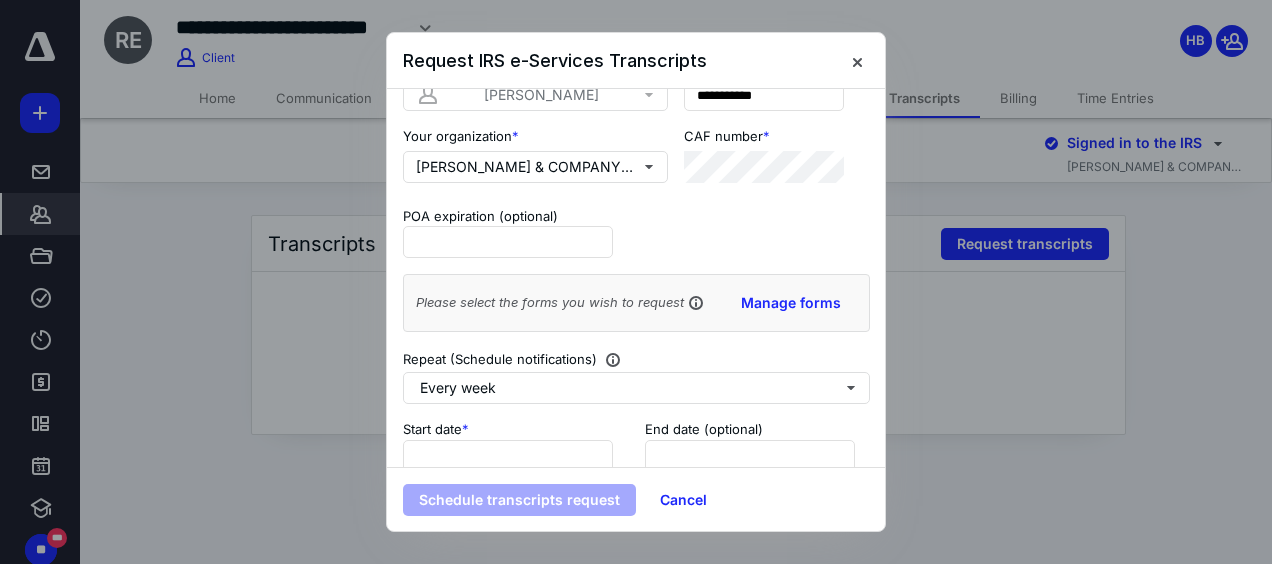 scroll, scrollTop: 116, scrollLeft: 0, axis: vertical 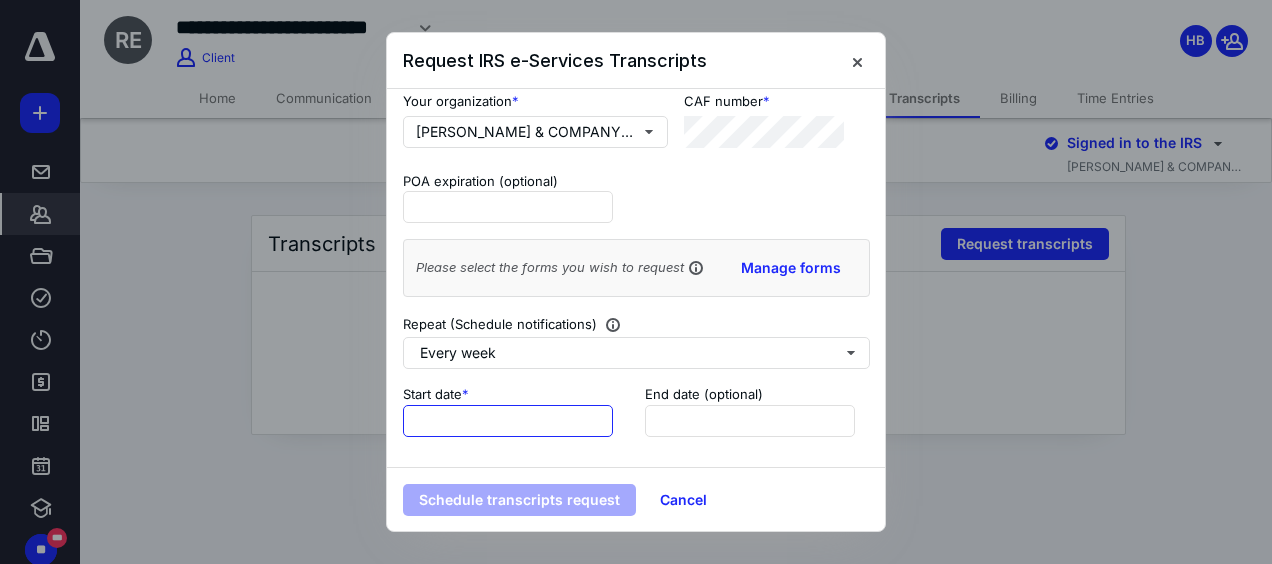 click at bounding box center [508, 421] 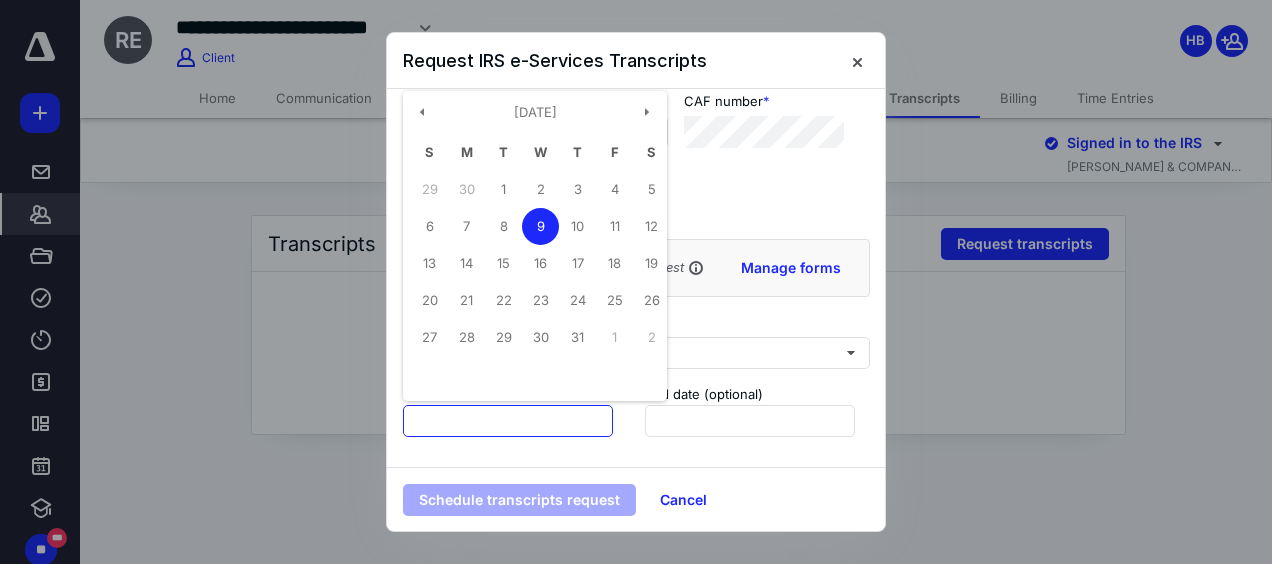 click at bounding box center [508, 421] 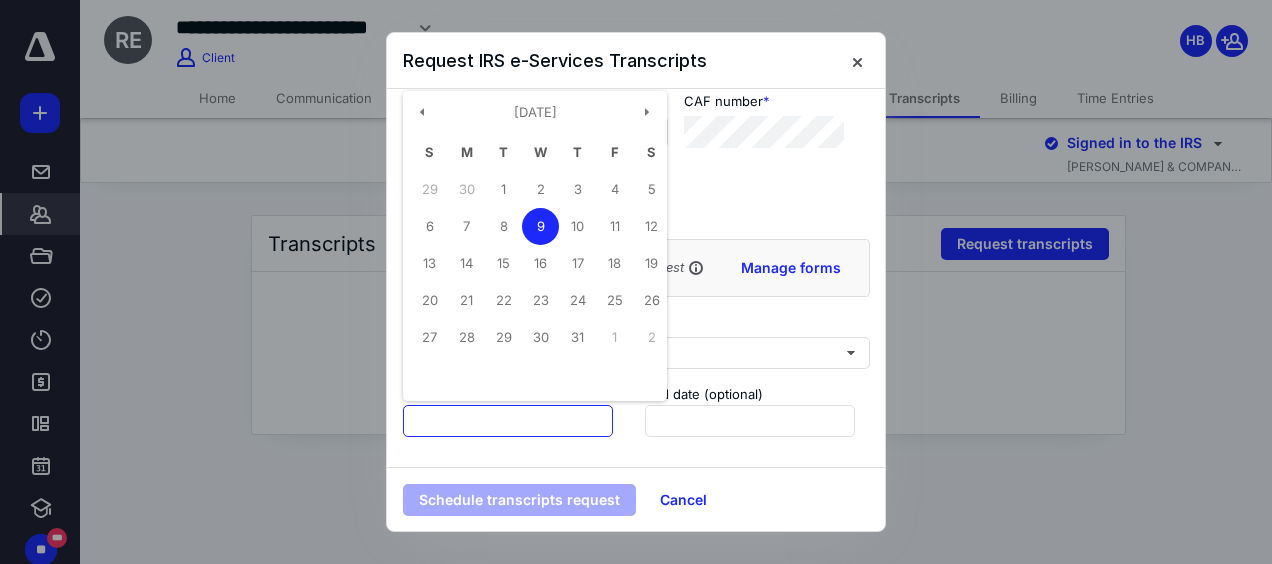 click on "9" at bounding box center (540, 226) 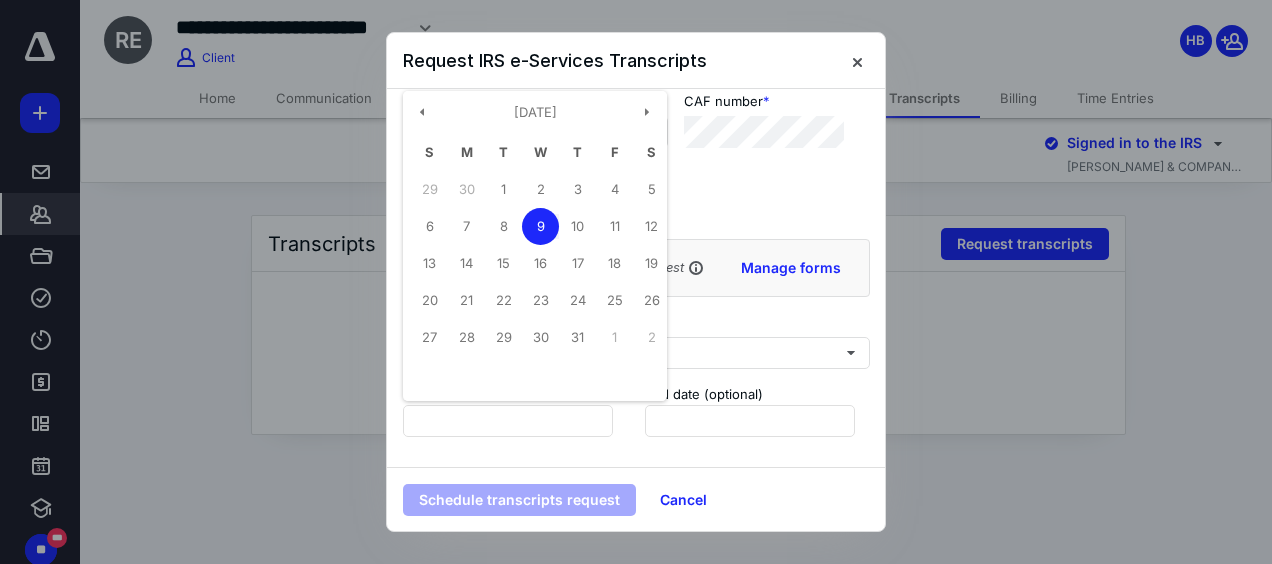 type on "**********" 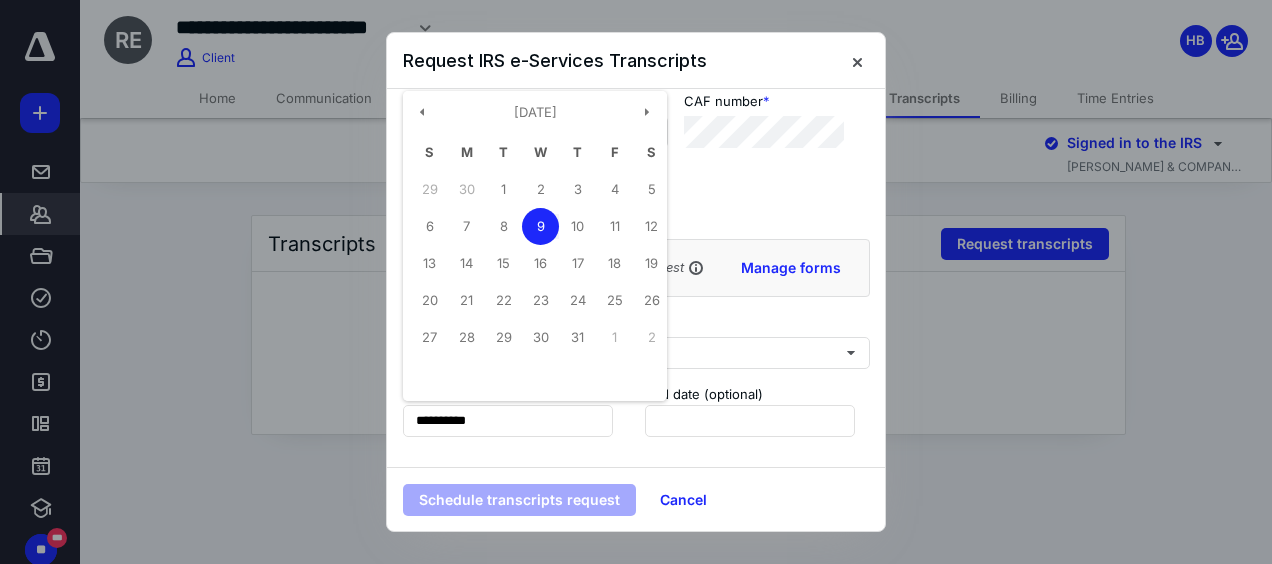 click at bounding box center (508, 207) 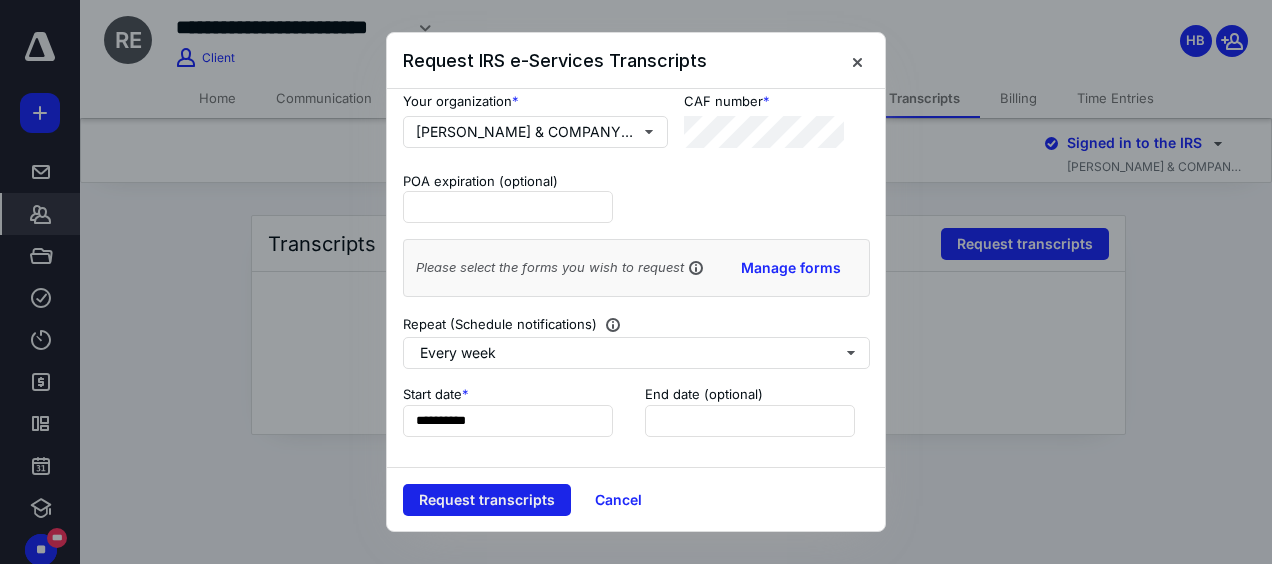 click on "Request transcripts" at bounding box center (487, 500) 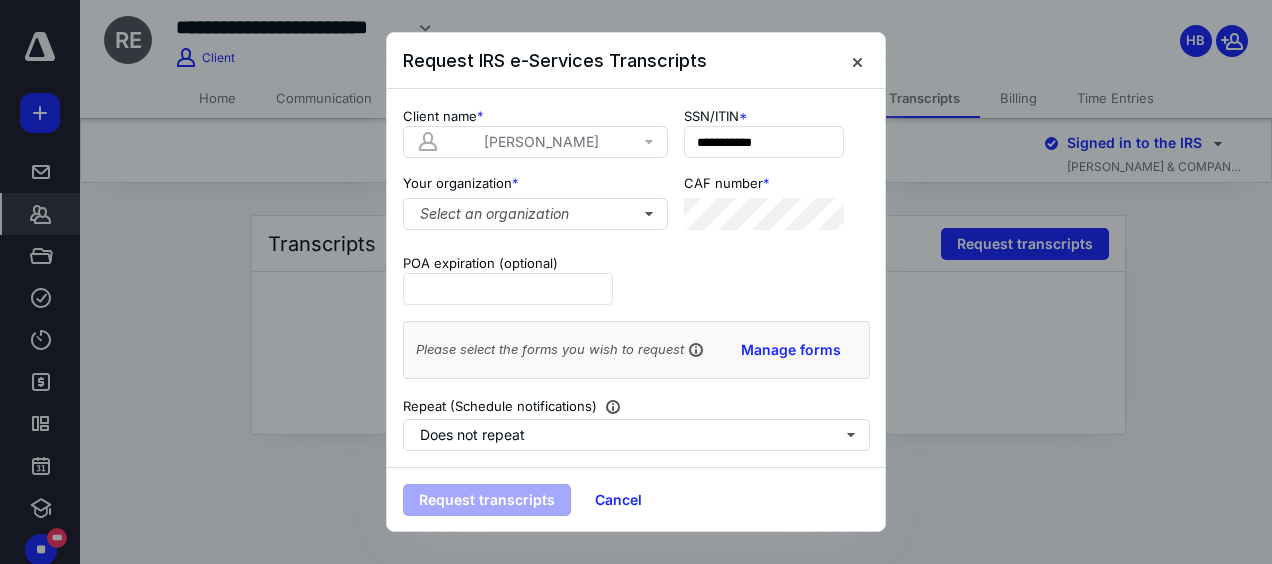 scroll, scrollTop: 33, scrollLeft: 0, axis: vertical 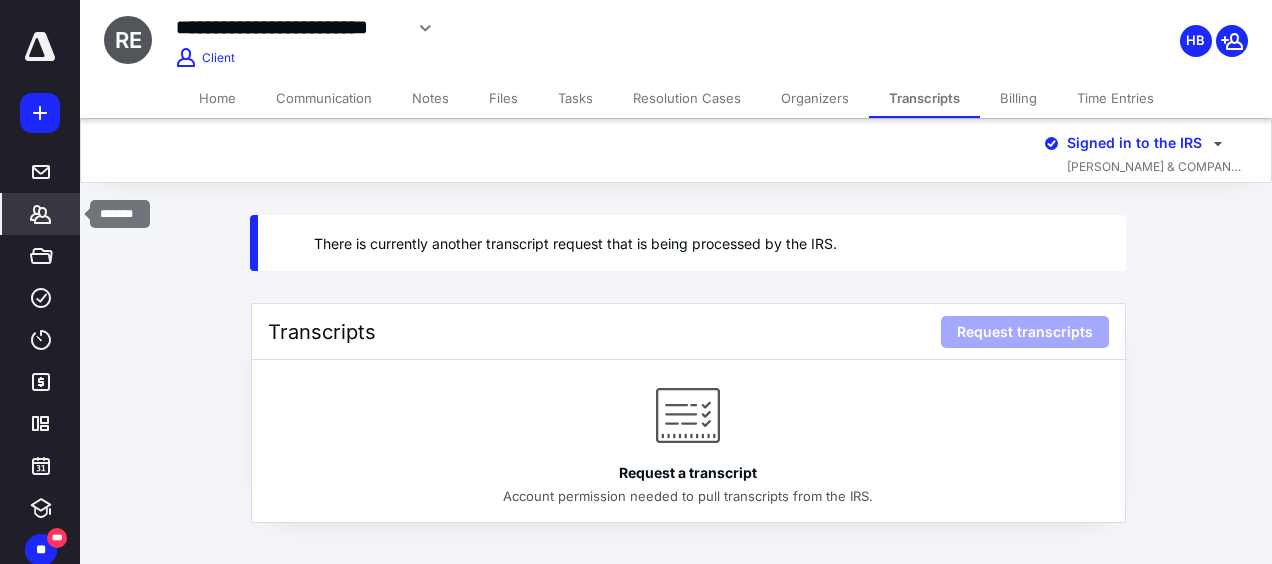 click 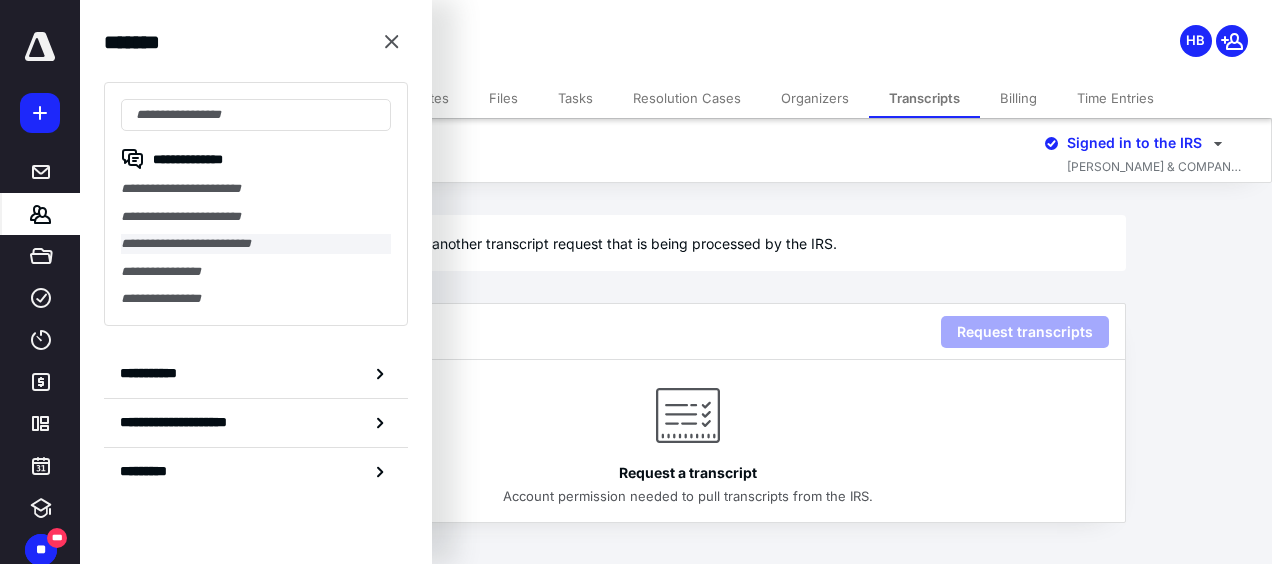 click on "**********" at bounding box center (256, 244) 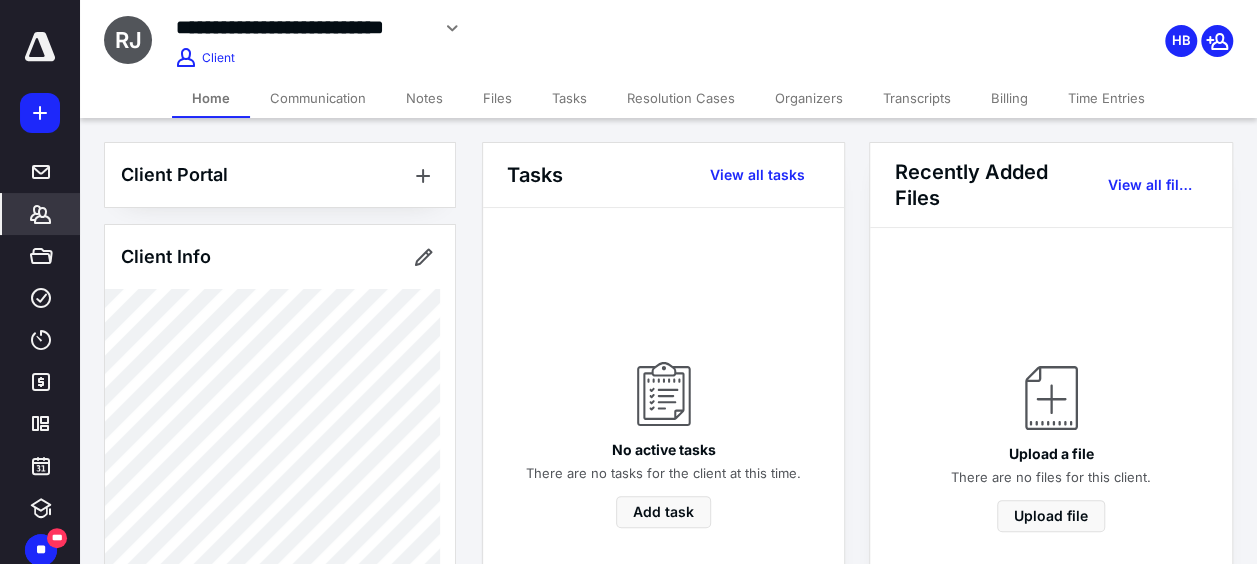 click on "Transcripts" at bounding box center [917, 98] 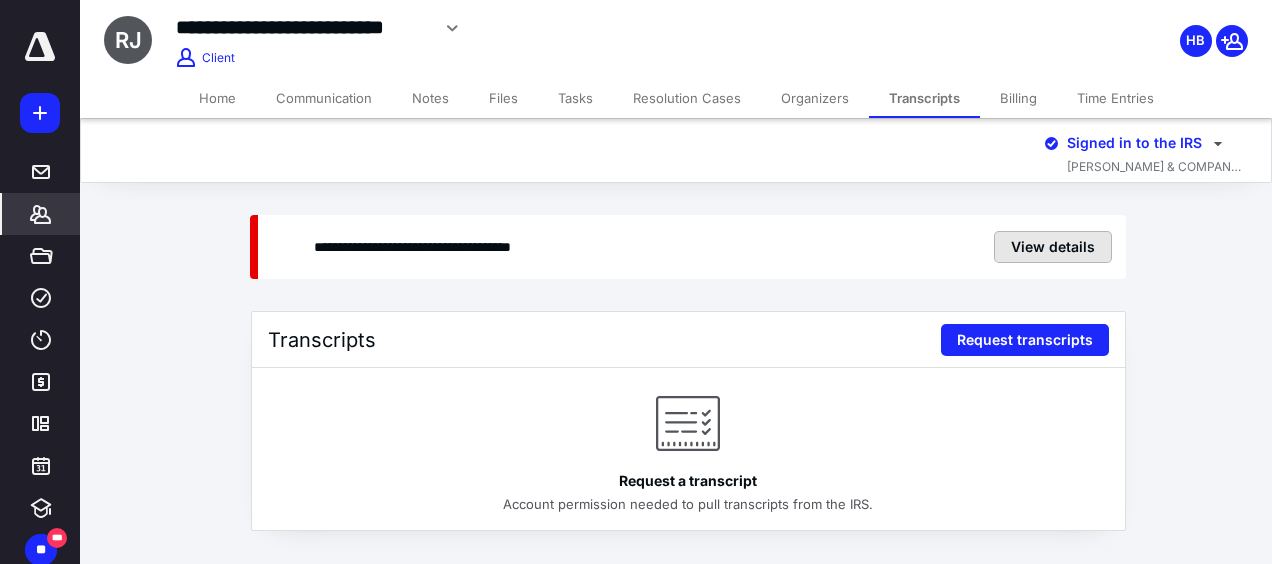 click on "View details" at bounding box center (1053, 247) 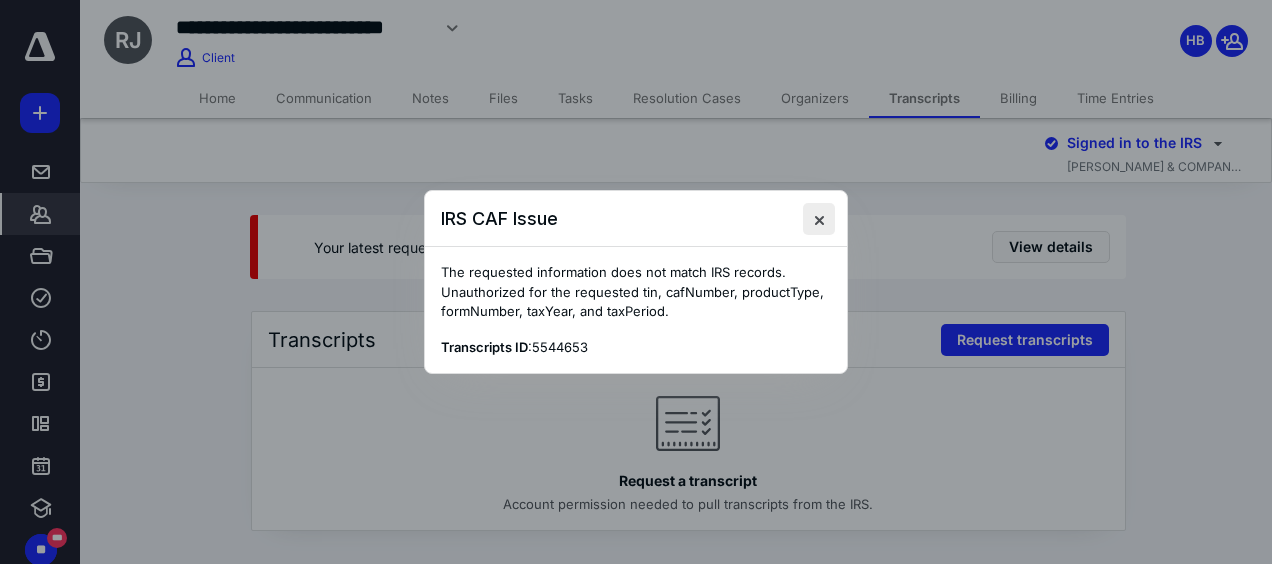 click at bounding box center [819, 219] 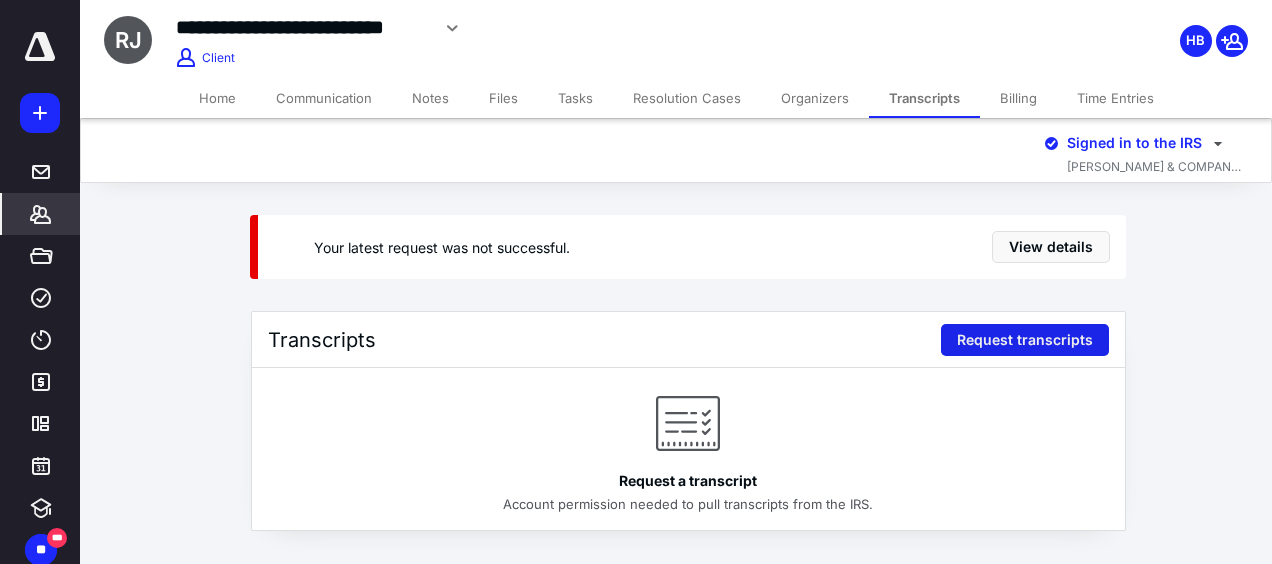 click on "Request transcripts" at bounding box center (1025, 340) 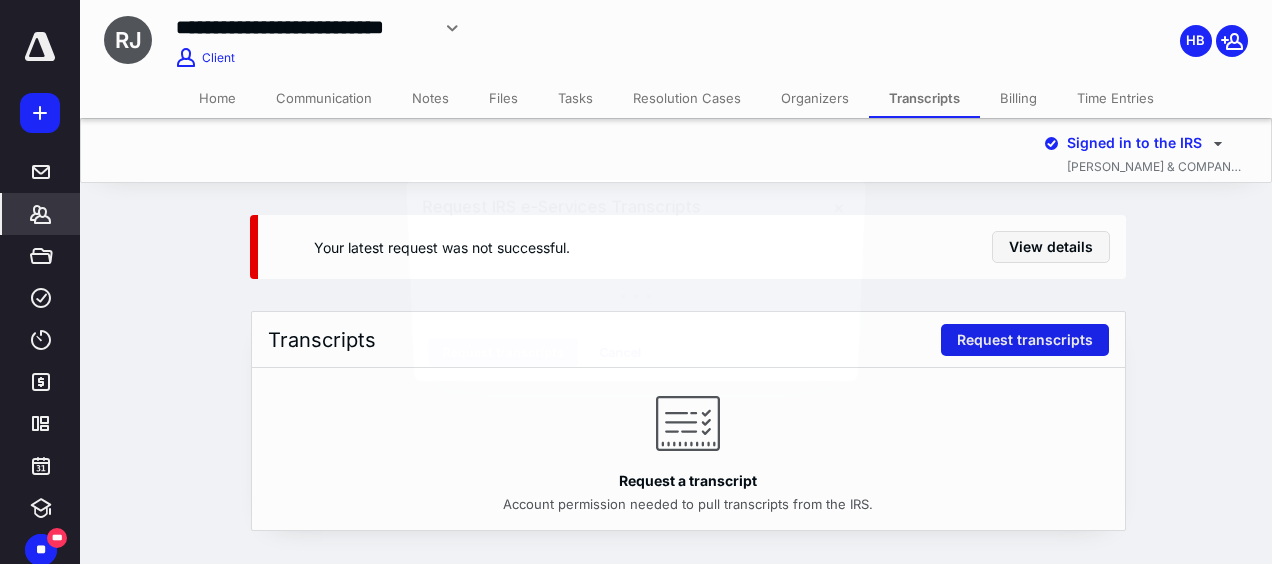 click at bounding box center (636, 282) 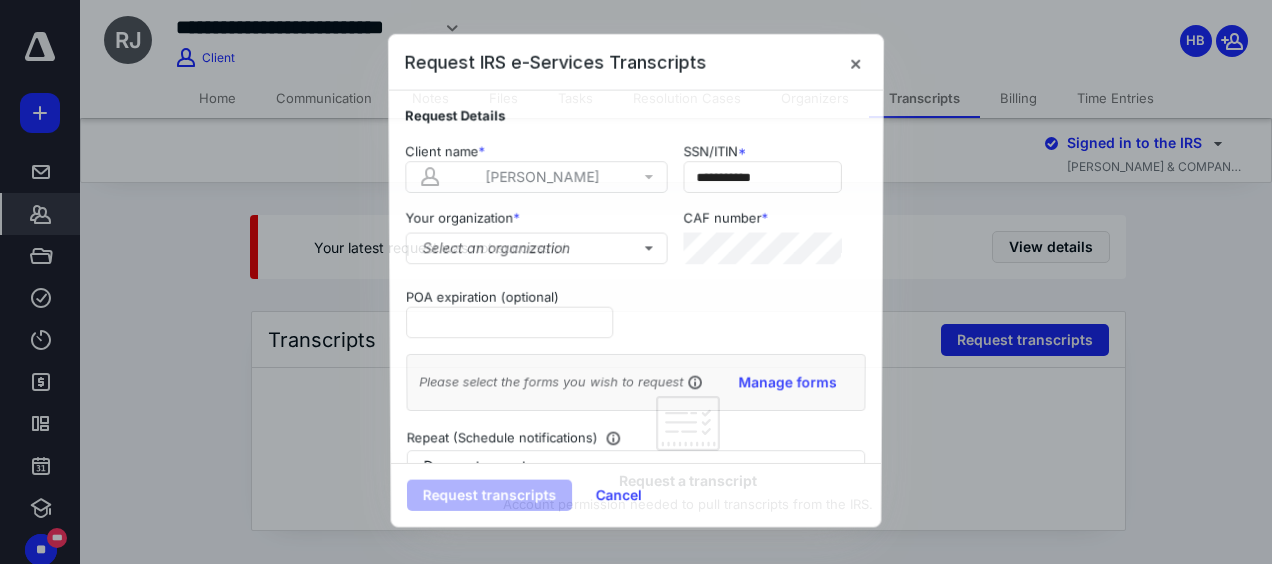 click at bounding box center (636, 282) 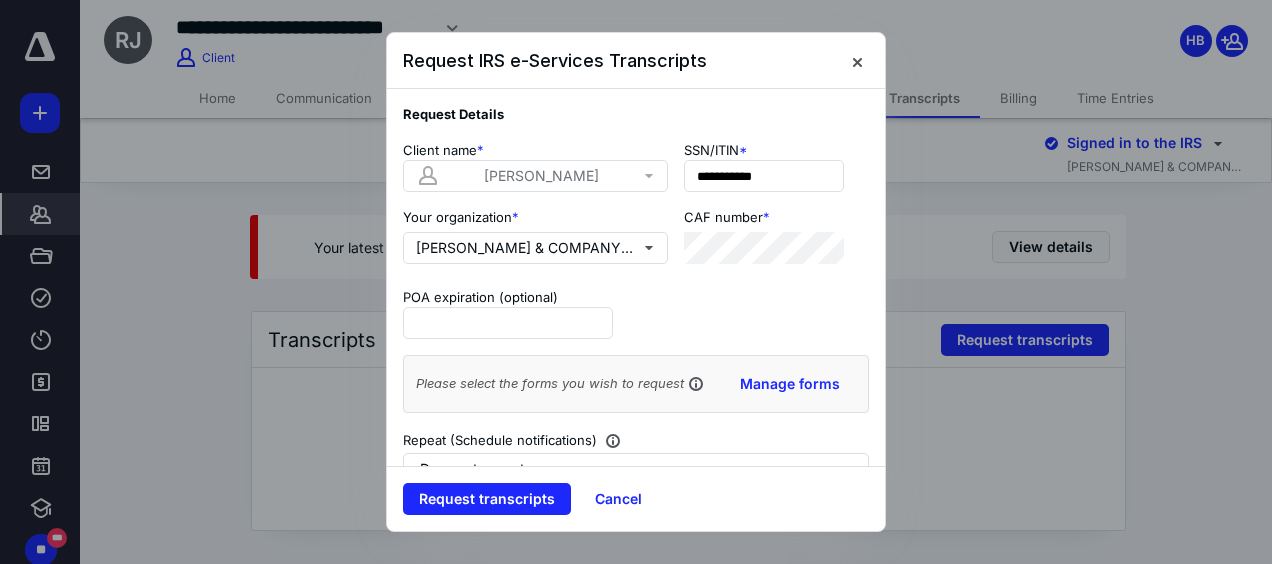 scroll, scrollTop: 2, scrollLeft: 0, axis: vertical 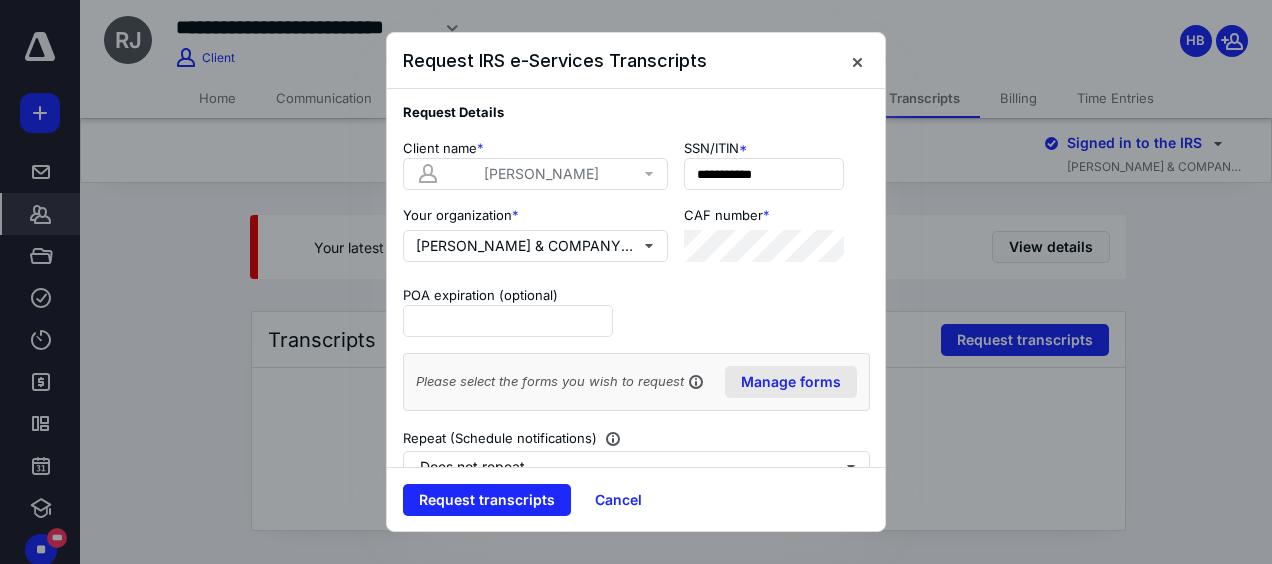 click on "Manage forms" at bounding box center [791, 382] 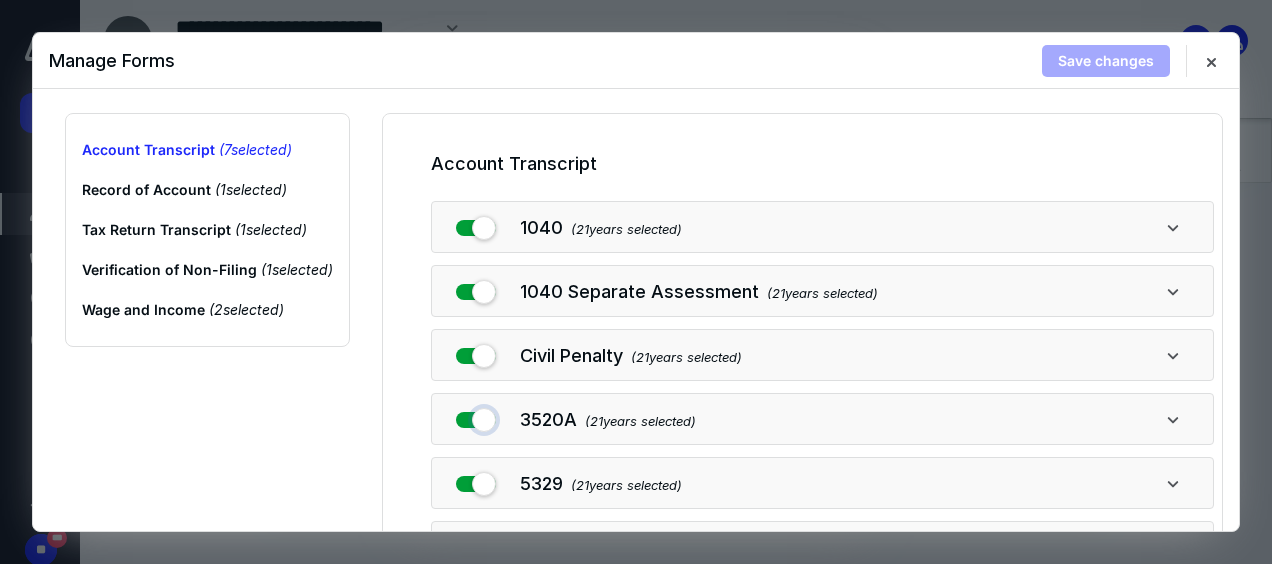 click at bounding box center [476, 416] 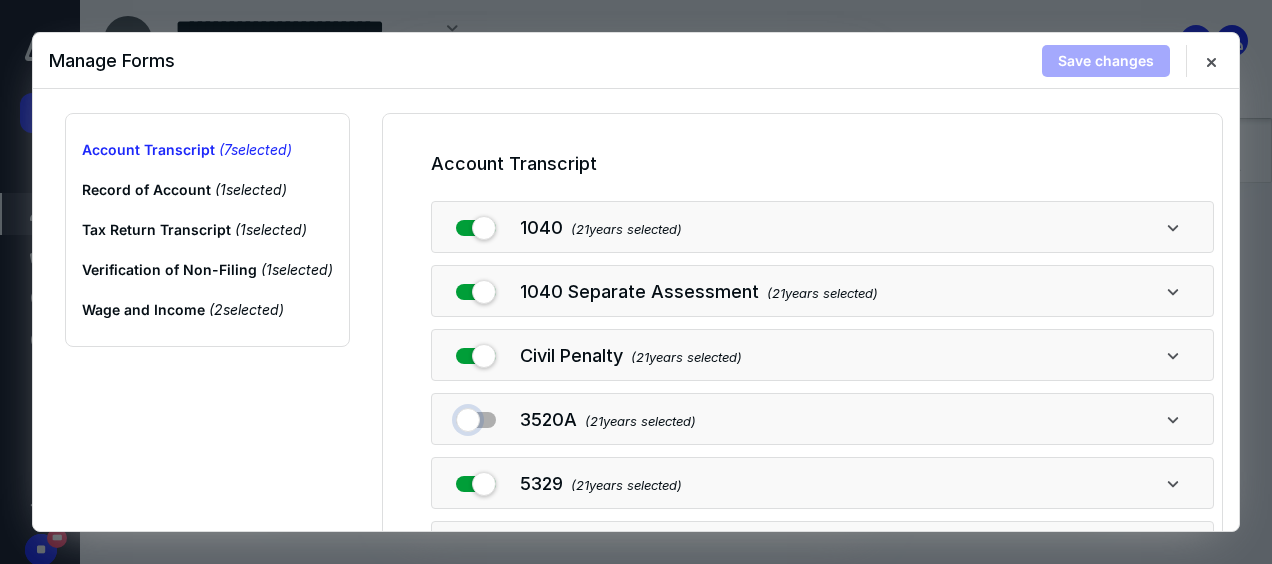 checkbox on "false" 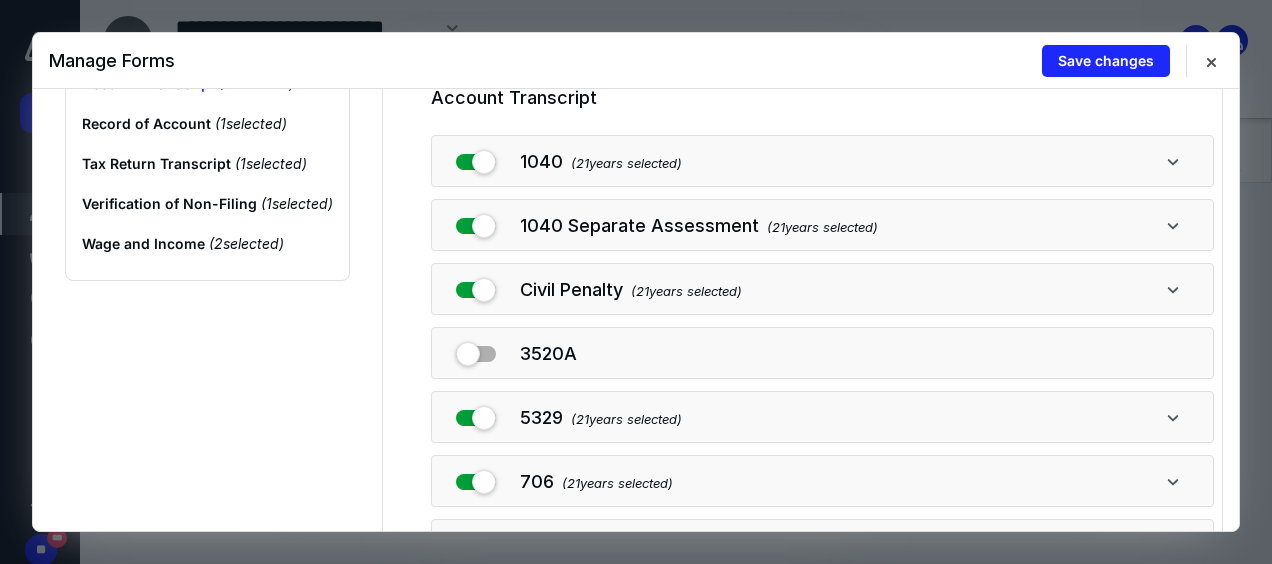 scroll, scrollTop: 141, scrollLeft: 0, axis: vertical 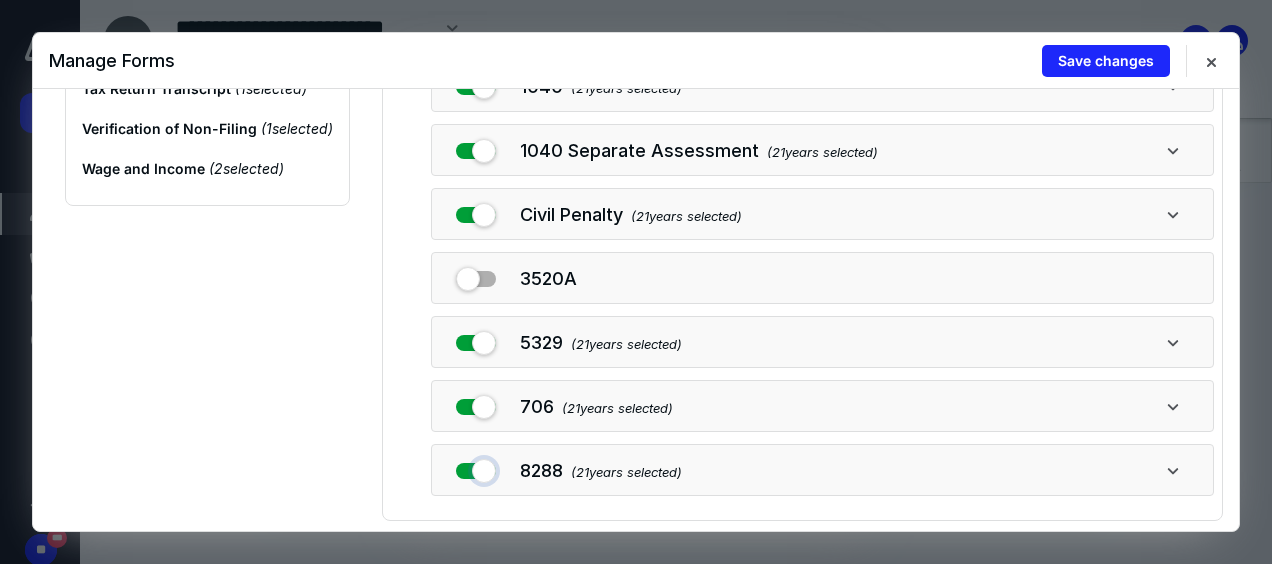 click at bounding box center (476, 467) 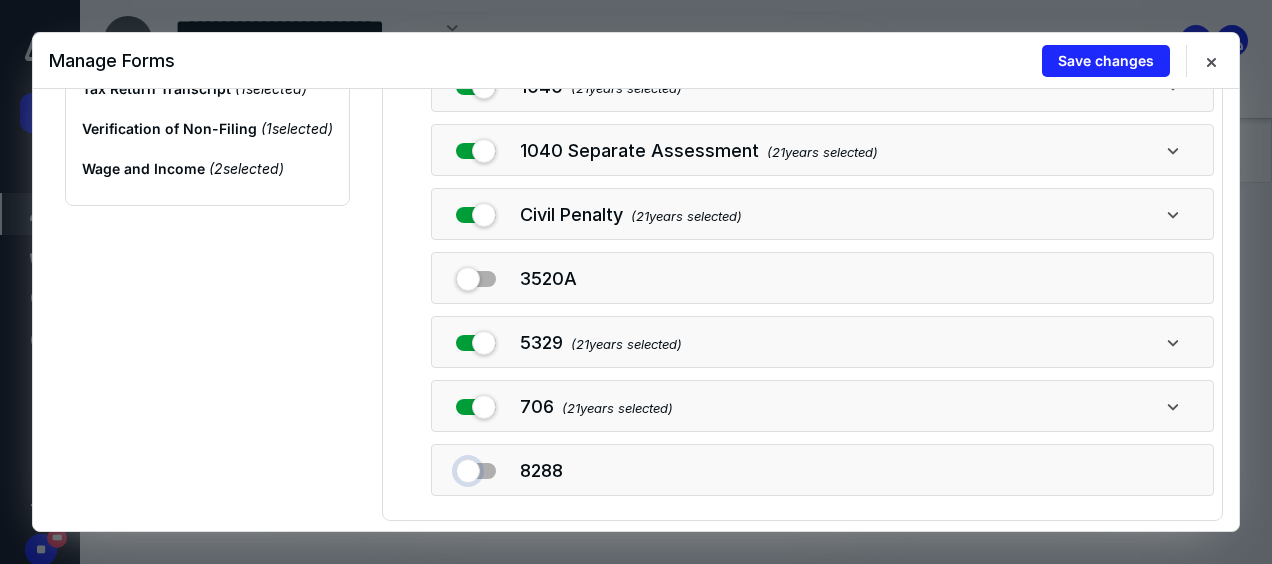 click at bounding box center [476, 467] 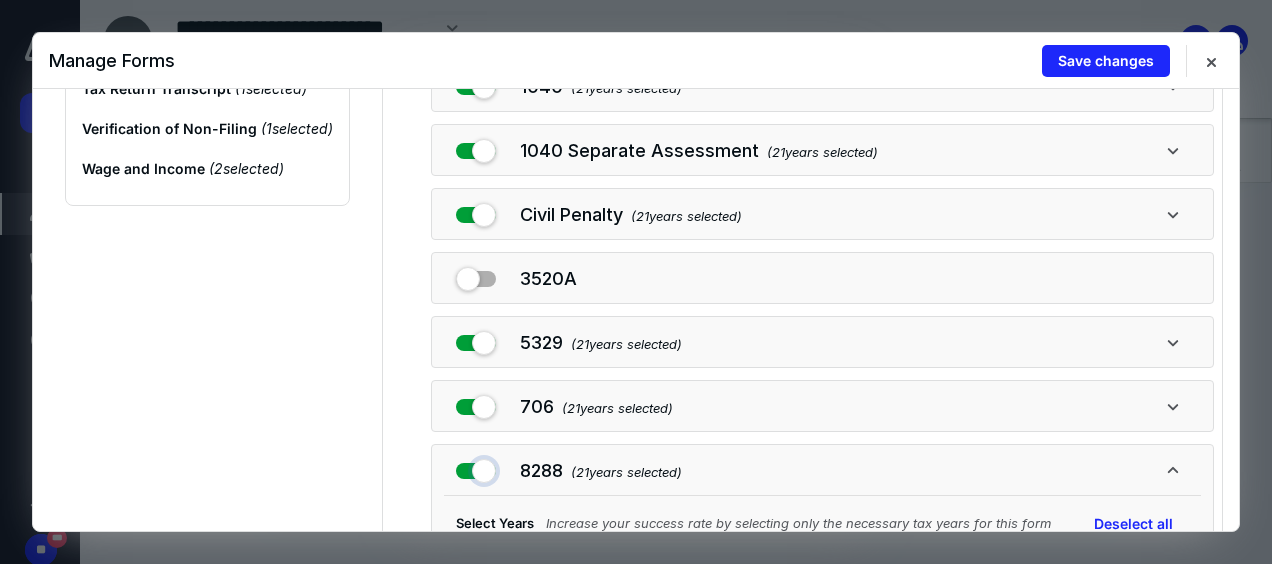 click at bounding box center [476, 467] 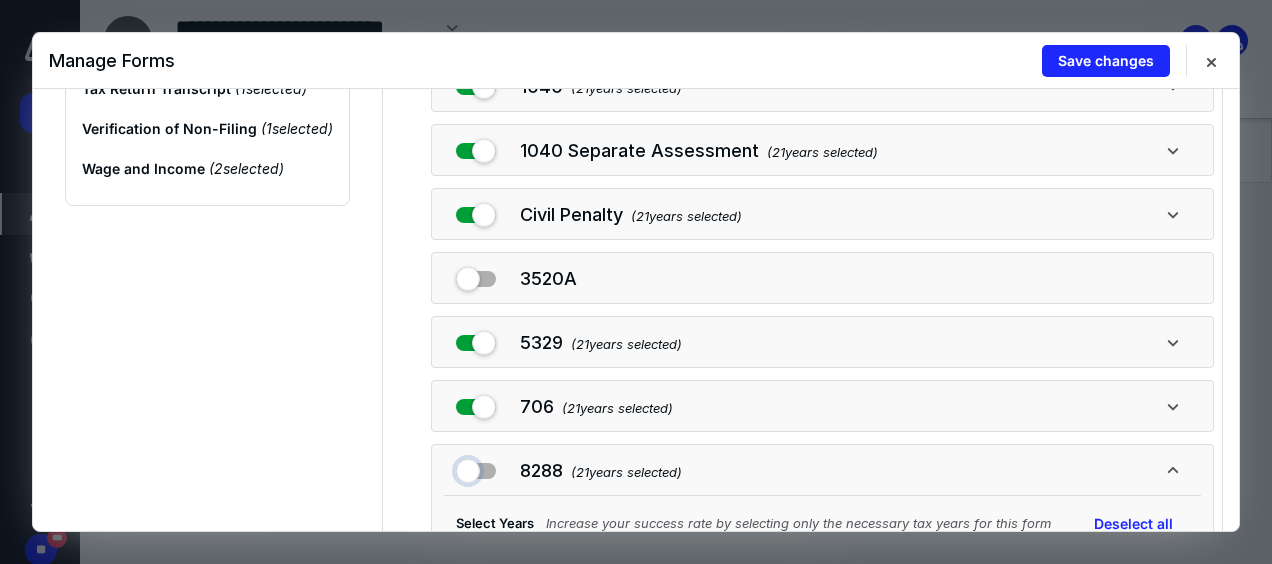 checkbox on "false" 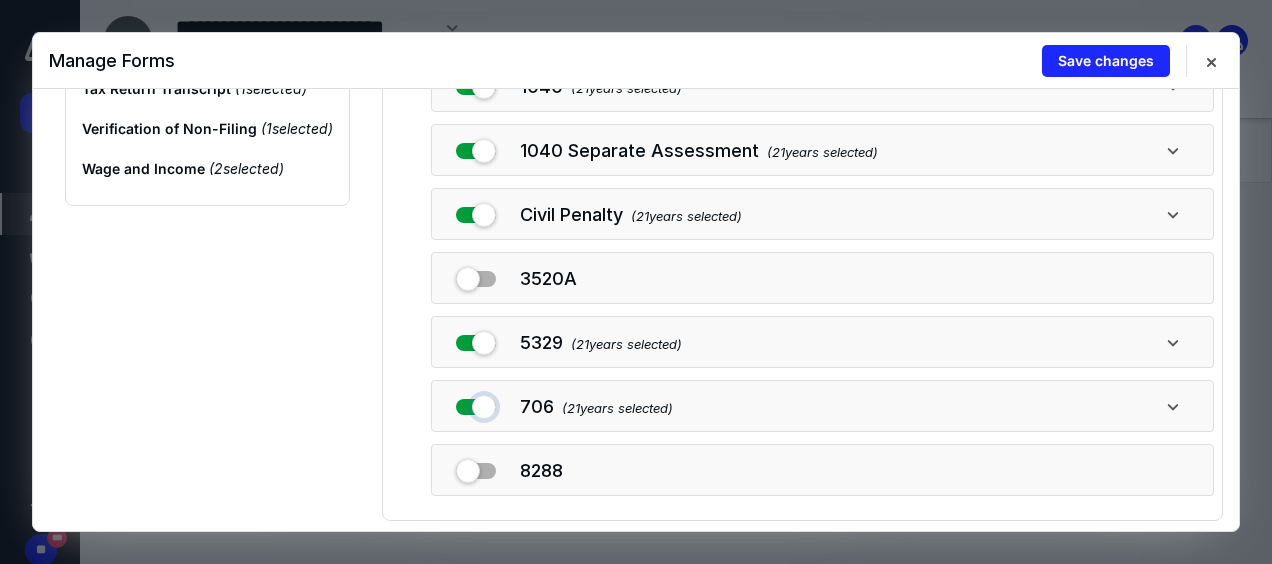 click at bounding box center [476, 403] 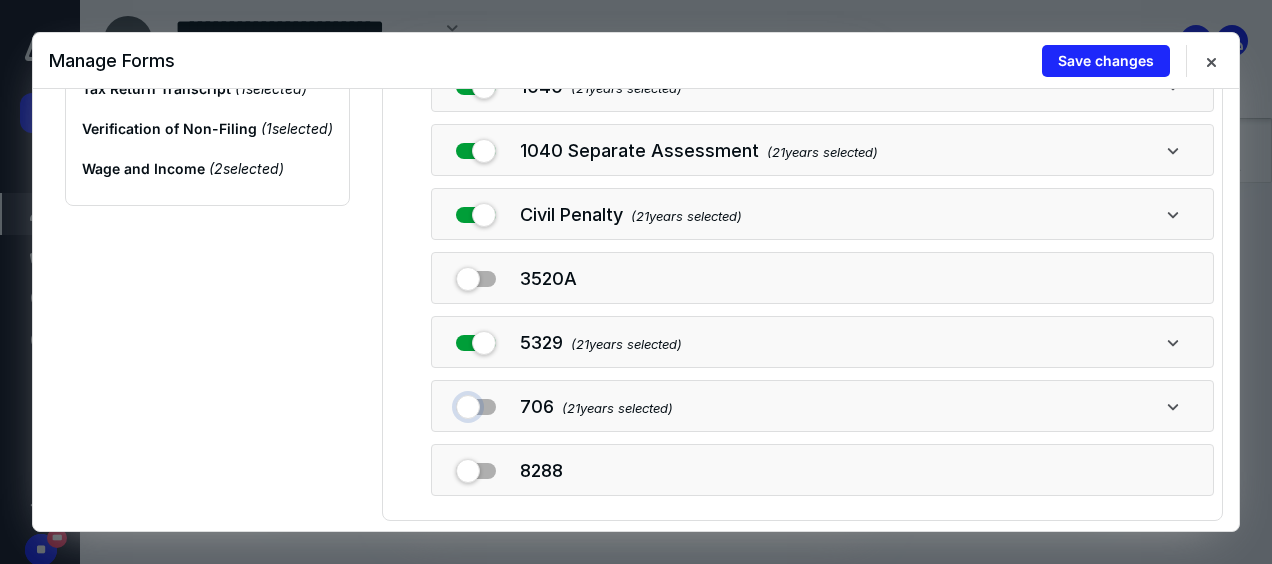 checkbox on "false" 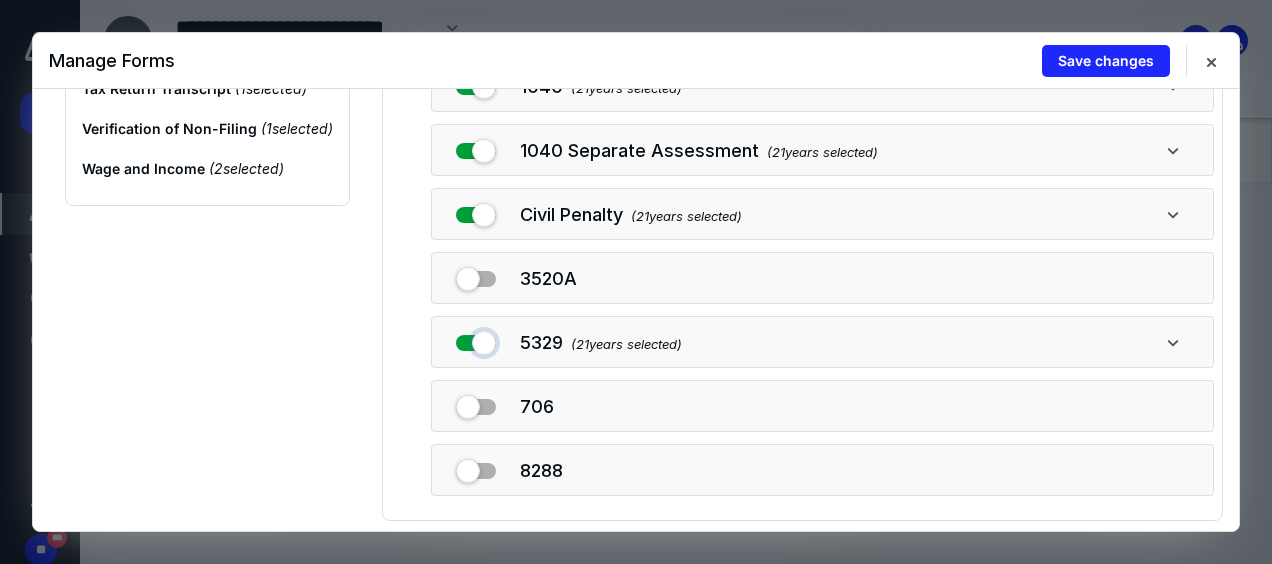 click at bounding box center (476, 339) 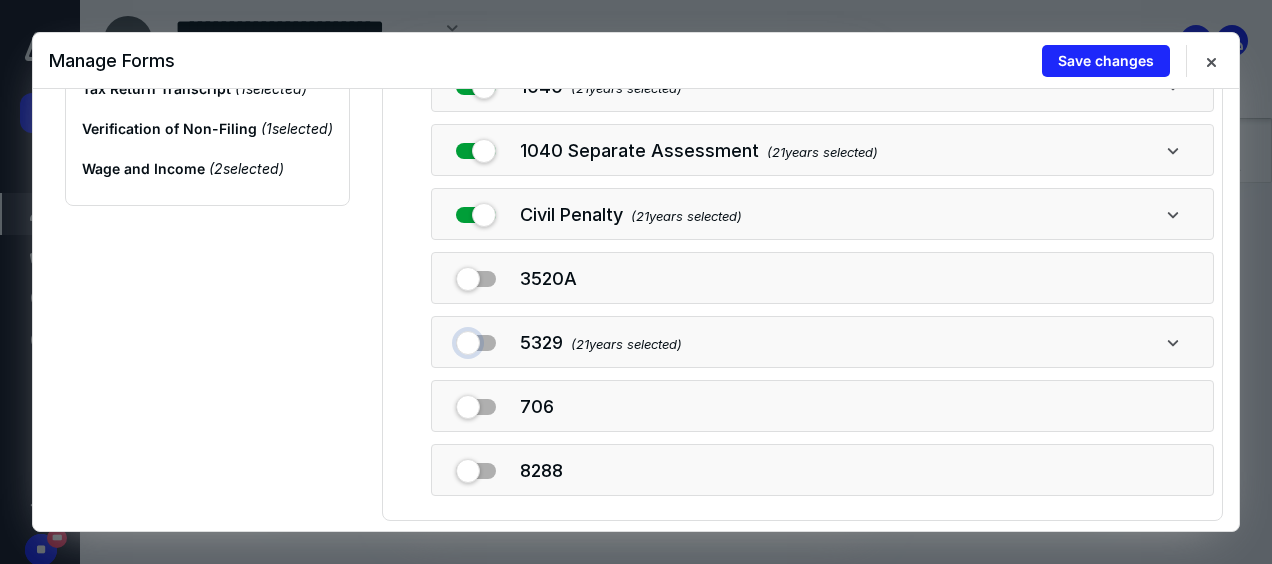 checkbox on "false" 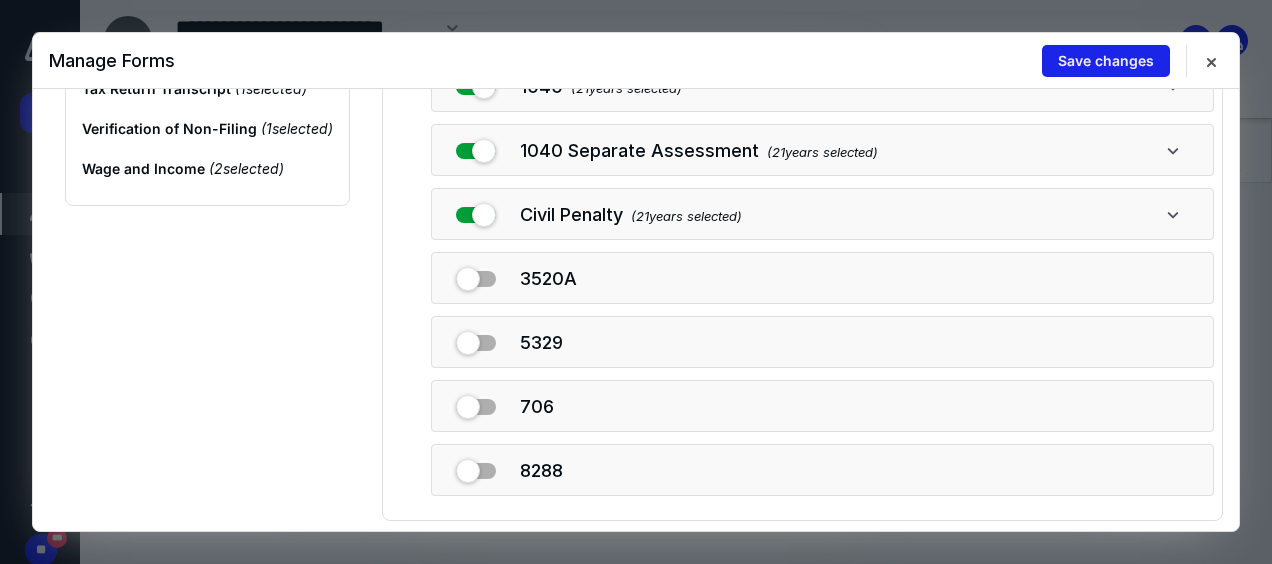 click on "Save changes" at bounding box center [1106, 61] 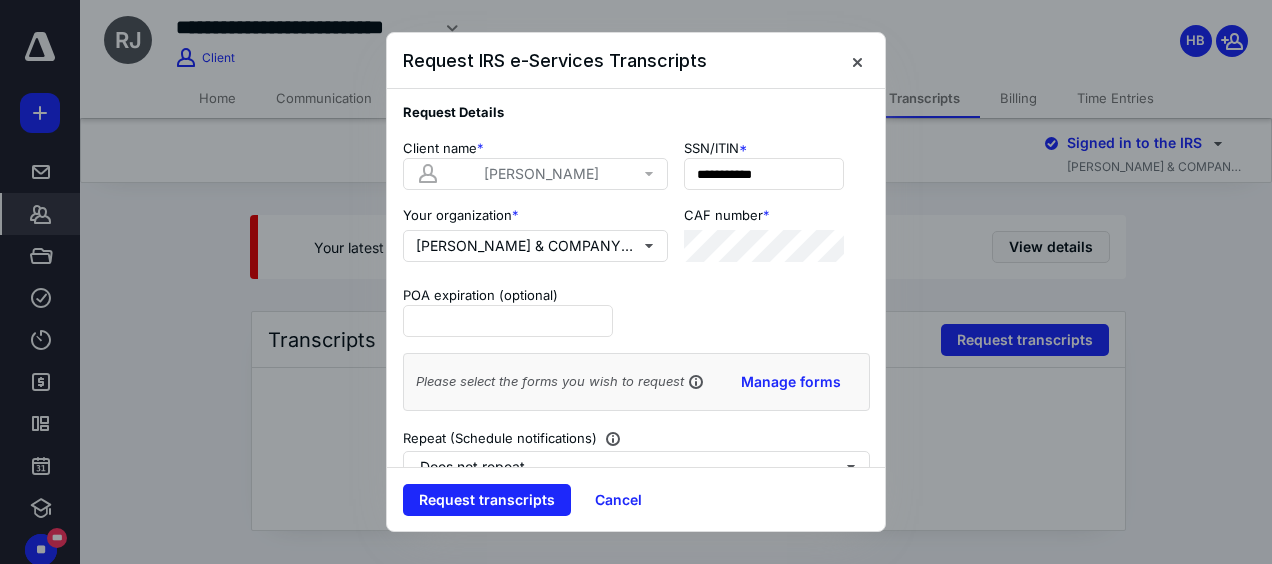 scroll, scrollTop: 2, scrollLeft: 0, axis: vertical 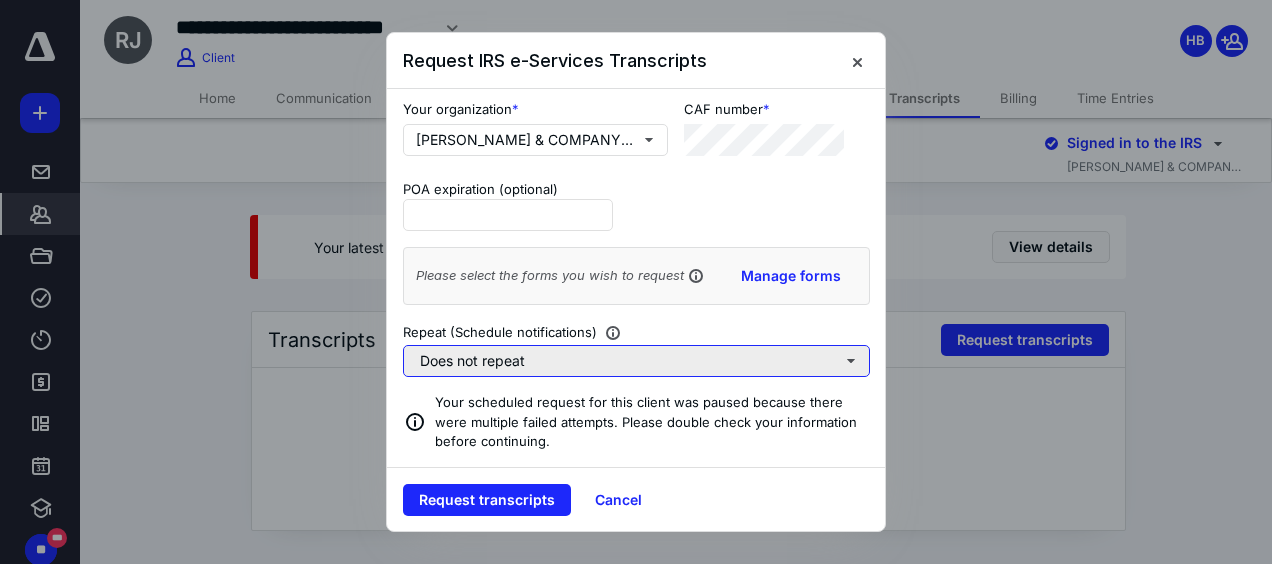 click on "Does not repeat" at bounding box center [636, 361] 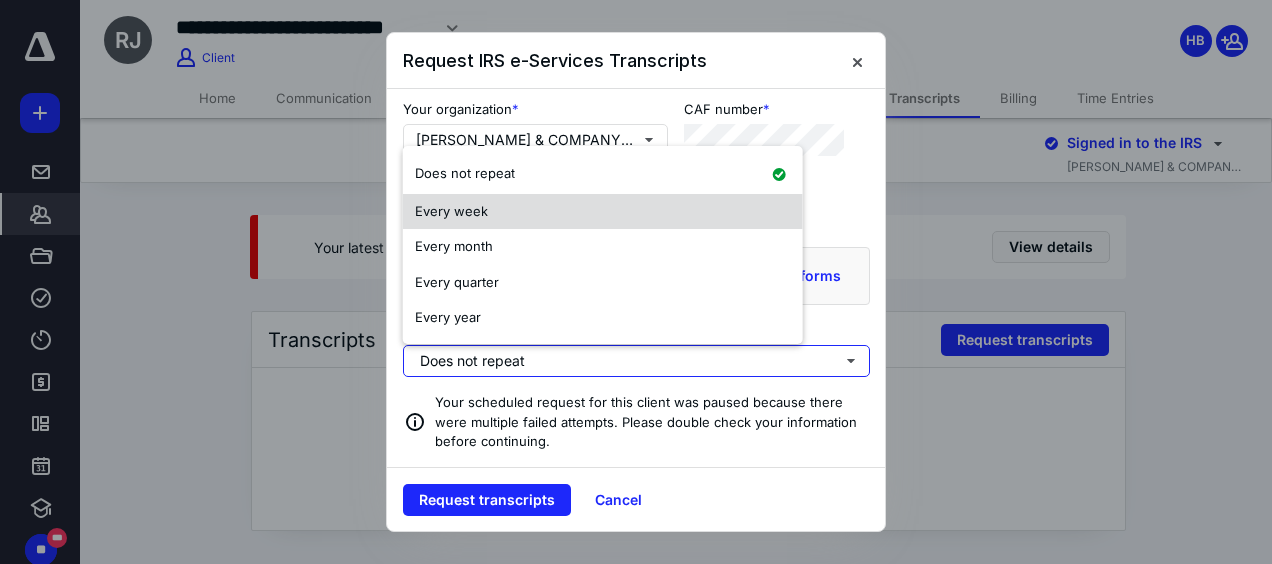 click on "Every week" at bounding box center [451, 211] 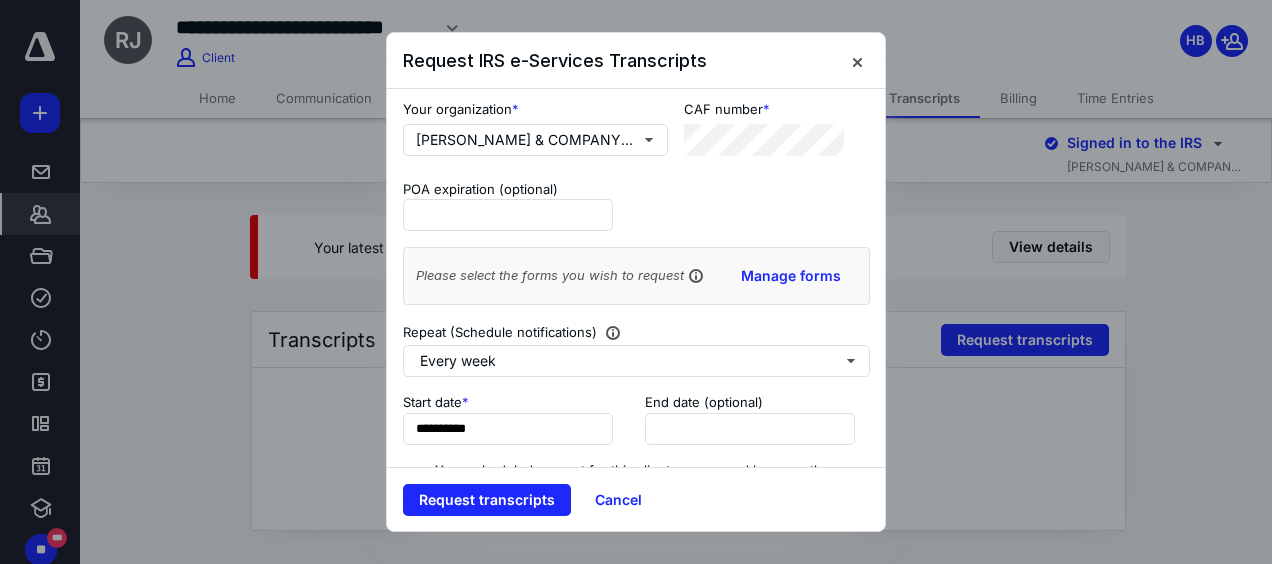 click at bounding box center [636, 282] 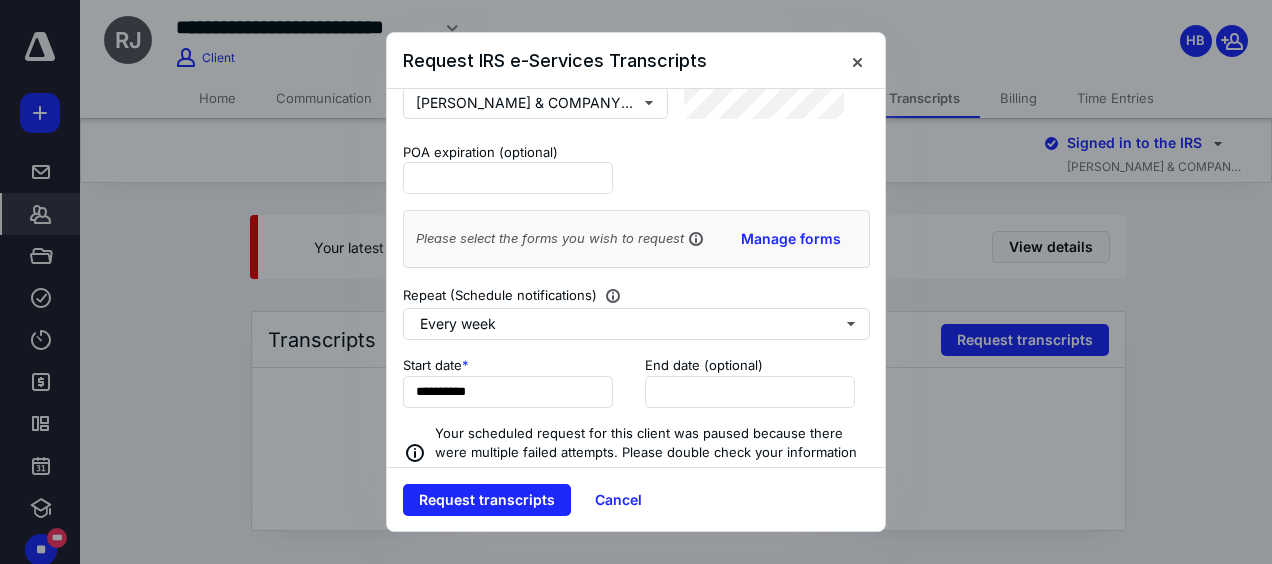 scroll, scrollTop: 175, scrollLeft: 0, axis: vertical 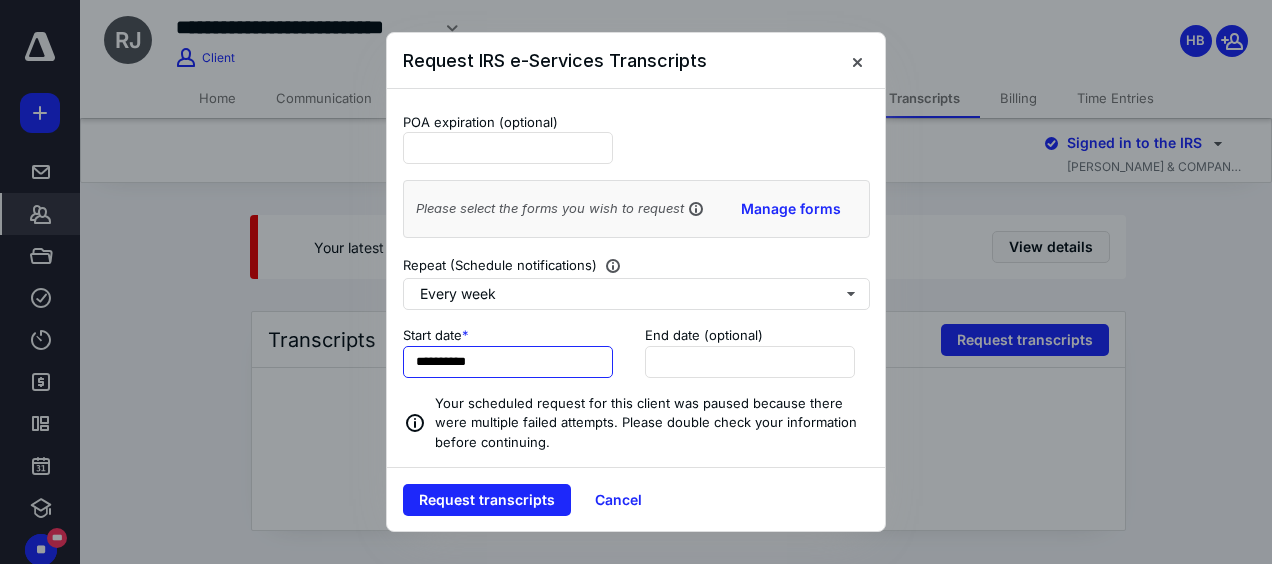 click on "**********" at bounding box center [508, 362] 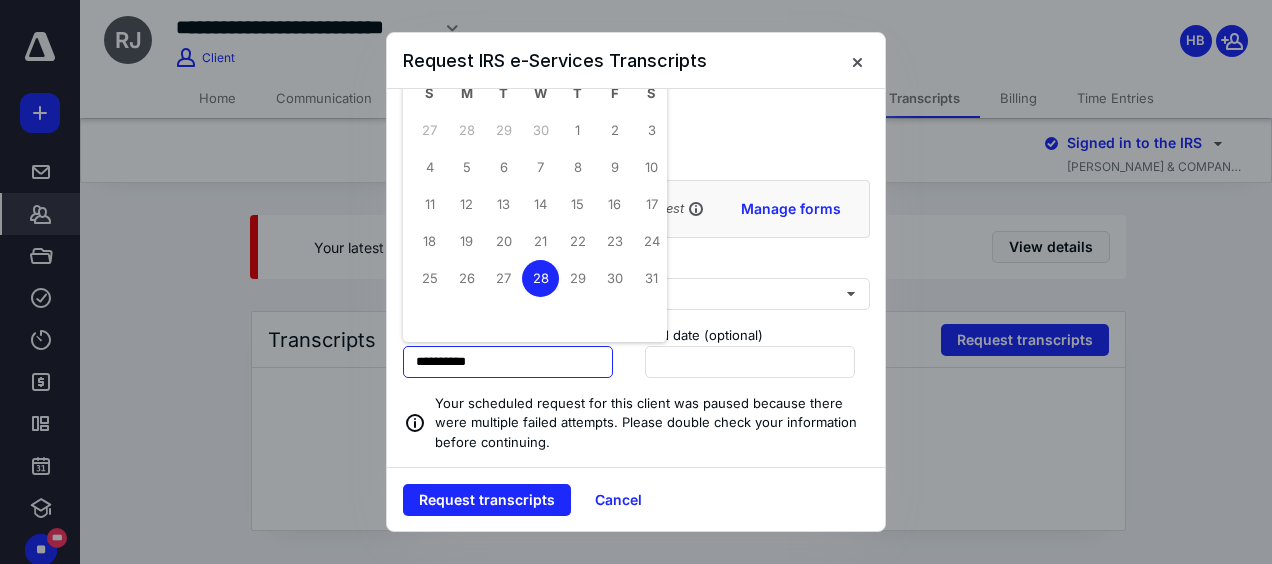 click on "**********" at bounding box center [508, 362] 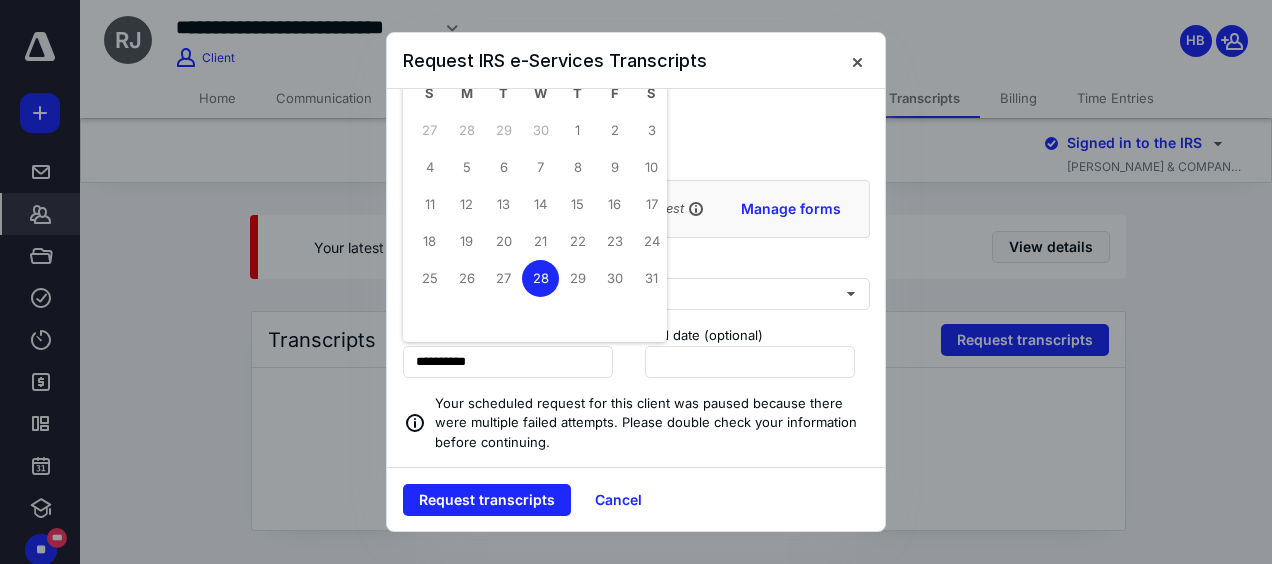 type on "**********" 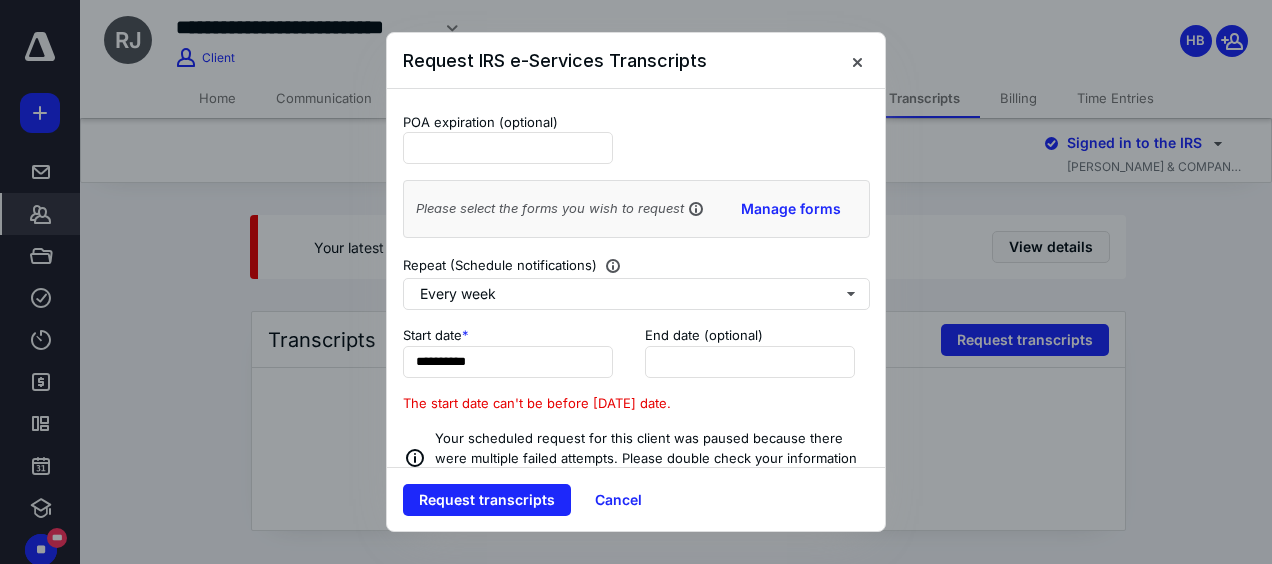 click on "**********" at bounding box center [636, 371] 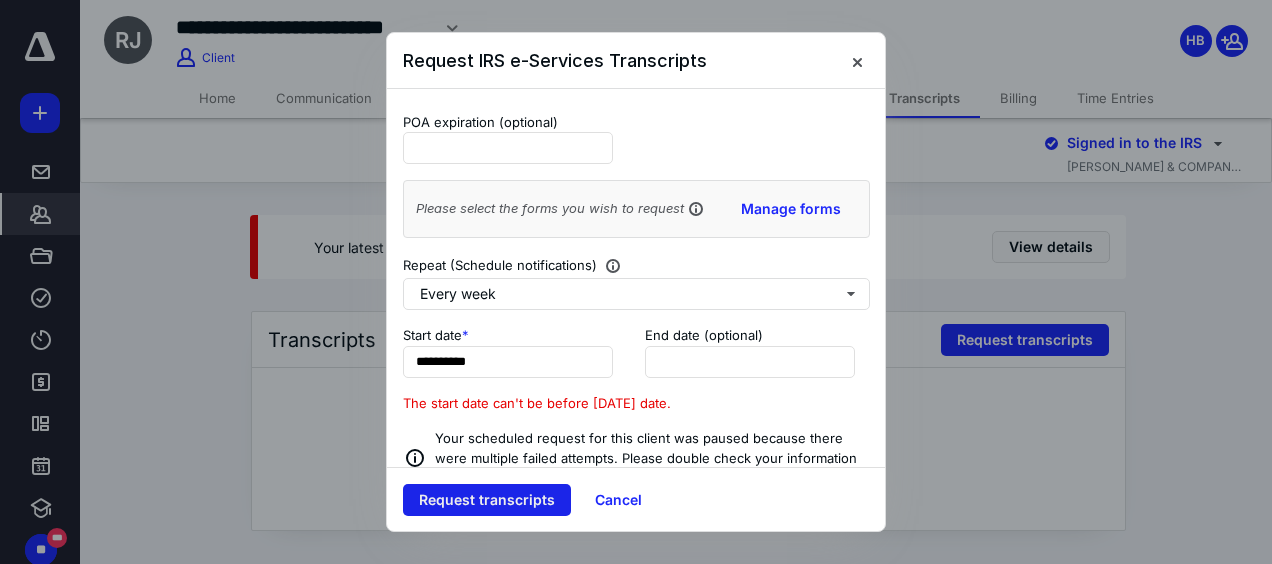 click on "Request transcripts" at bounding box center (487, 500) 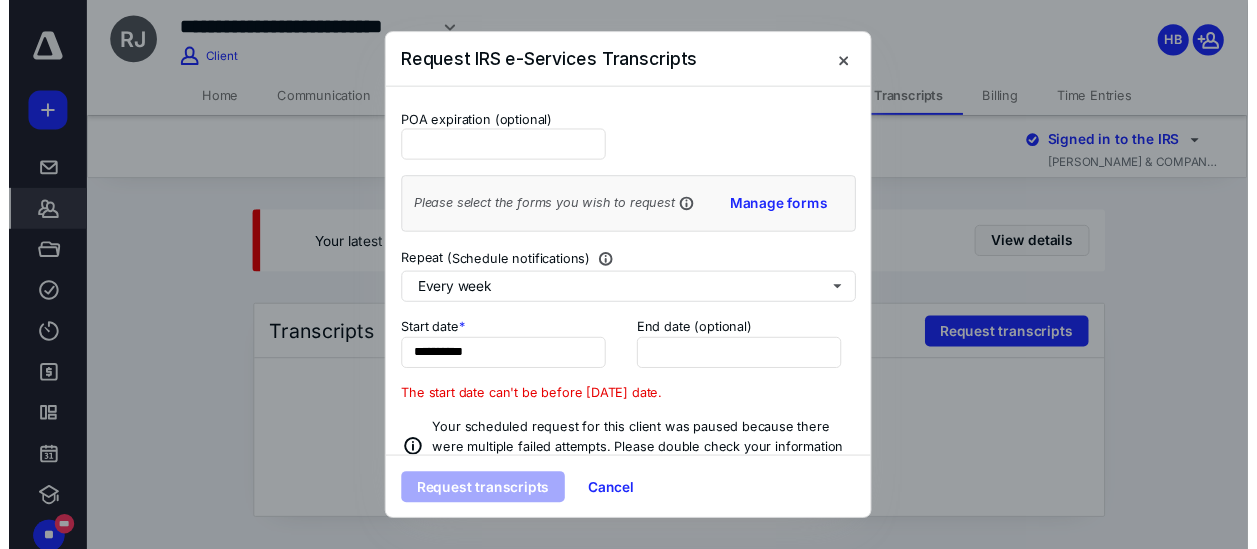 scroll, scrollTop: 108, scrollLeft: 0, axis: vertical 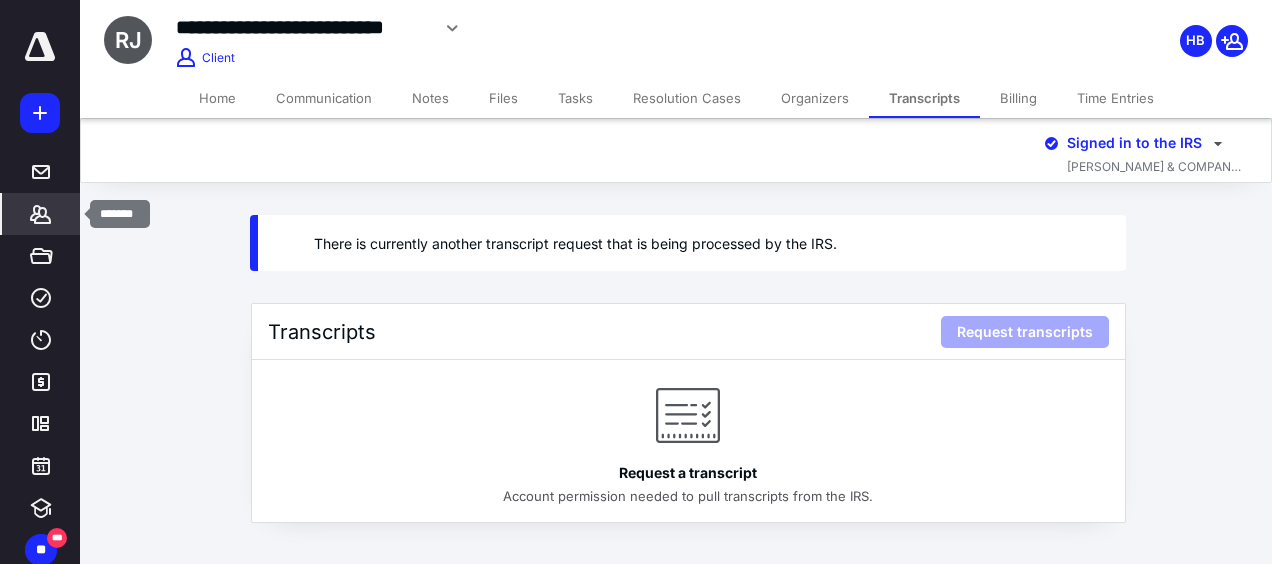 click 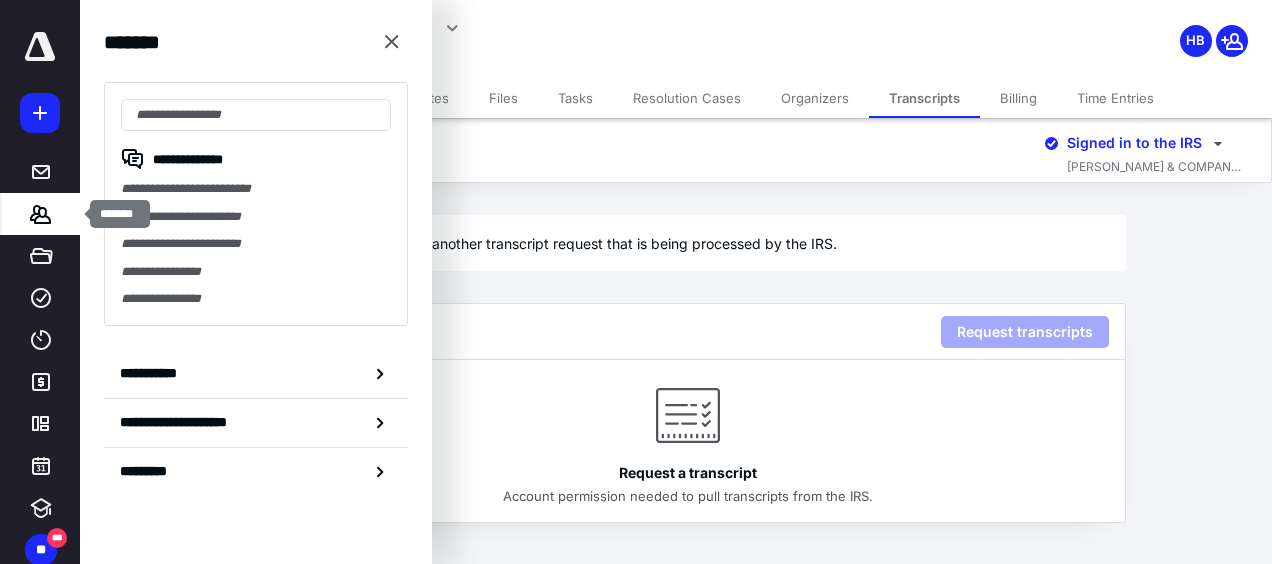 click 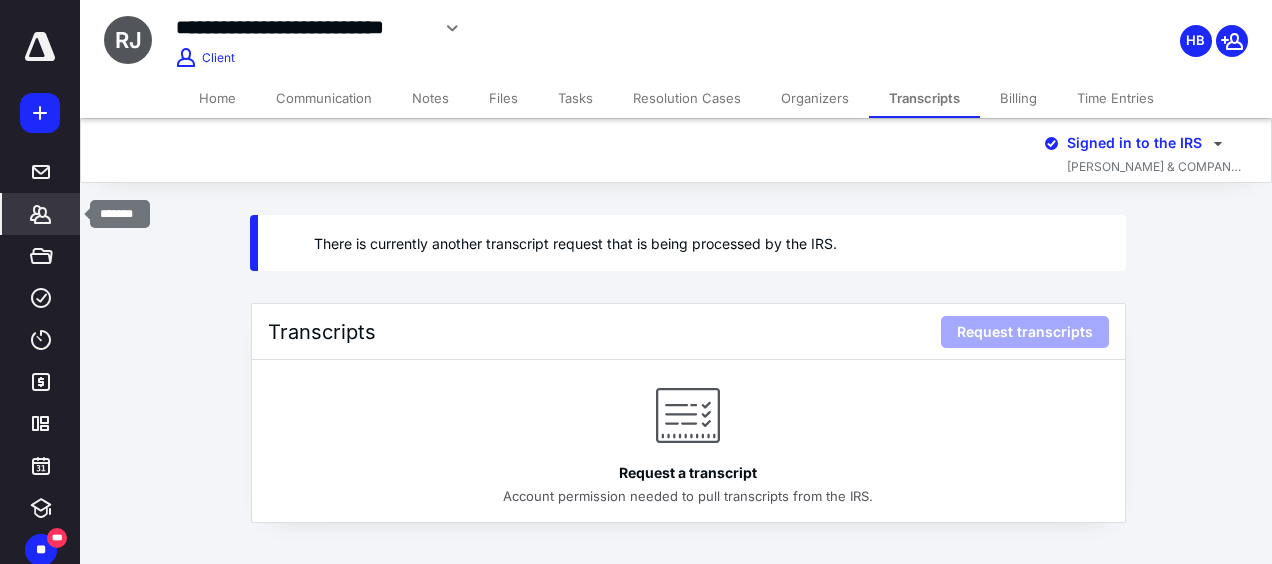 click on "*******" at bounding box center [41, 214] 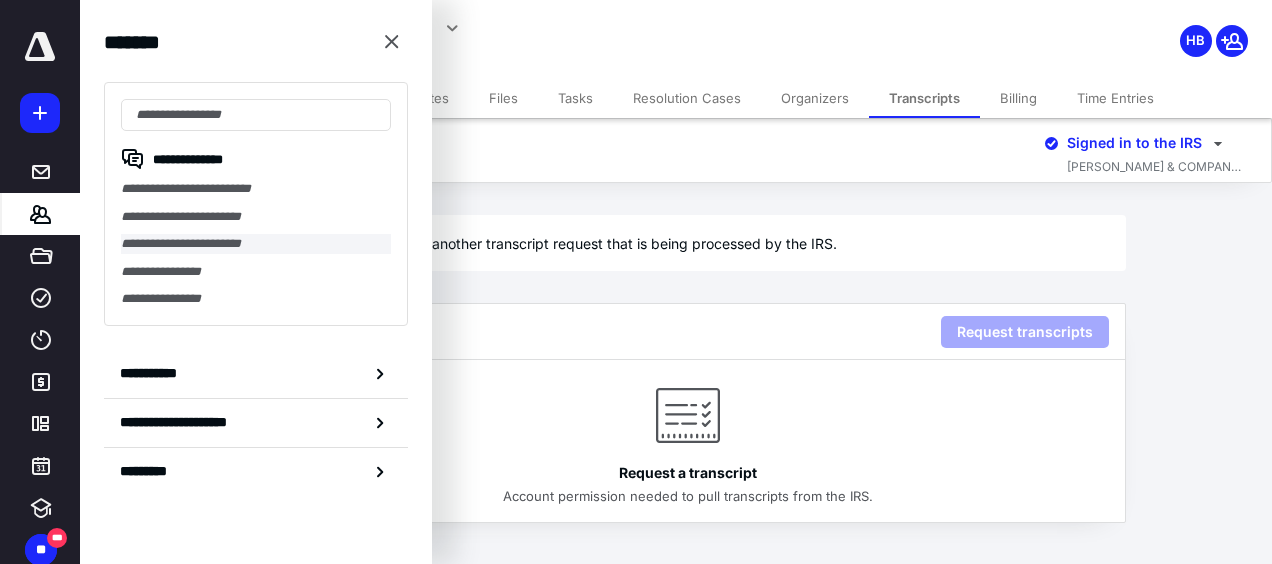 click on "**********" at bounding box center (256, 244) 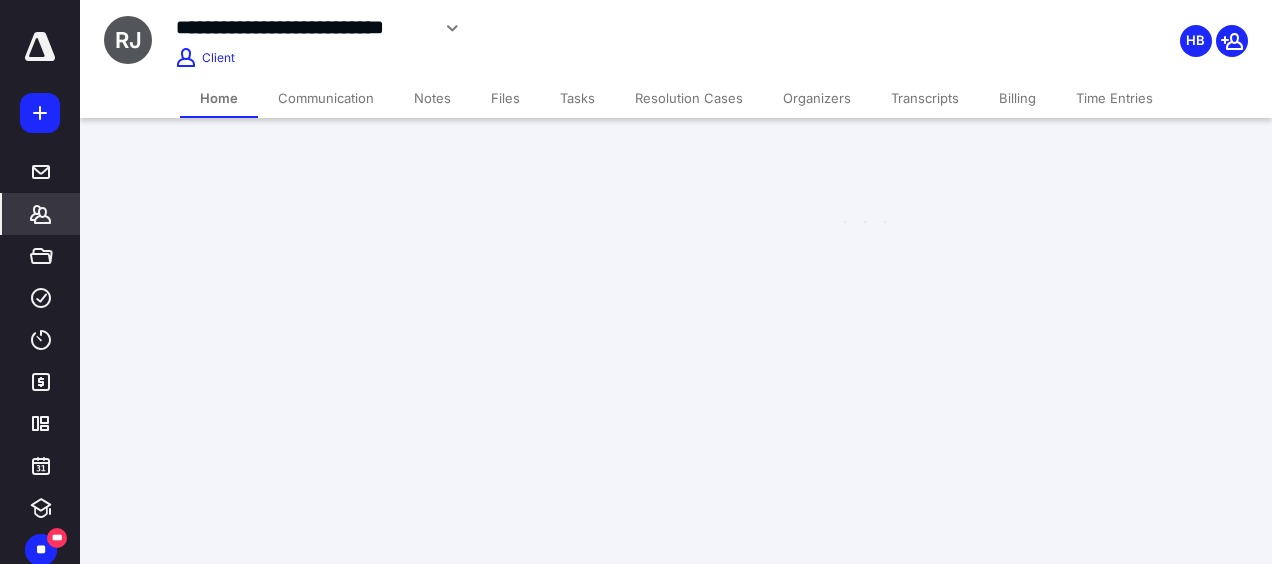 click on "**********" at bounding box center (636, 133) 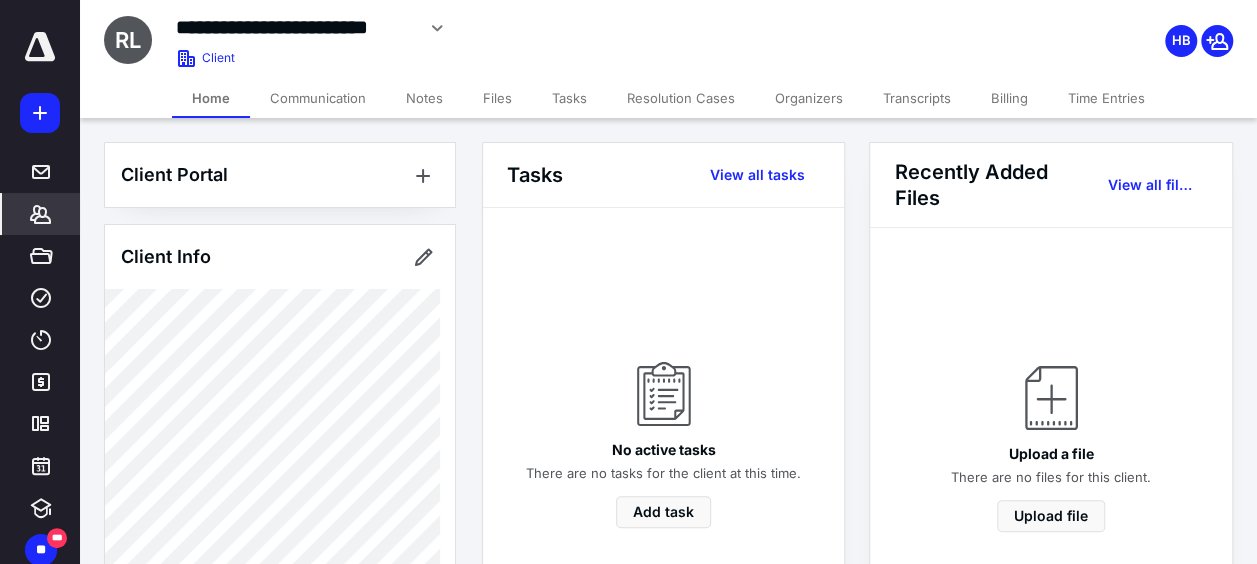 click on "Transcripts" at bounding box center [917, 98] 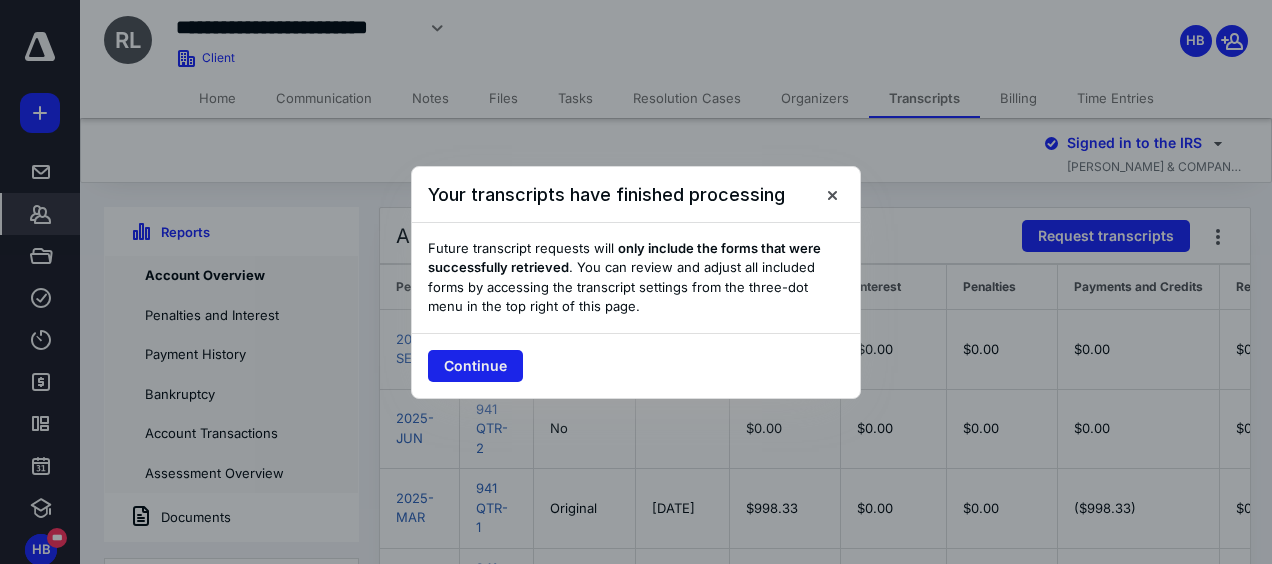 click on "Continue" at bounding box center (475, 366) 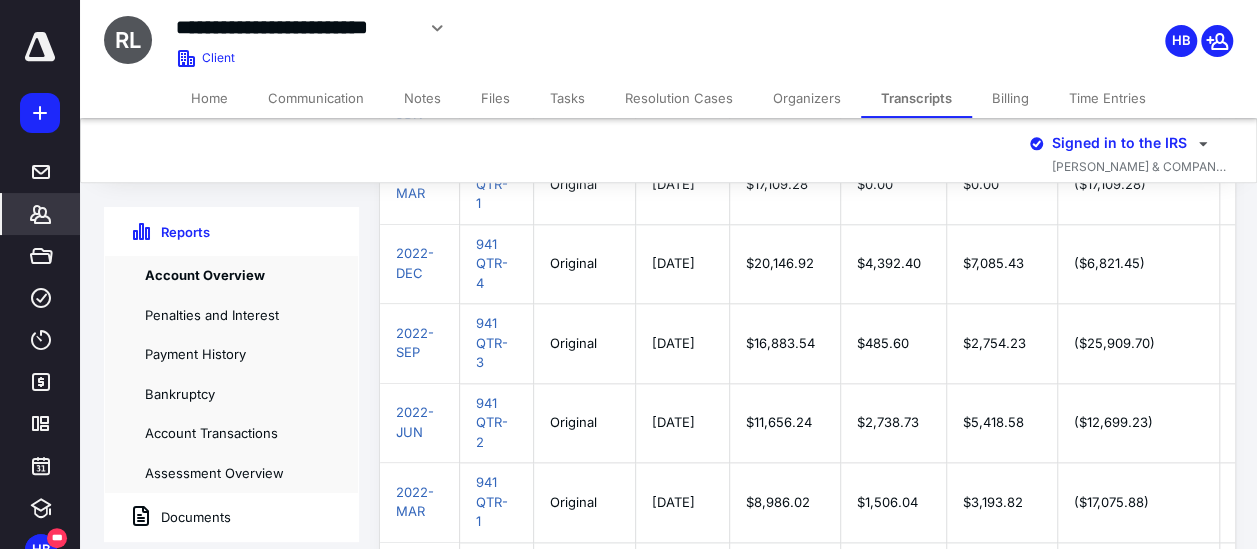 scroll, scrollTop: 1440, scrollLeft: 0, axis: vertical 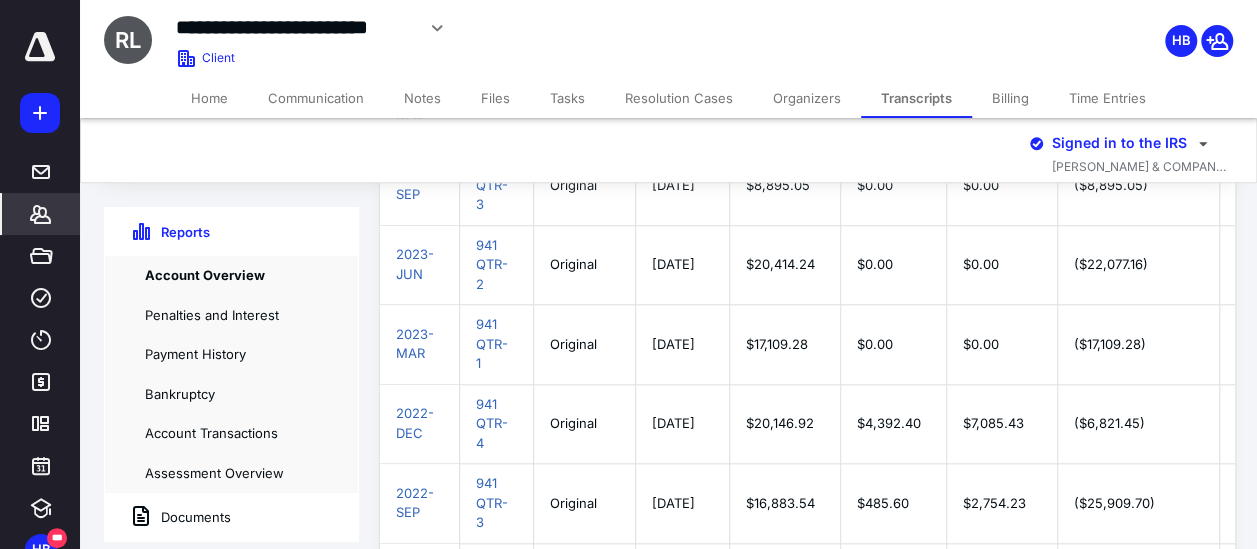 click on "Signed in to the IRS RICHARDS, ALLISON & COMPANY, INC." at bounding box center [668, 150] 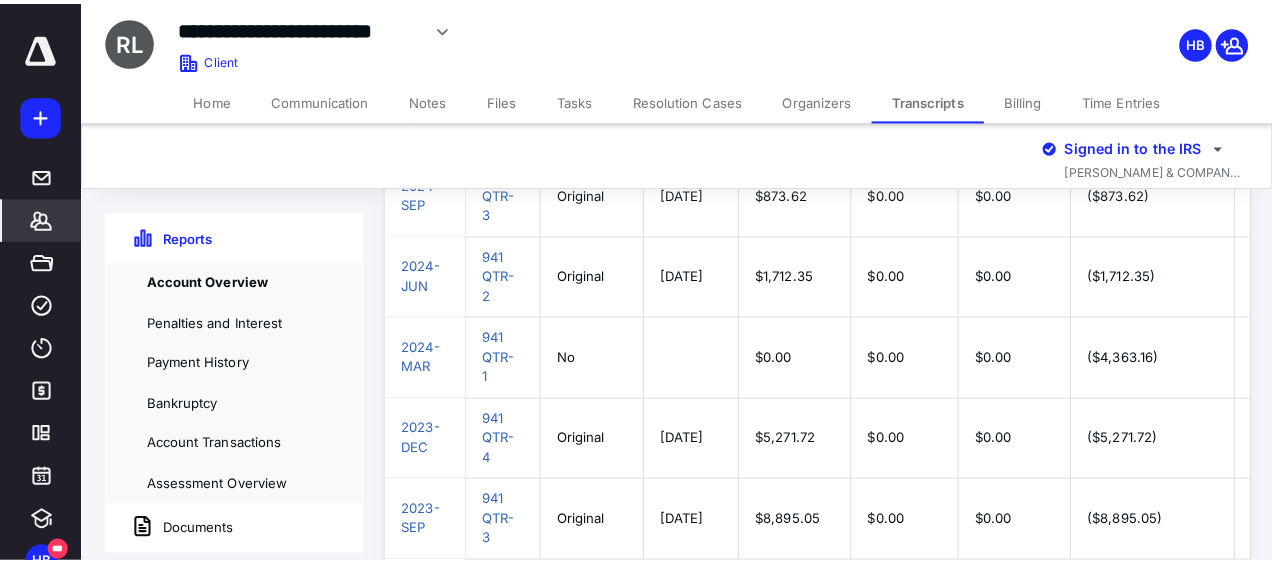 scroll, scrollTop: 0, scrollLeft: 0, axis: both 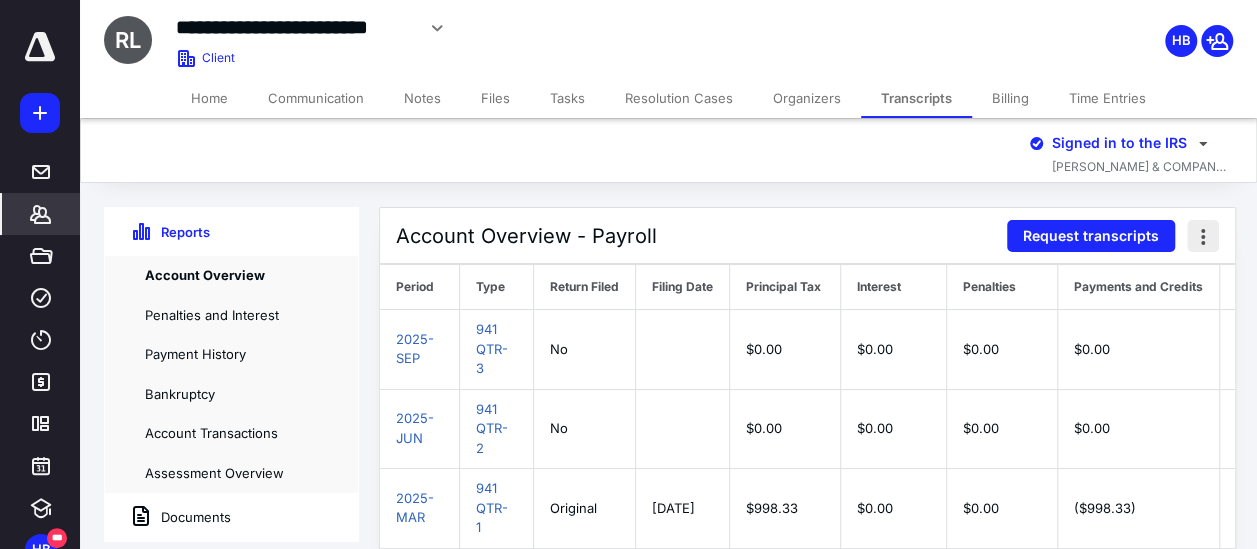 click at bounding box center (1203, 236) 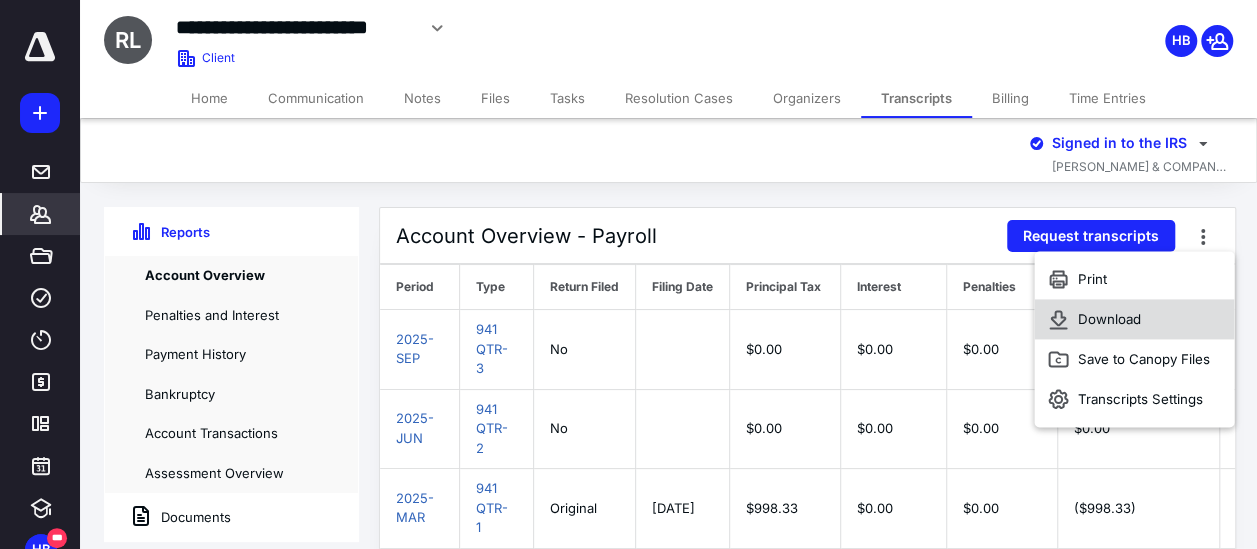 click on "Download" at bounding box center (1134, 319) 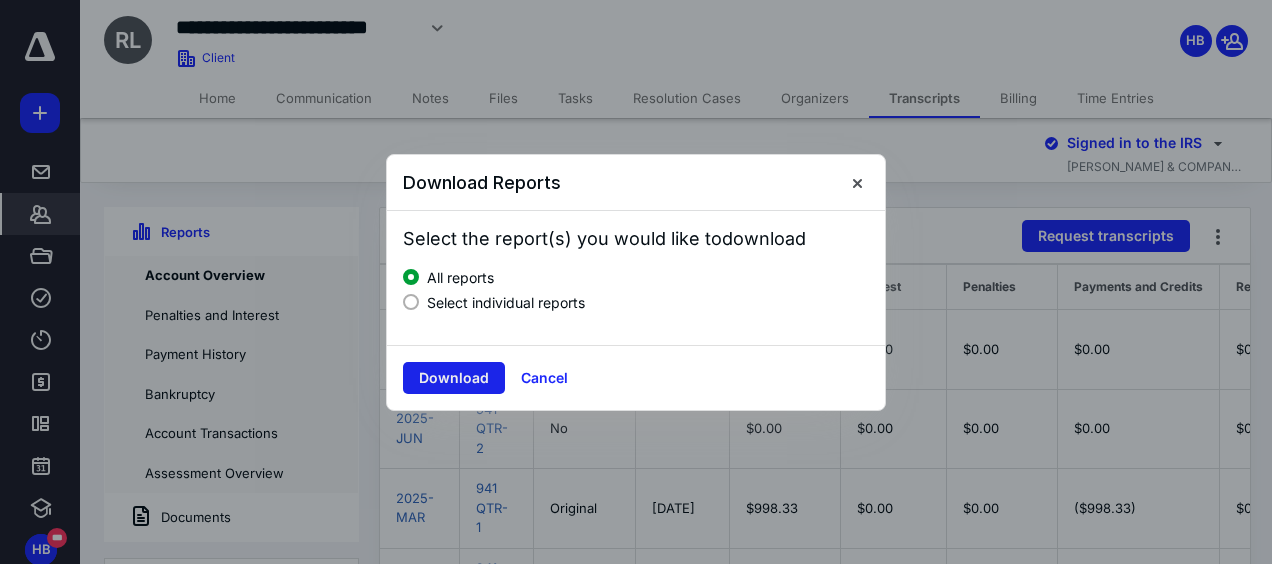 click on "Download" at bounding box center (454, 378) 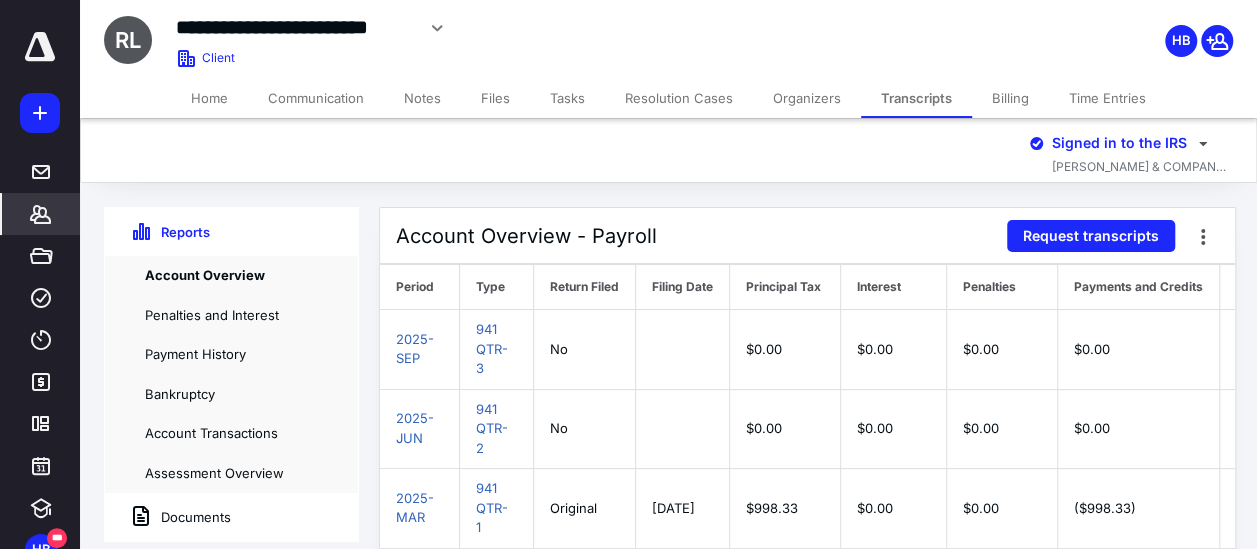click on "Documents" at bounding box center (231, 517) 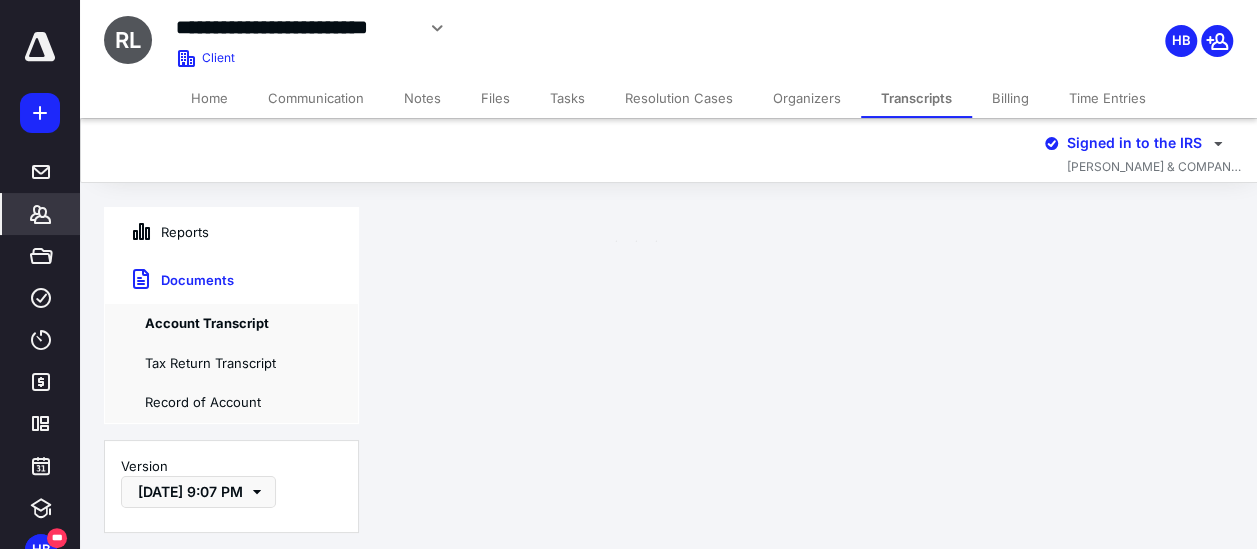 click on "Version Jul 9, 2025, 9:07 PM" at bounding box center (231, 487) 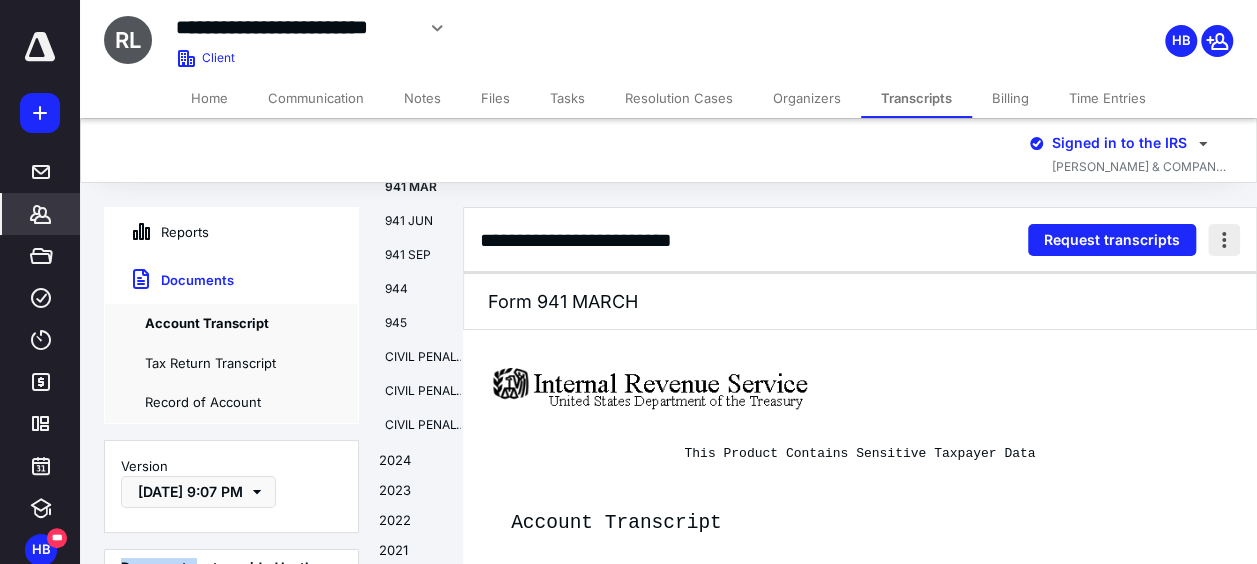 click at bounding box center (1224, 240) 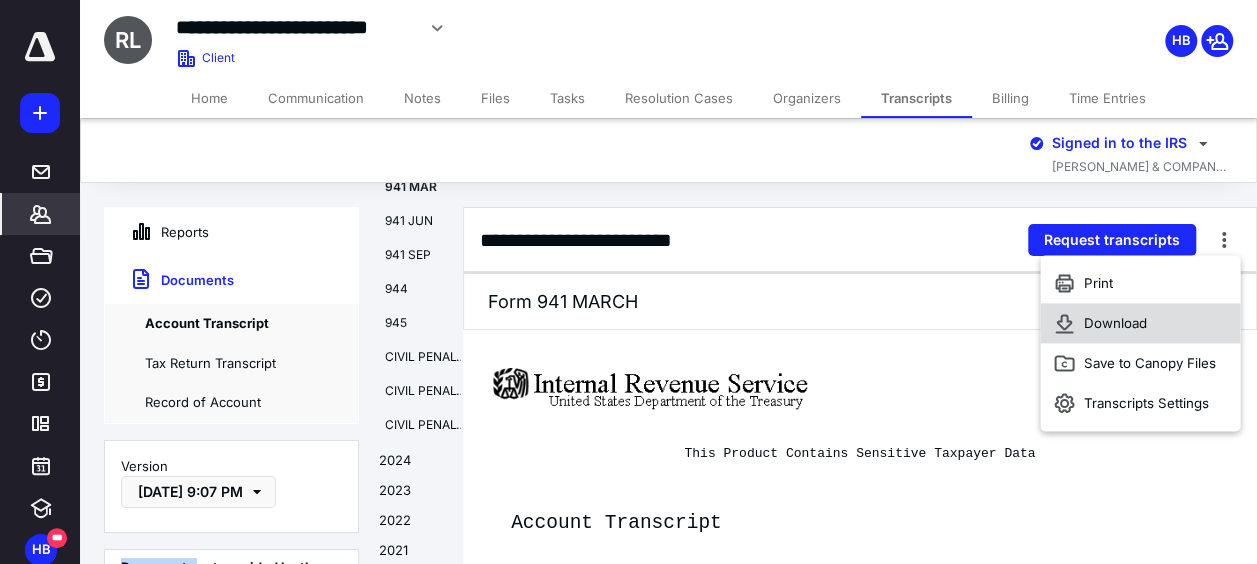 click on "Download" at bounding box center (1140, 323) 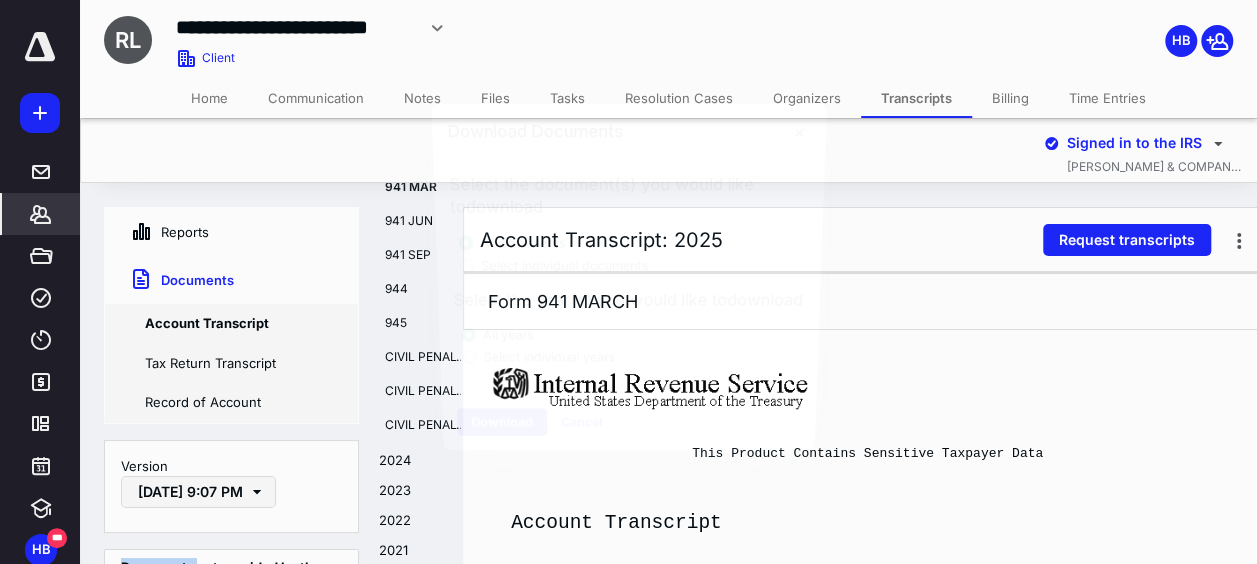 click at bounding box center (628, 282) 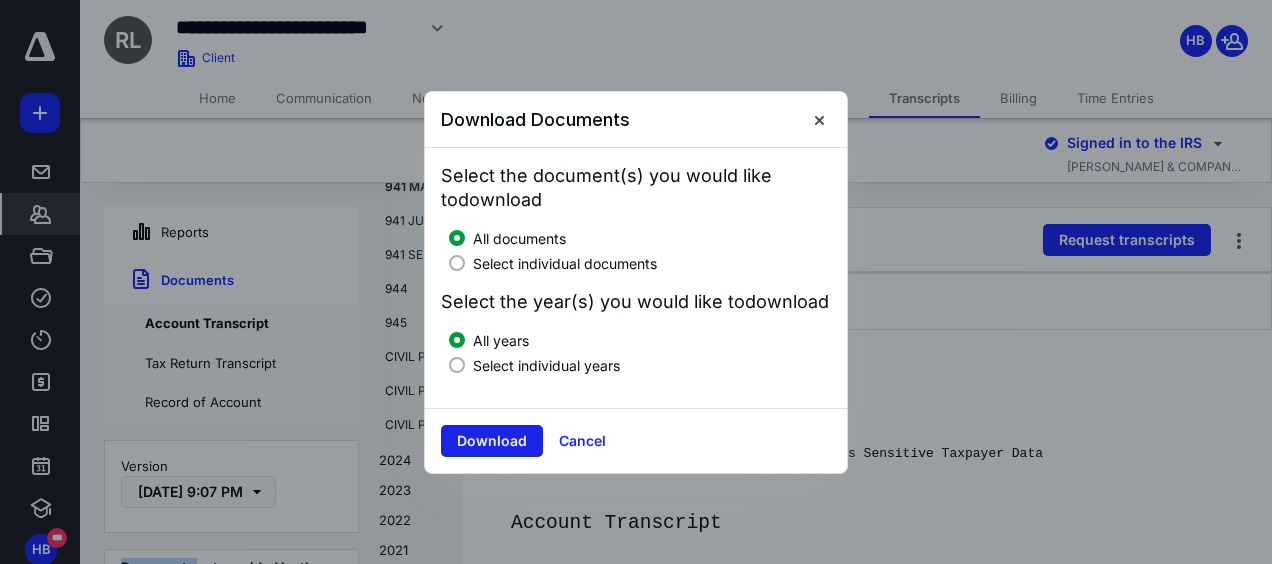 click on "Download" at bounding box center (492, 441) 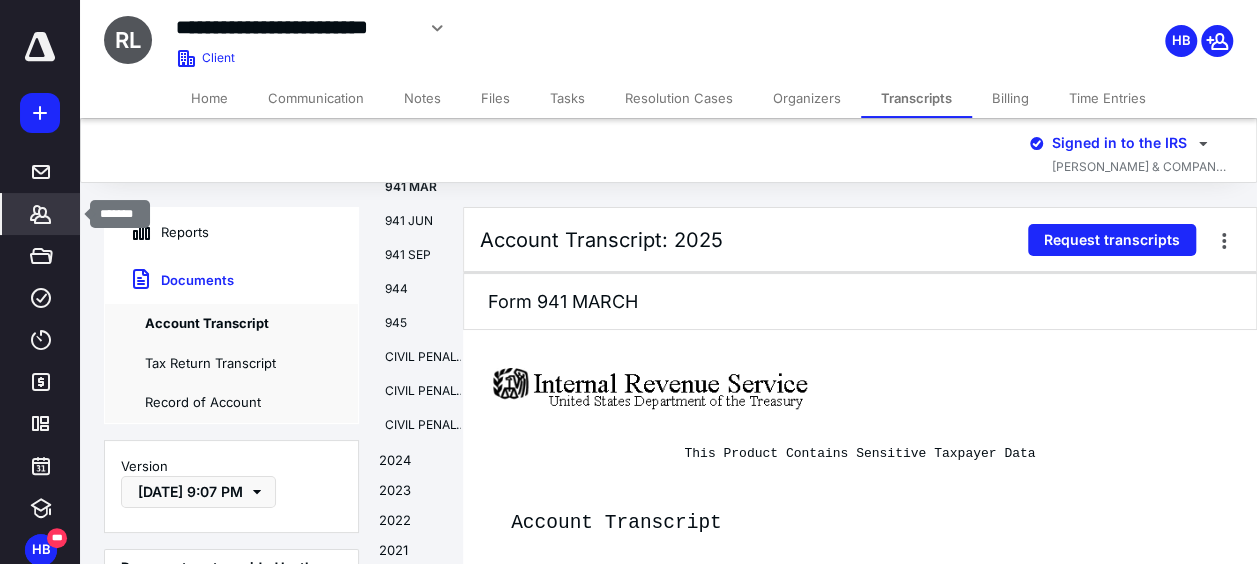 click 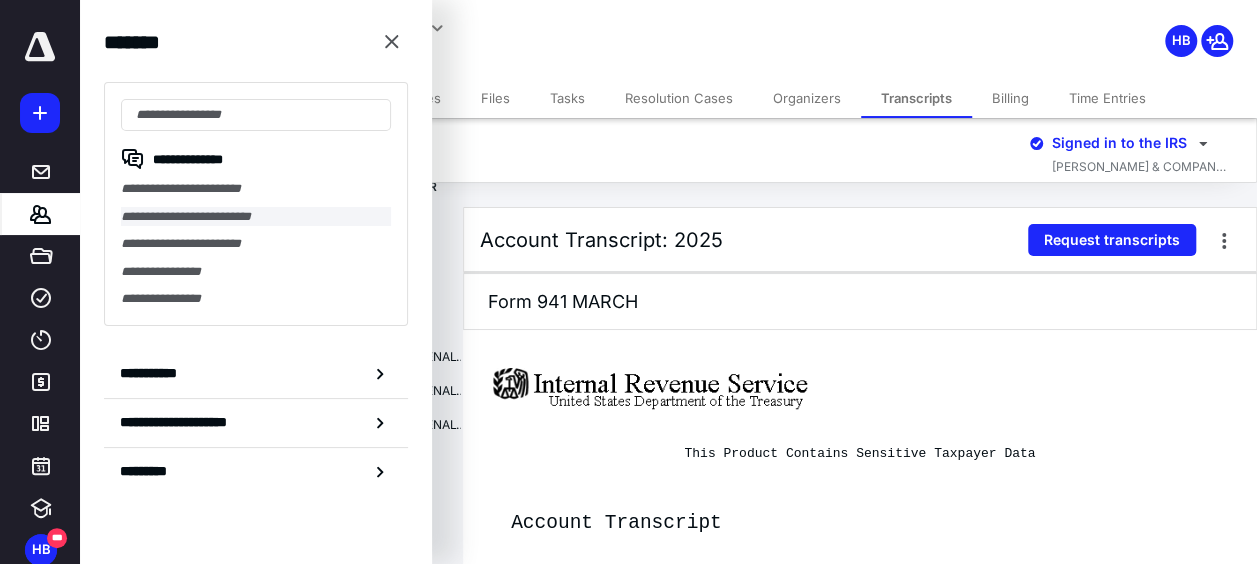 click on "**********" at bounding box center (256, 217) 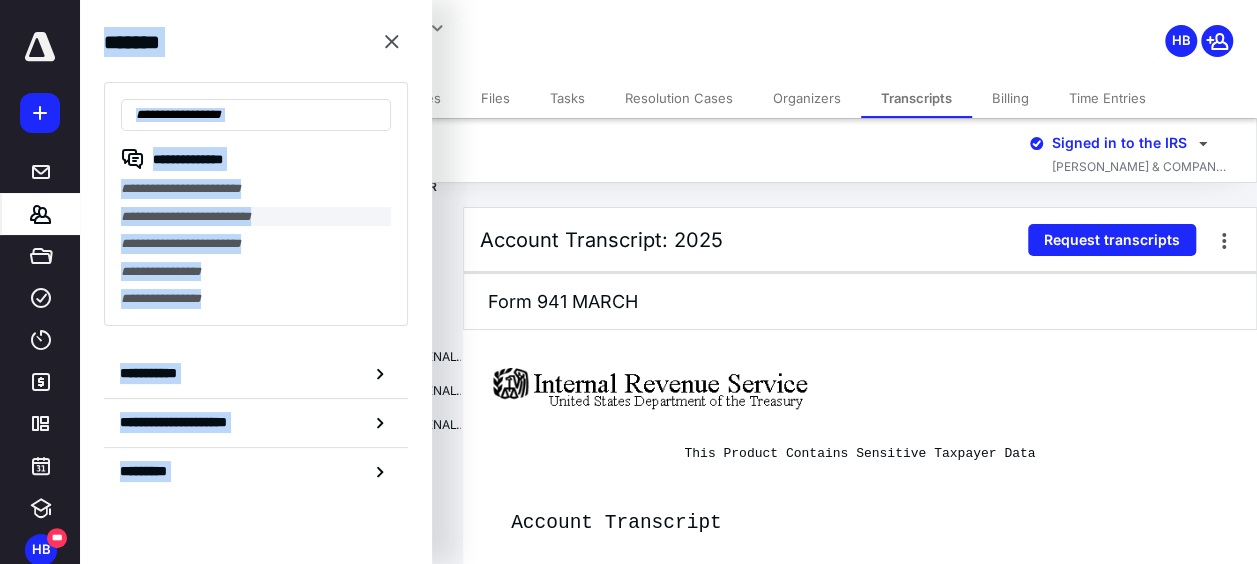 click on "Signed in to the IRS RICHARDS, ALLISON & COMPANY, INC.   Reports Documents Account Transcript Tax Return Transcript Record of Account Version Jul 9, 2025, 9:07 PM Documents not provided by the IRS for this request Record of Account Account Transcript Tax Return Transcript 2025 941 MAR 941 JUN 941 SEP 944 945 CIVIL PENALTY MAR CIVIL PENALTY JUN CIVIL PENALTY SEP 2024 2023 2022 2021 2020 2019 2018 2017 2016 2015 2014 2013 2012 2011 2010 Account Transcript: 2025 Request transcripts Form 941 MARCH
This Product Contains Sensitive Taxpayer Data
Account Transcript
Request Date:  07-09-2025
Response Date:  07-09-2025
Tracking Number:  108391738805
FORM NUMBER: 941
TAX PERIOD: Mar. 31, 2025
TAXPAYER IDENTIFICATION NUMBER: XX-XXX7051
RIVE QUAL STON LL
LUI ENRI RIVE FERE SOL
140 IN
<<<<POWER OF ATTORNEY/TAX INFORMATION AUTHORIZATION (POA/TIA) ON FILE>>>>" at bounding box center [628, 46748] 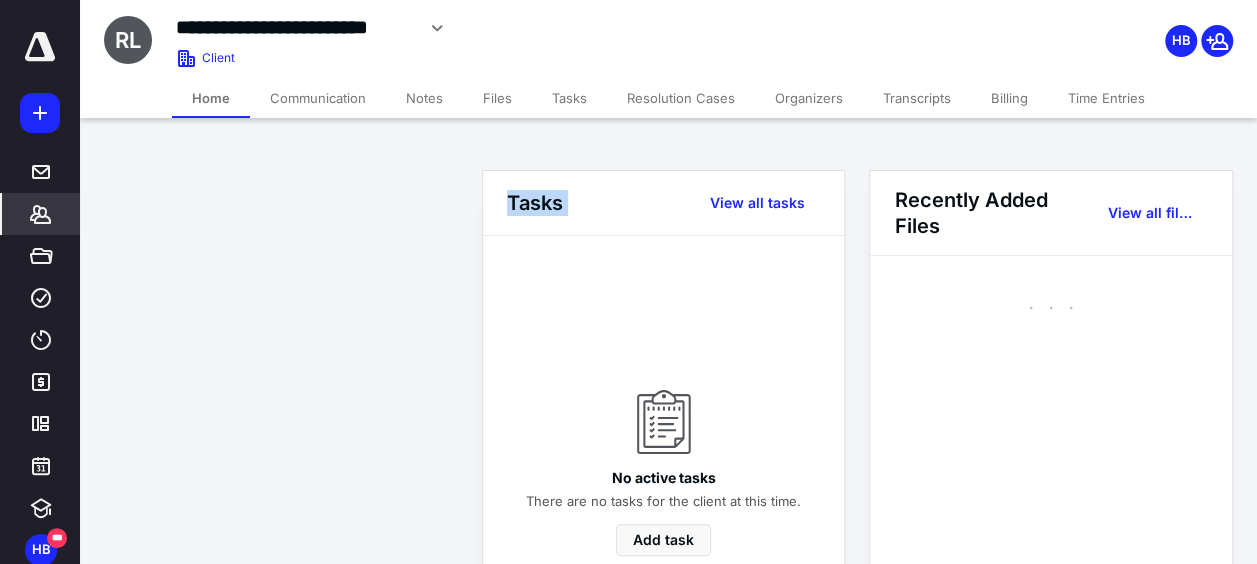 click on "**********" at bounding box center (628, 839) 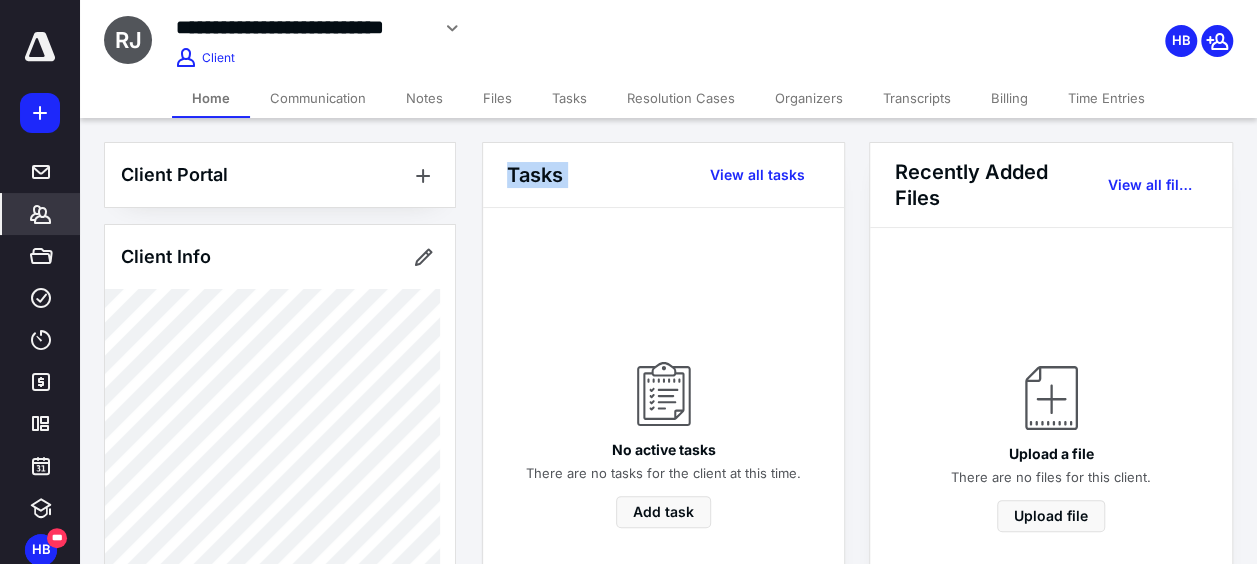 click on "Transcripts" at bounding box center (917, 98) 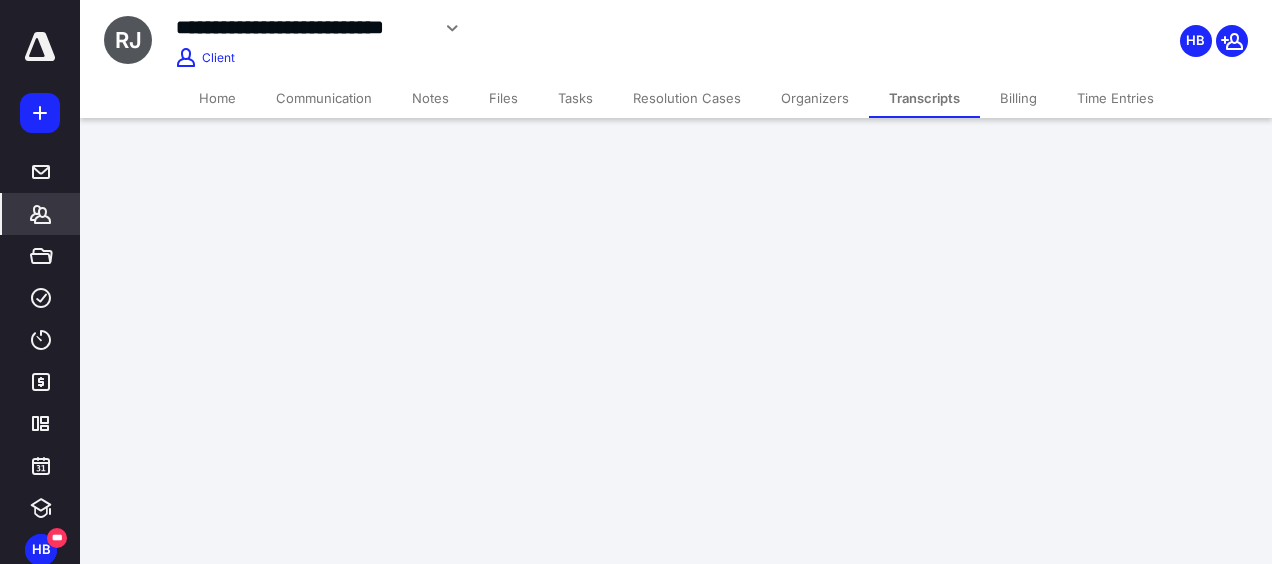 click on "Transcripts" at bounding box center [924, 98] 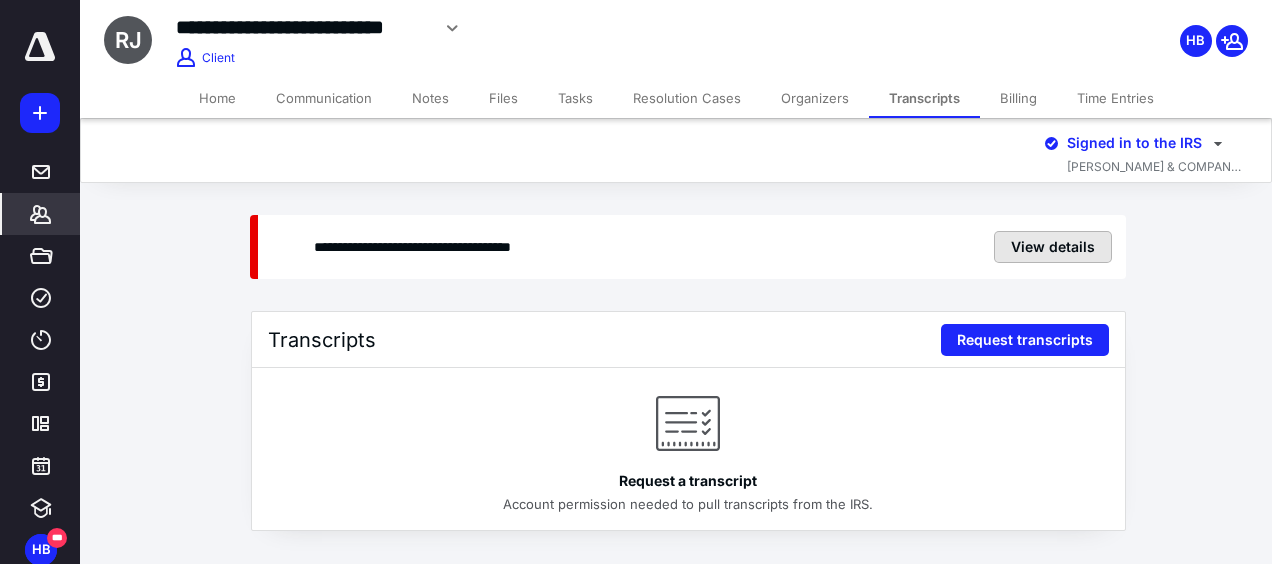 click on "View details" at bounding box center [1053, 247] 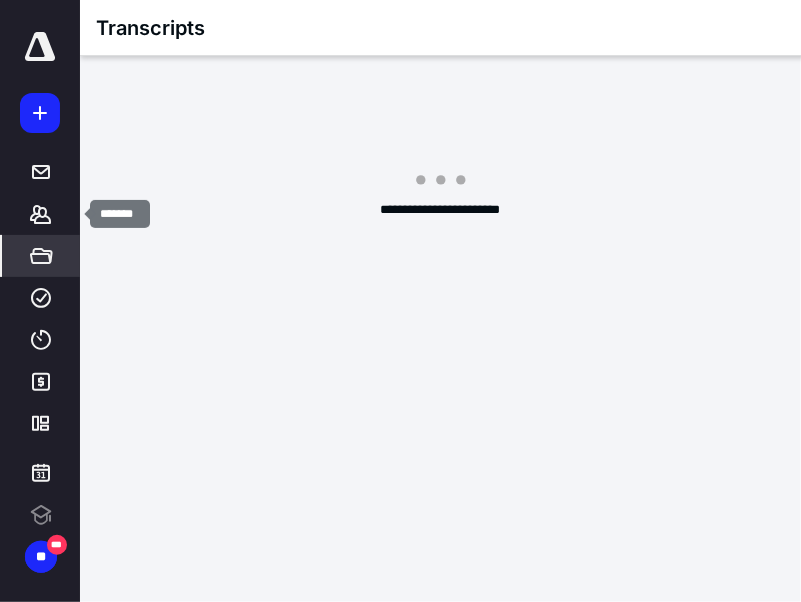 scroll, scrollTop: 0, scrollLeft: 0, axis: both 